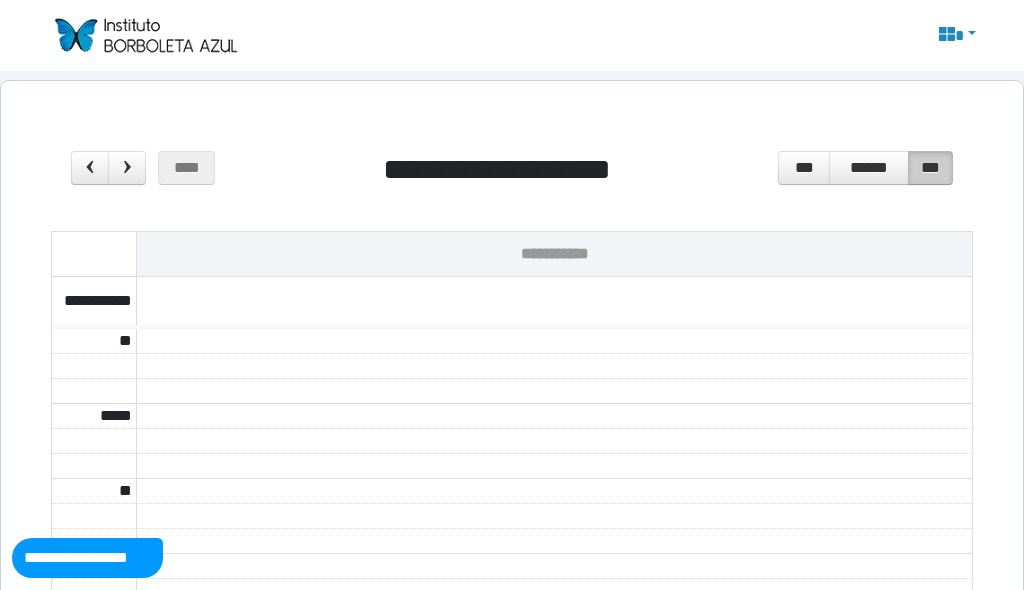 scroll, scrollTop: 0, scrollLeft: 0, axis: both 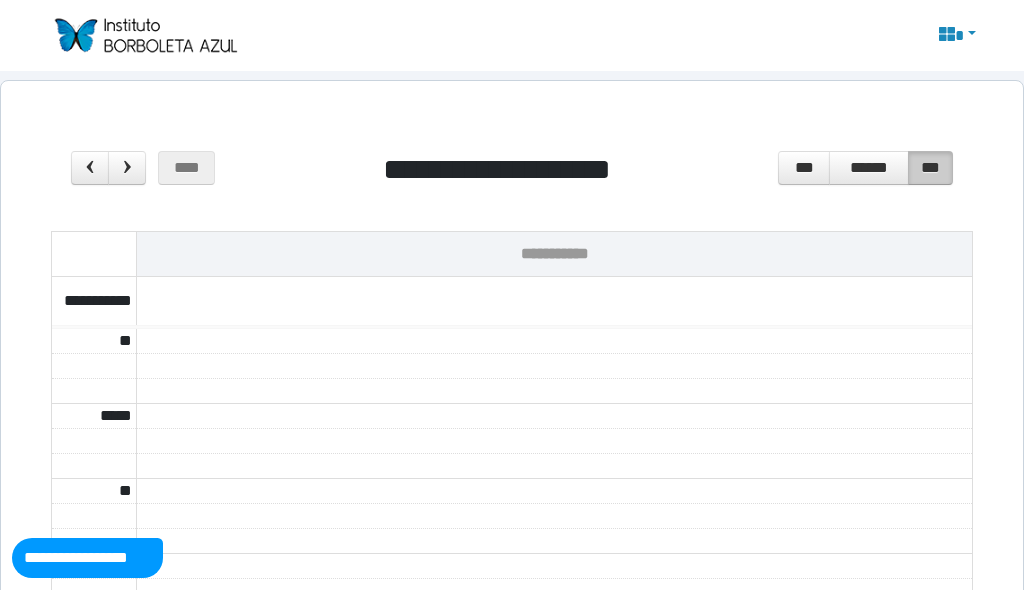 click on "******" at bounding box center (869, 168) 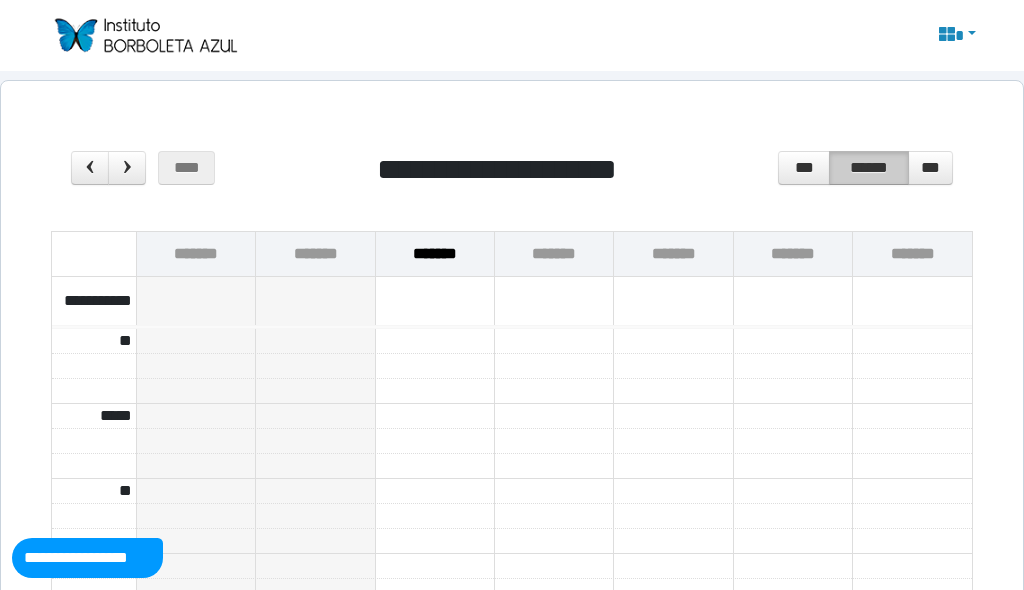 click on "***" at bounding box center (803, 168) 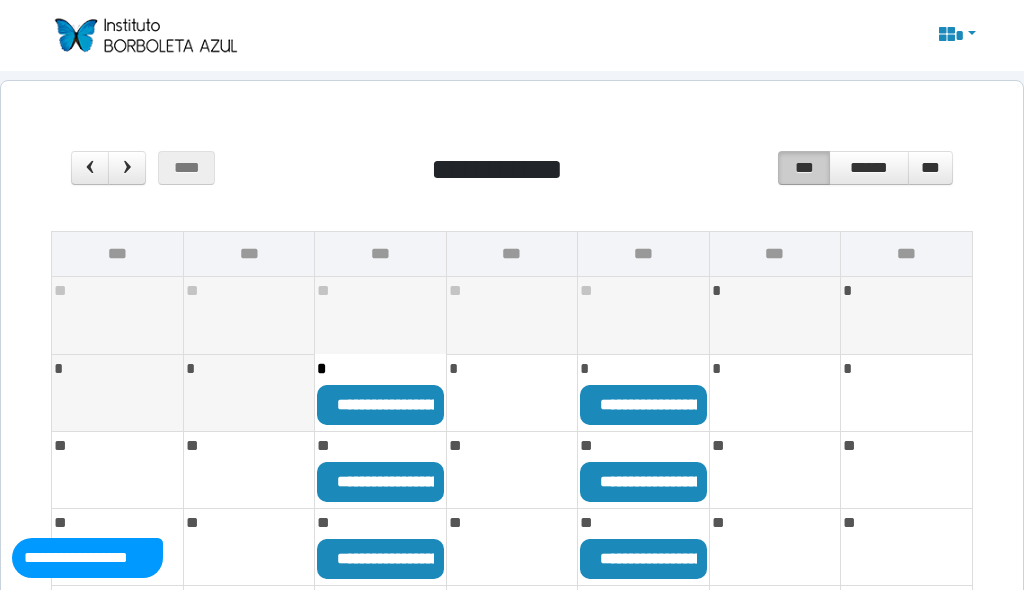 scroll, scrollTop: 21, scrollLeft: 0, axis: vertical 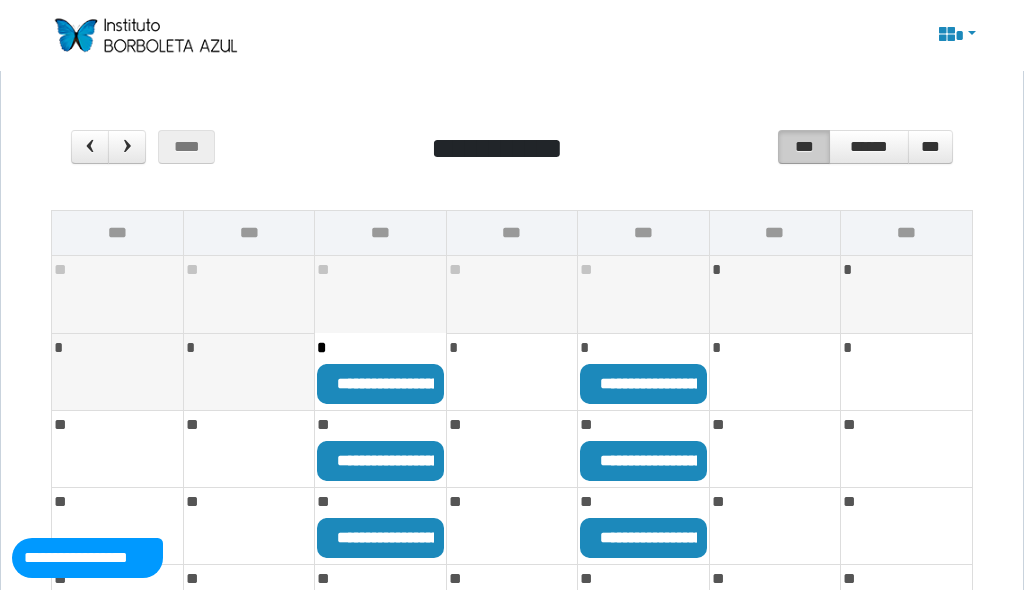 click at bounding box center [90, 146] 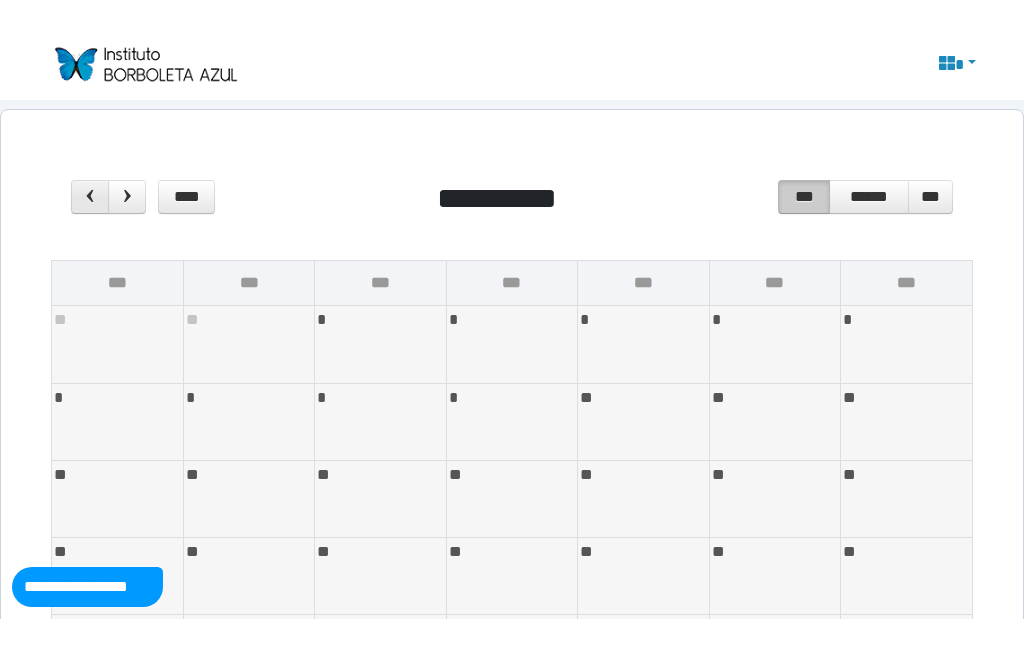 scroll, scrollTop: 80, scrollLeft: 0, axis: vertical 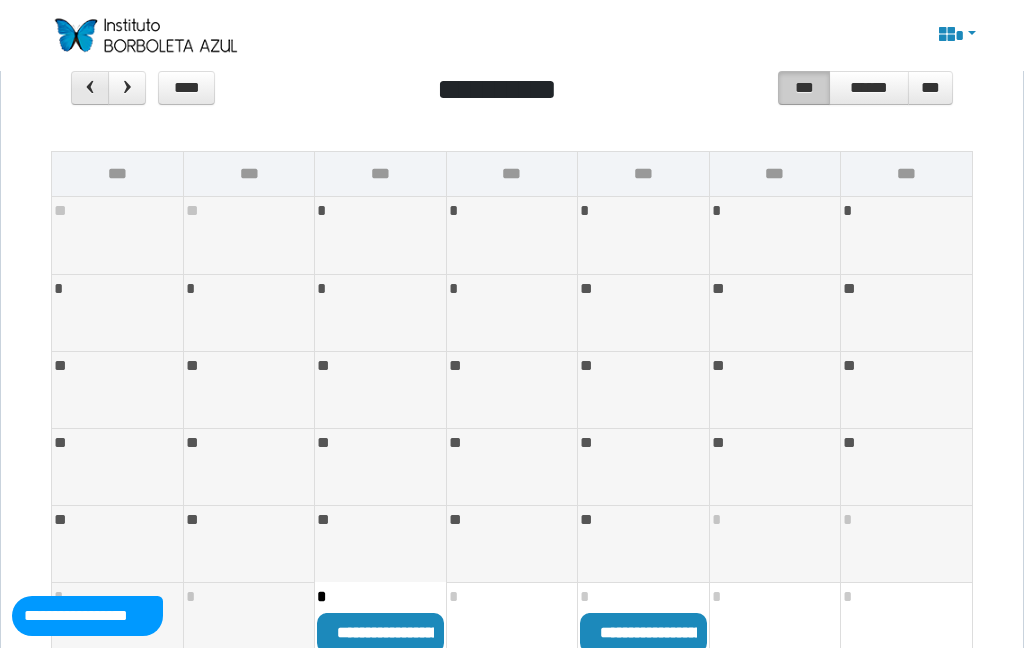 click on "******" at bounding box center [869, 88] 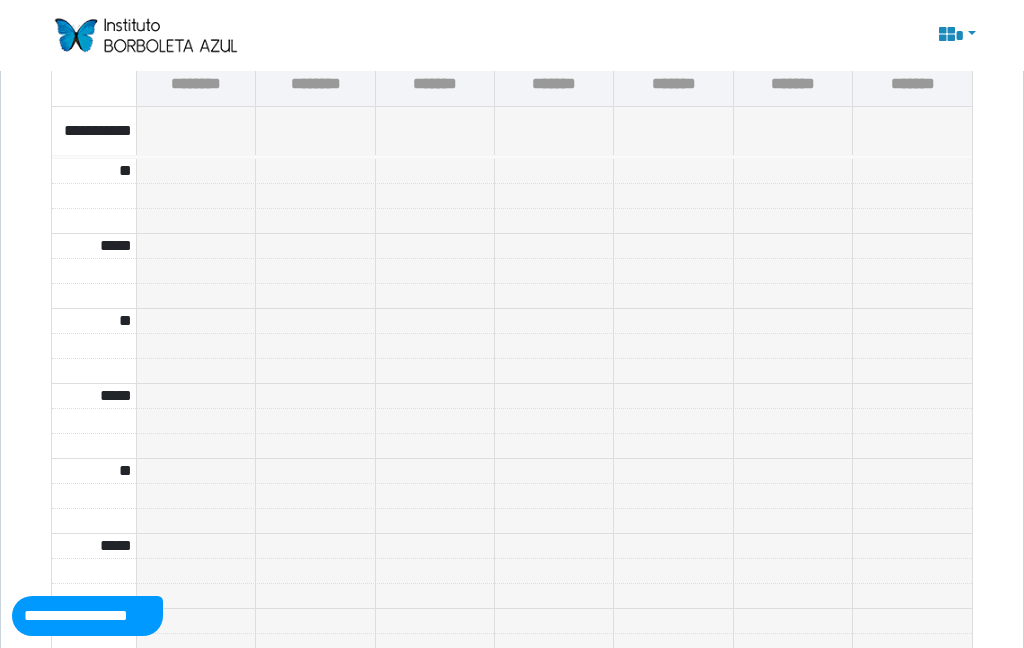 scroll, scrollTop: 0, scrollLeft: 0, axis: both 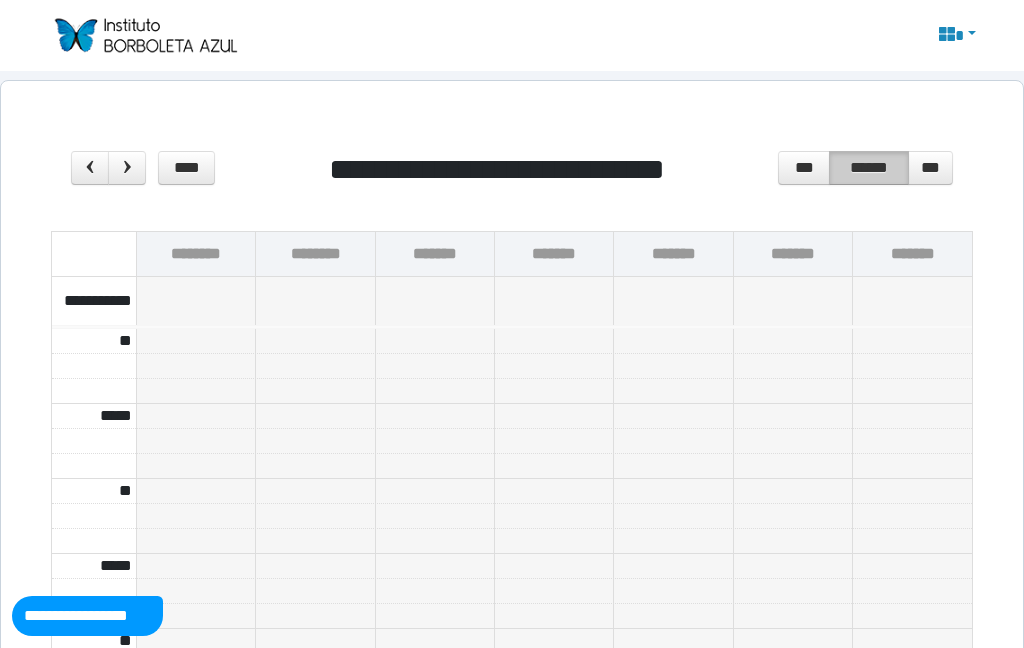 click at bounding box center (90, 167) 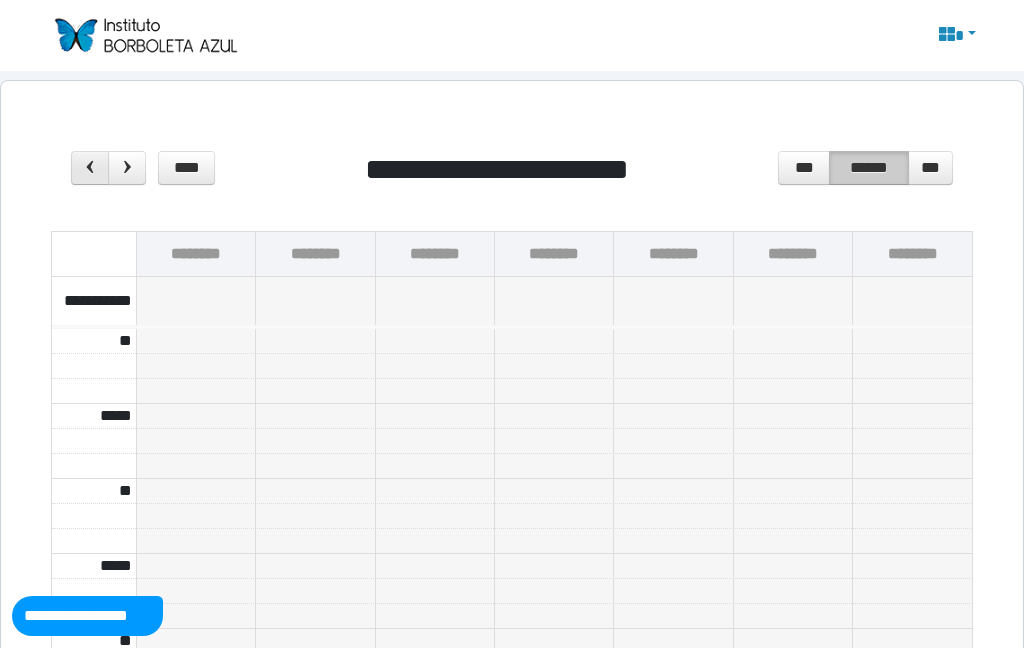 click at bounding box center (127, 168) 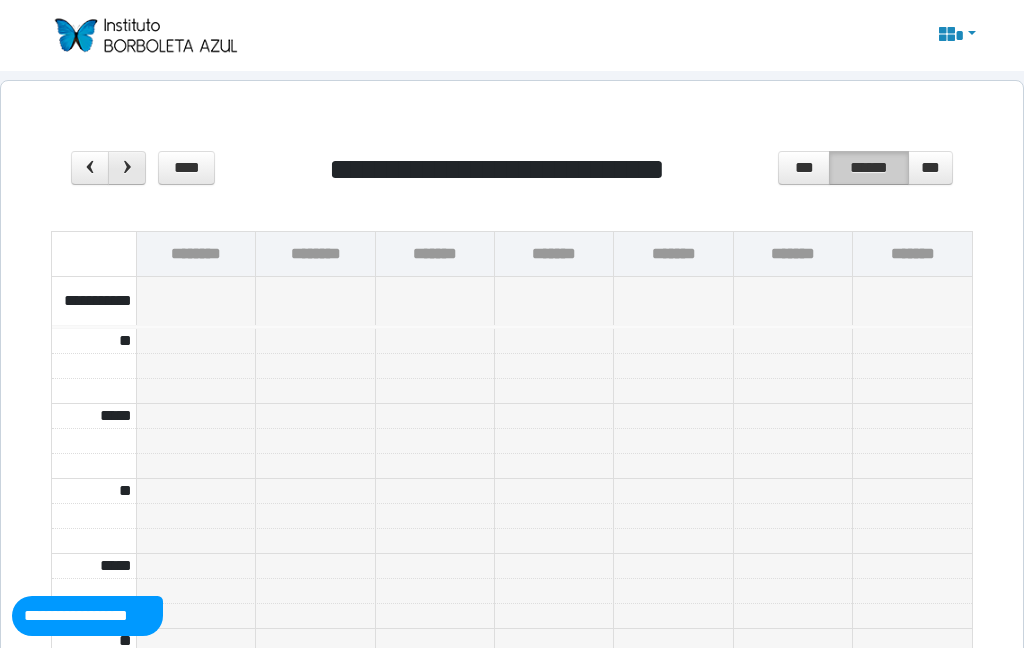 click at bounding box center (127, 168) 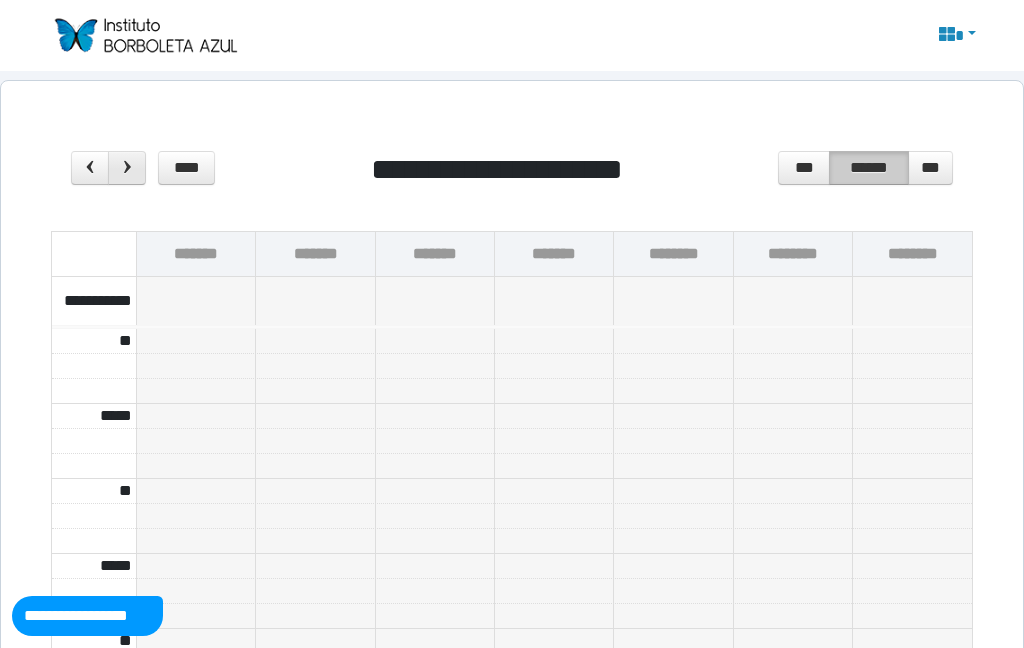 click at bounding box center [127, 167] 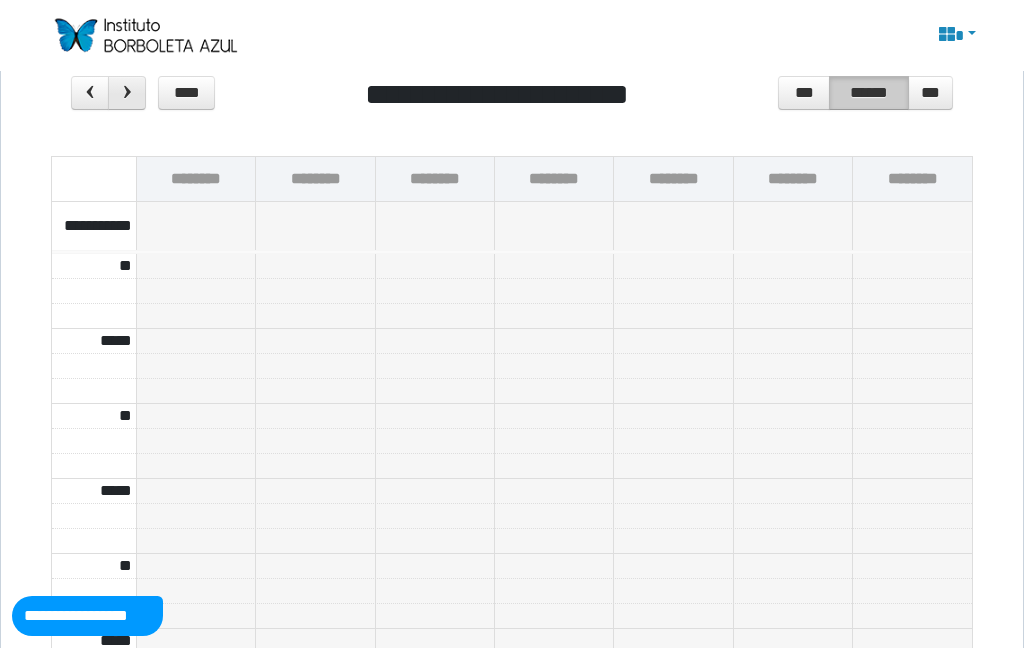 scroll, scrollTop: 0, scrollLeft: 0, axis: both 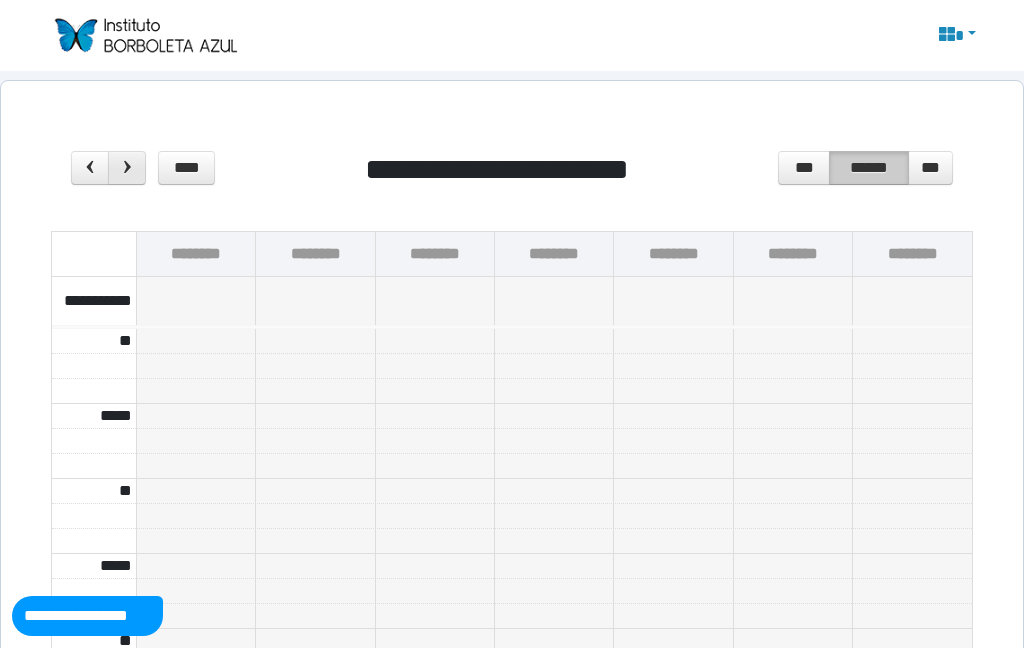 click at bounding box center (127, 167) 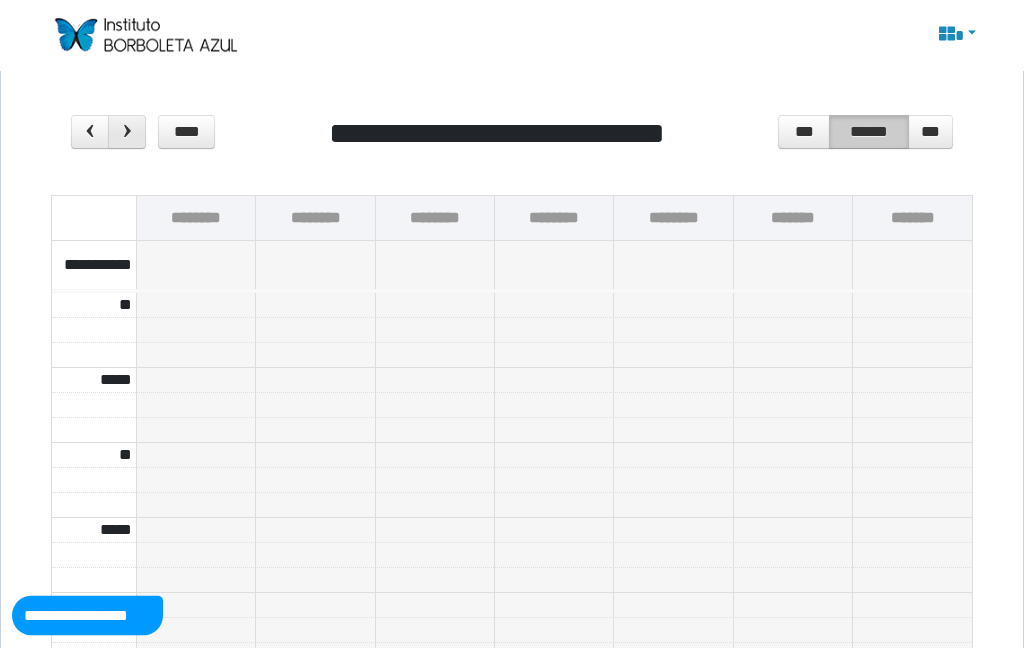 scroll, scrollTop: 0, scrollLeft: 0, axis: both 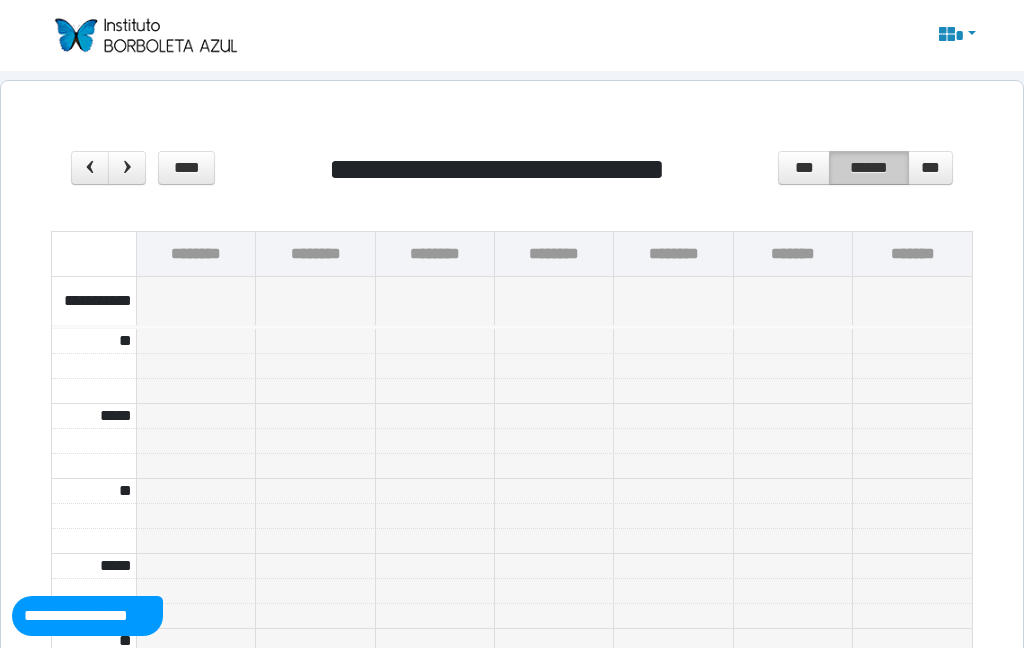 click at bounding box center (145, 35) 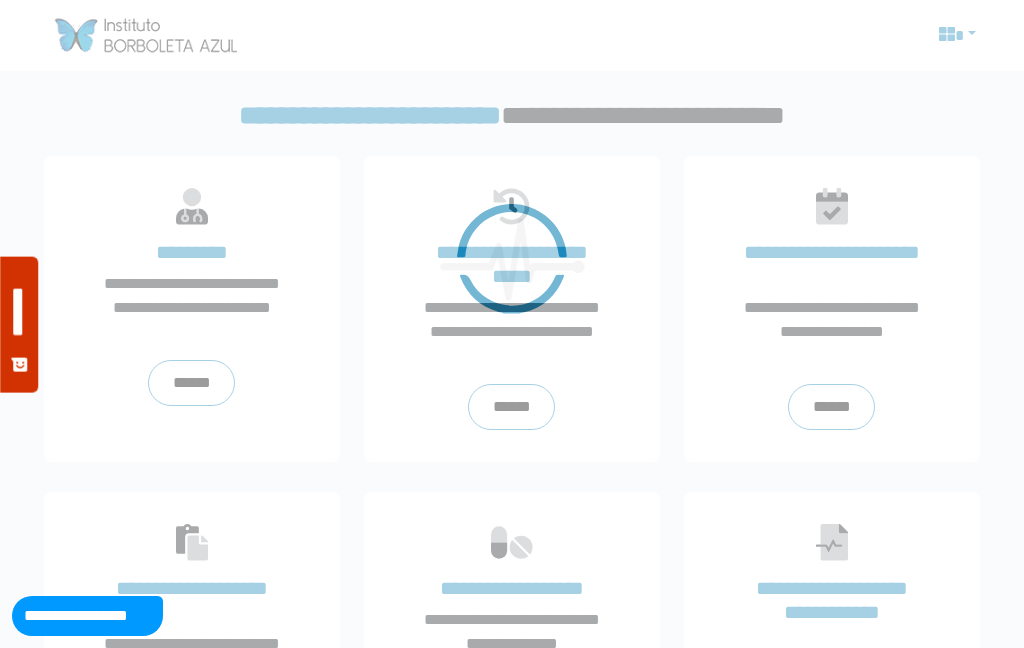 scroll, scrollTop: 0, scrollLeft: 0, axis: both 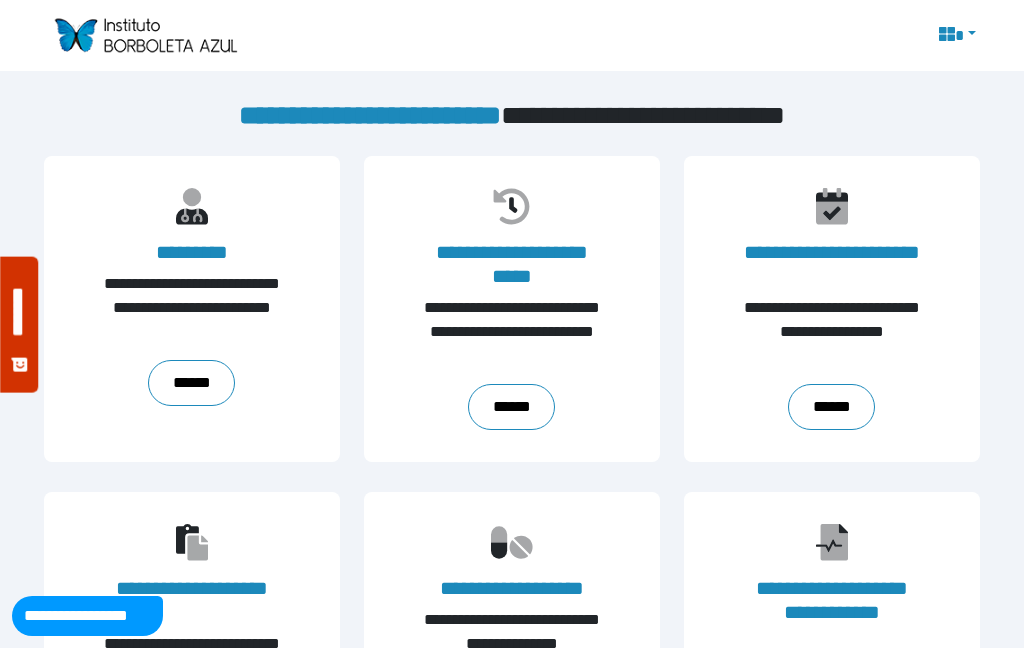 click on "******" at bounding box center (191, 383) 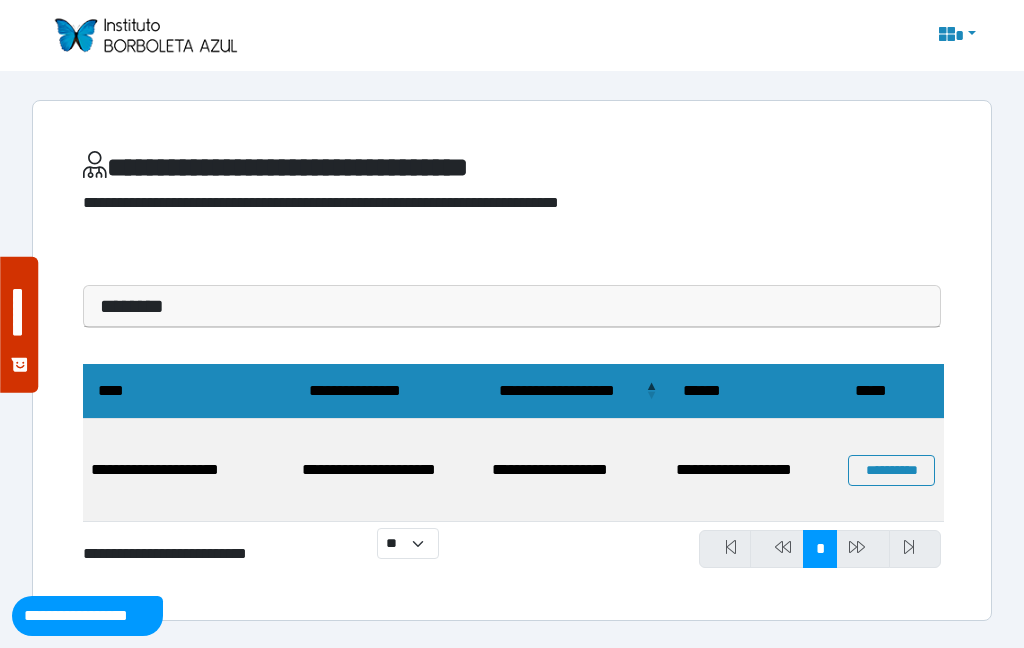 scroll, scrollTop: 0, scrollLeft: 0, axis: both 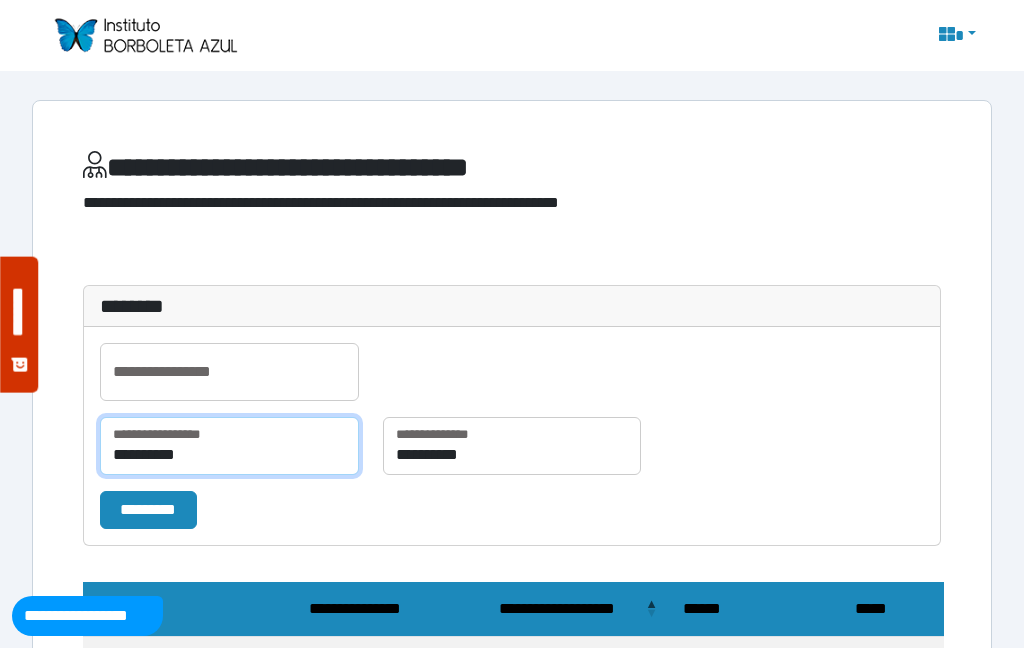 click on "**********" at bounding box center (229, 446) 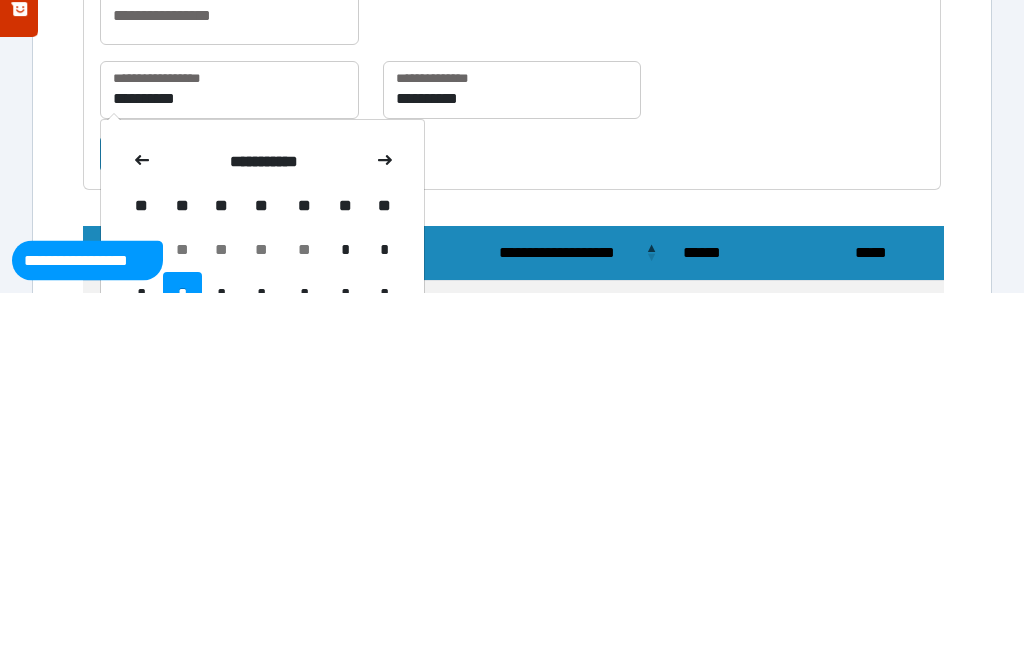 click at bounding box center (142, 518) 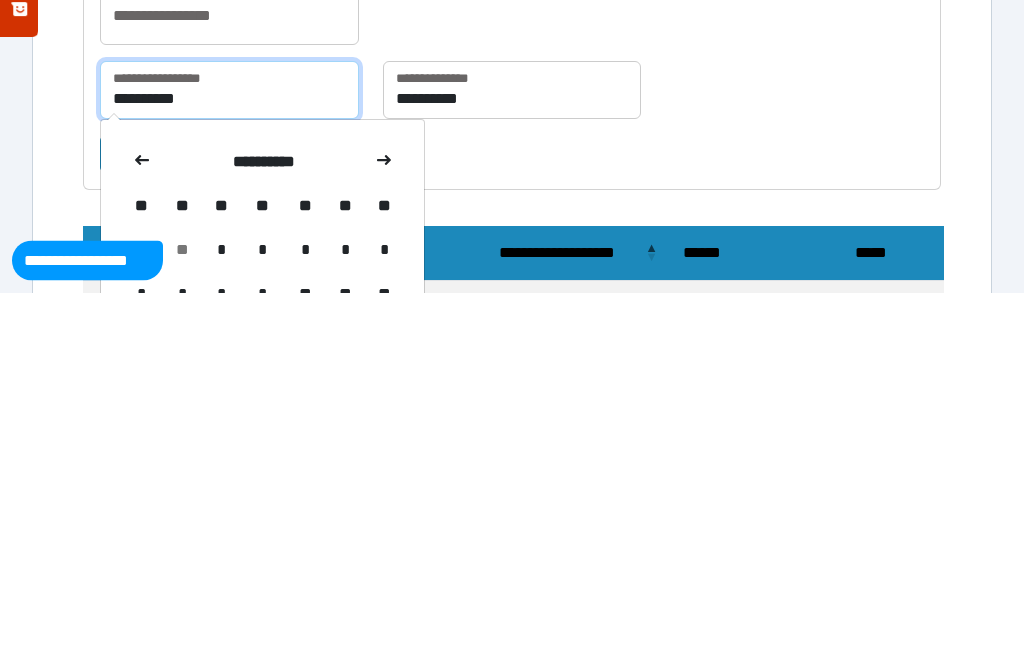 click on "**********" at bounding box center [229, 446] 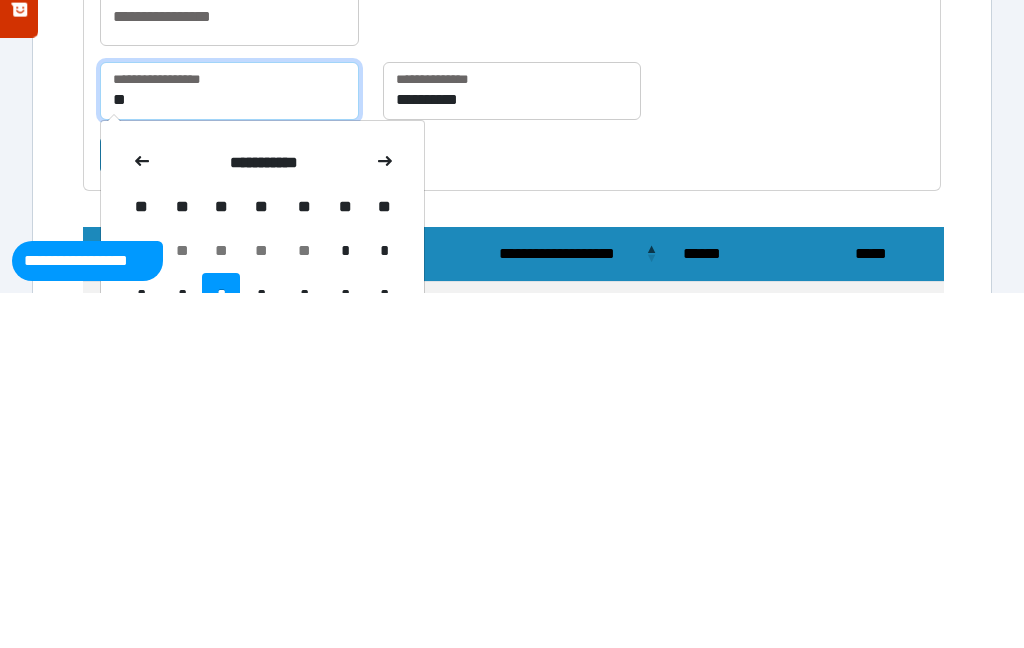 type on "*" 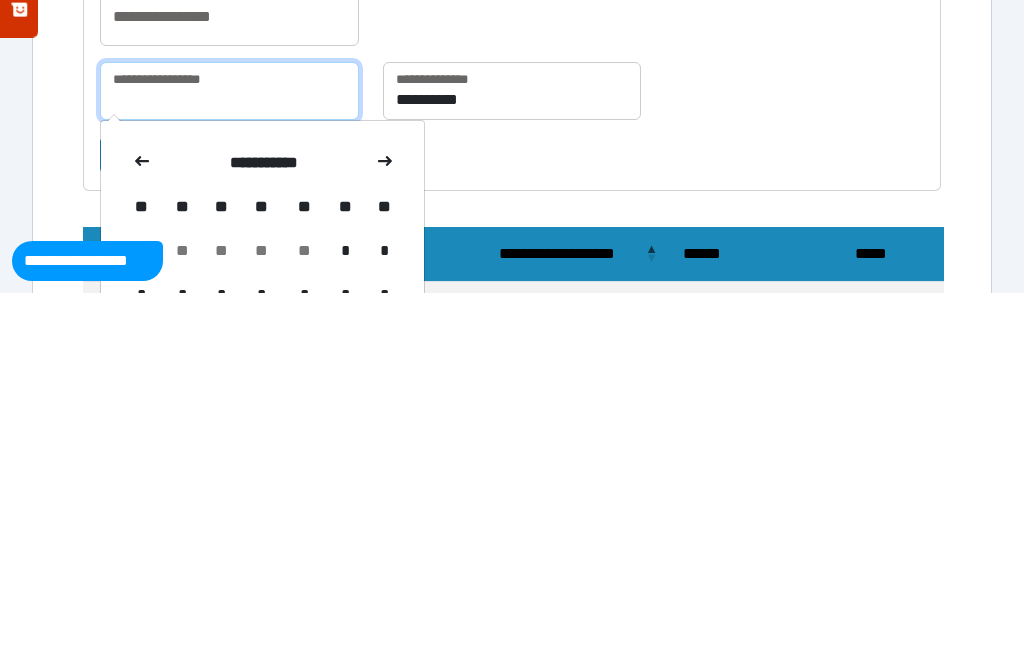 scroll, scrollTop: 15, scrollLeft: 0, axis: vertical 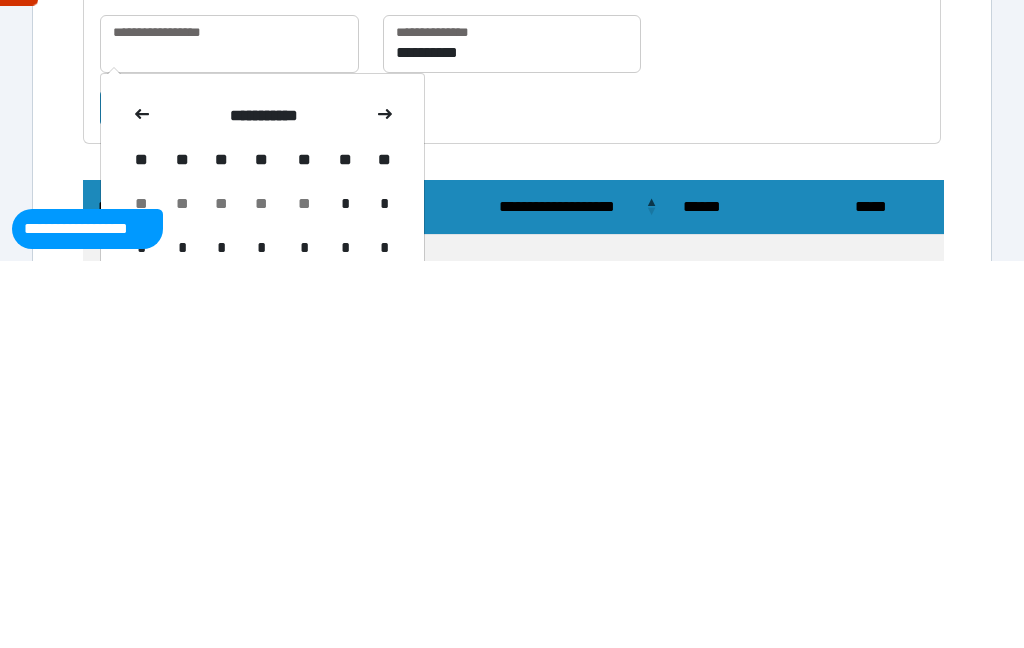 click 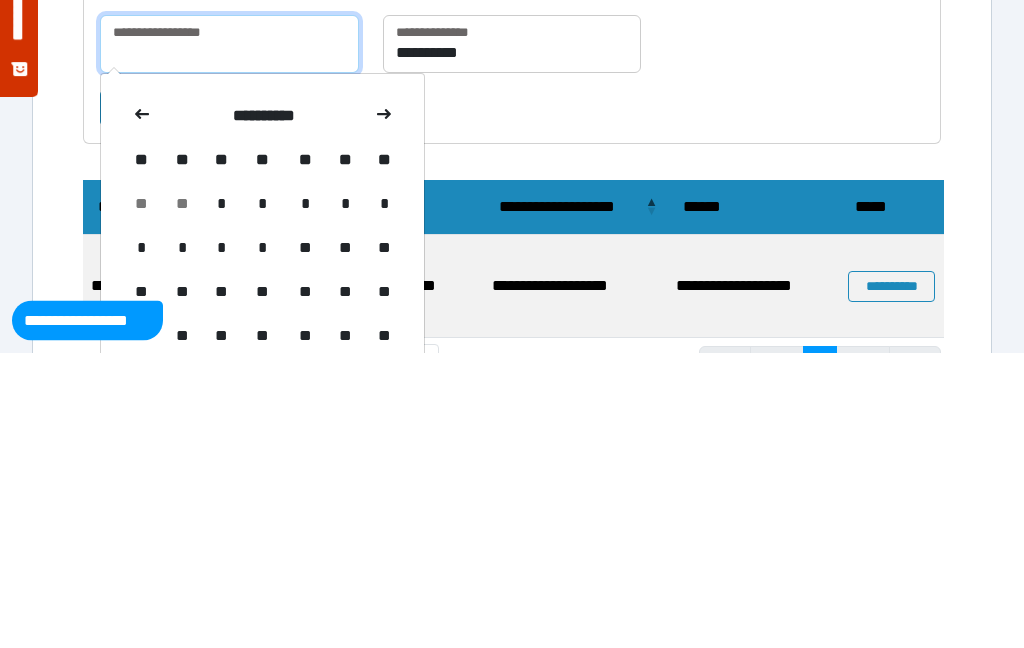 scroll, scrollTop: 109, scrollLeft: 0, axis: vertical 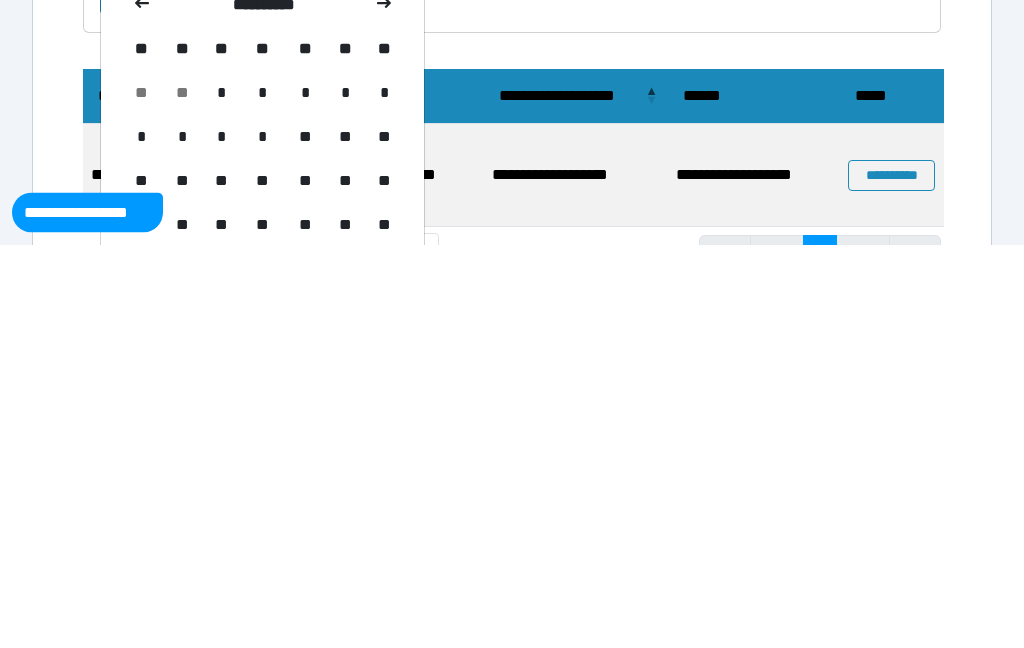 click on "*" at bounding box center [221, 497] 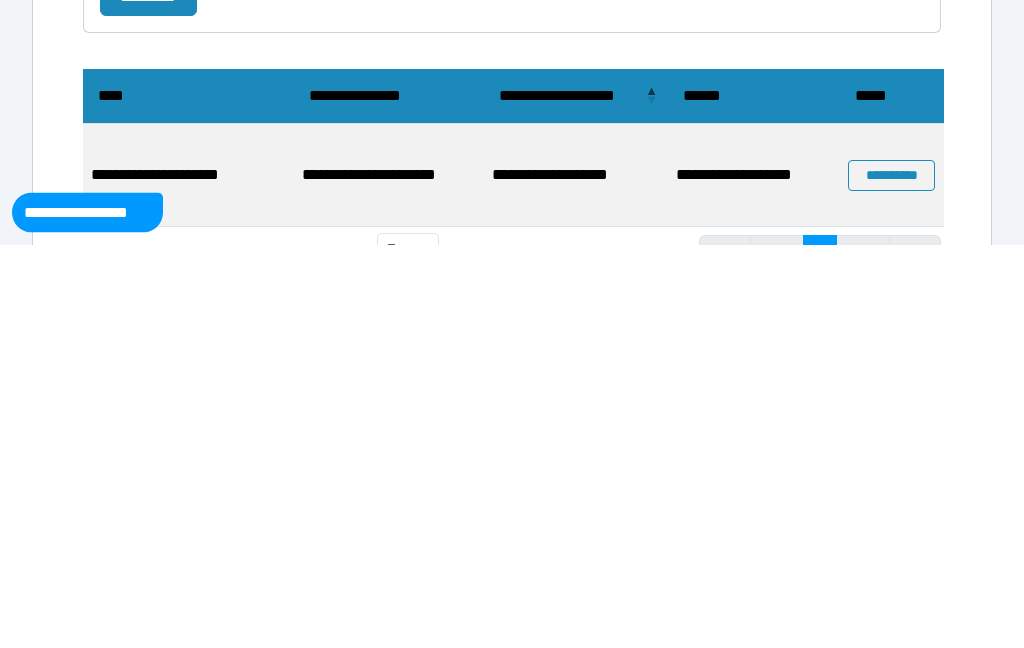scroll, scrollTop: 211, scrollLeft: 0, axis: vertical 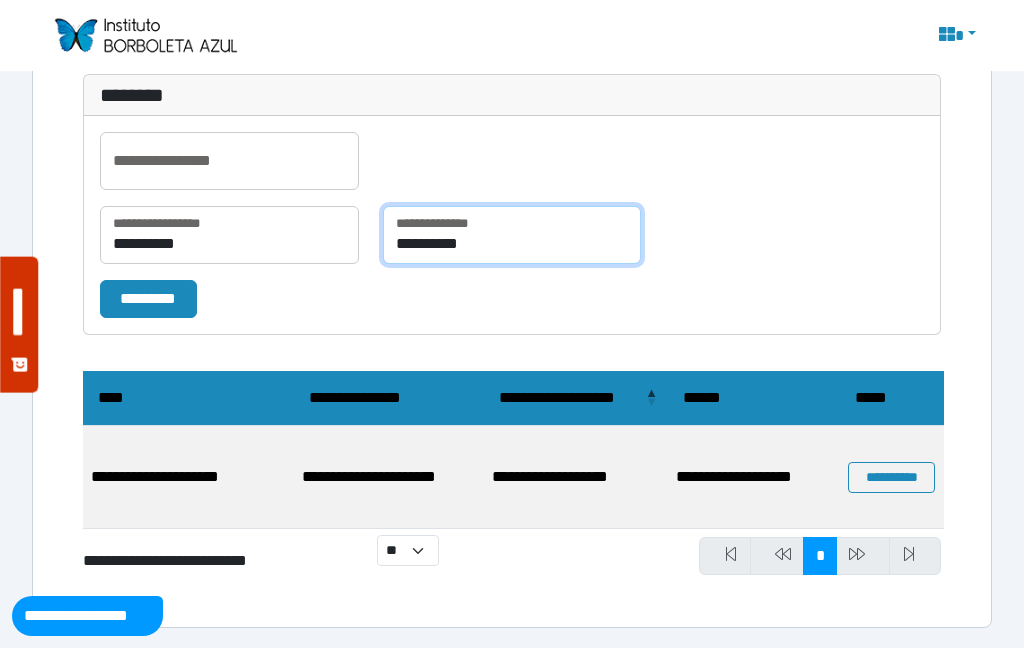 click on "**********" at bounding box center [512, 235] 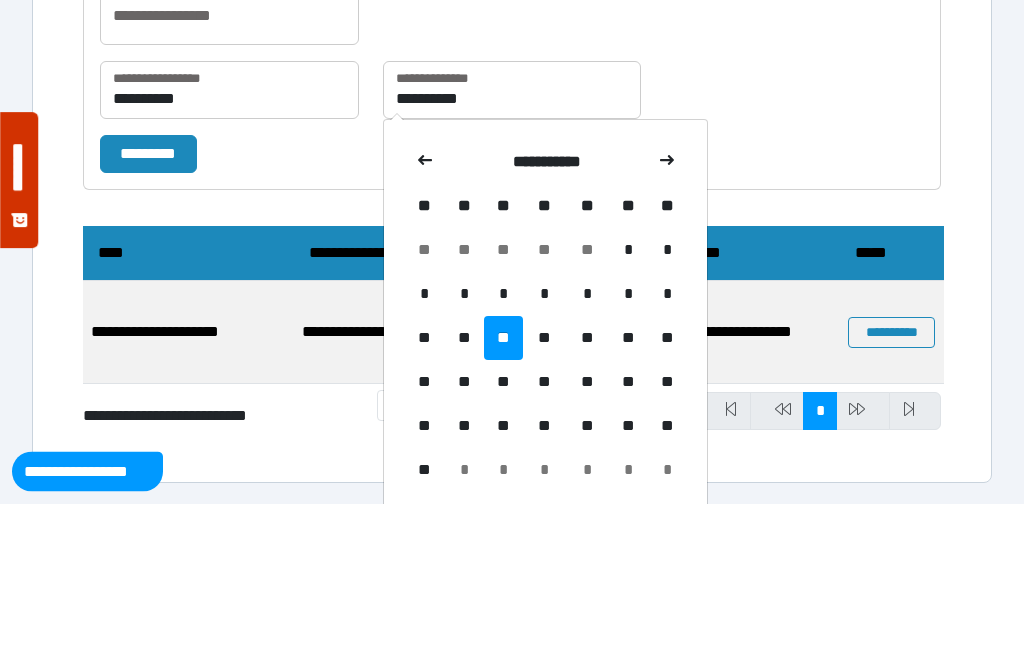 click 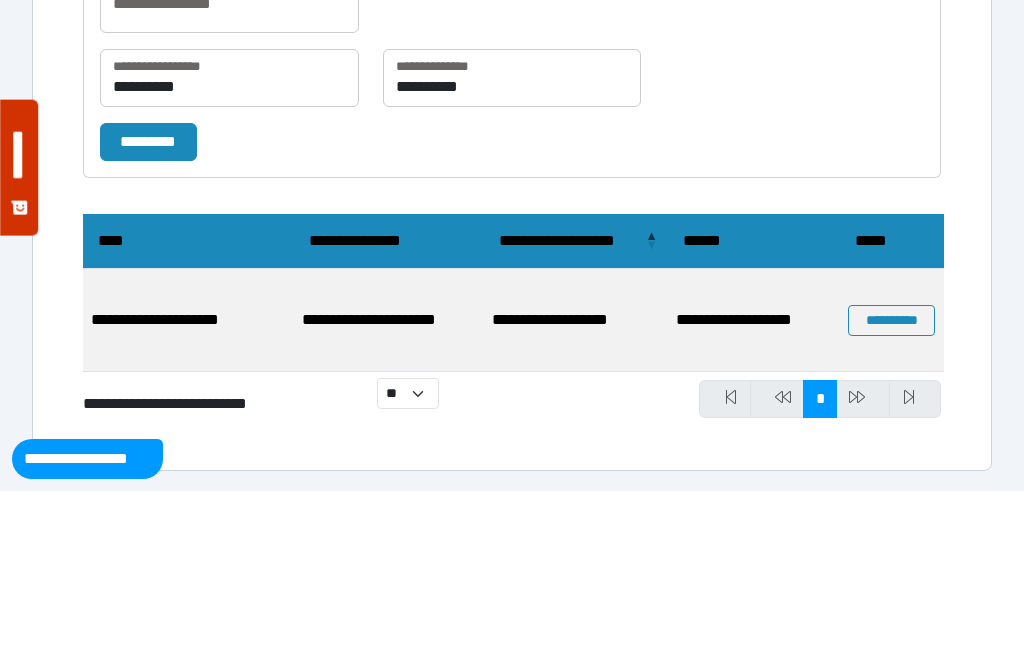 click on "**********" at bounding box center [512, 225] 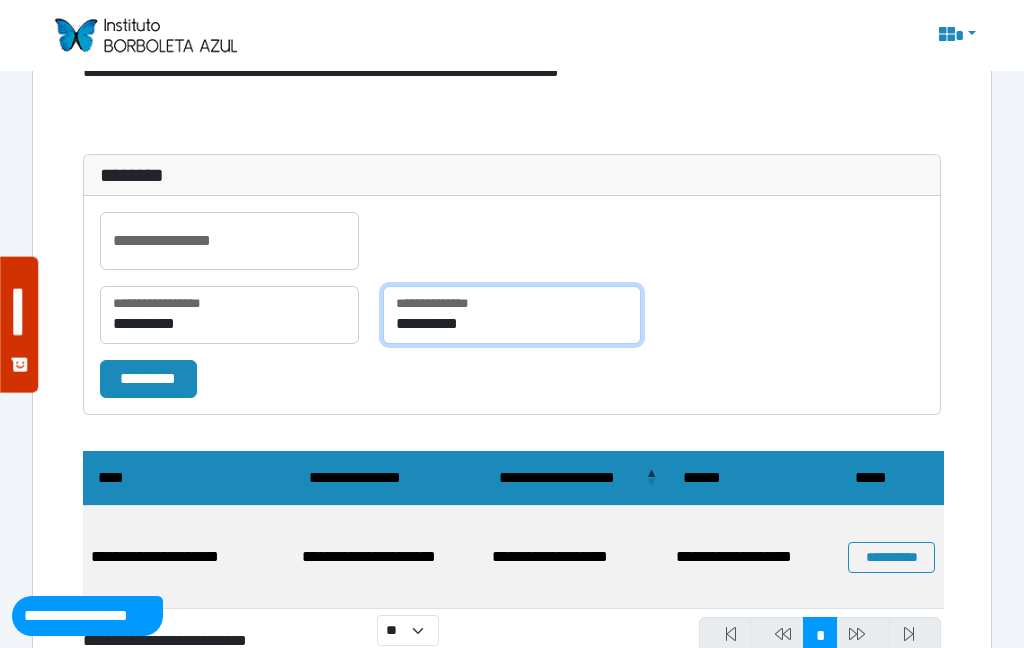 click on "**********" at bounding box center [512, 315] 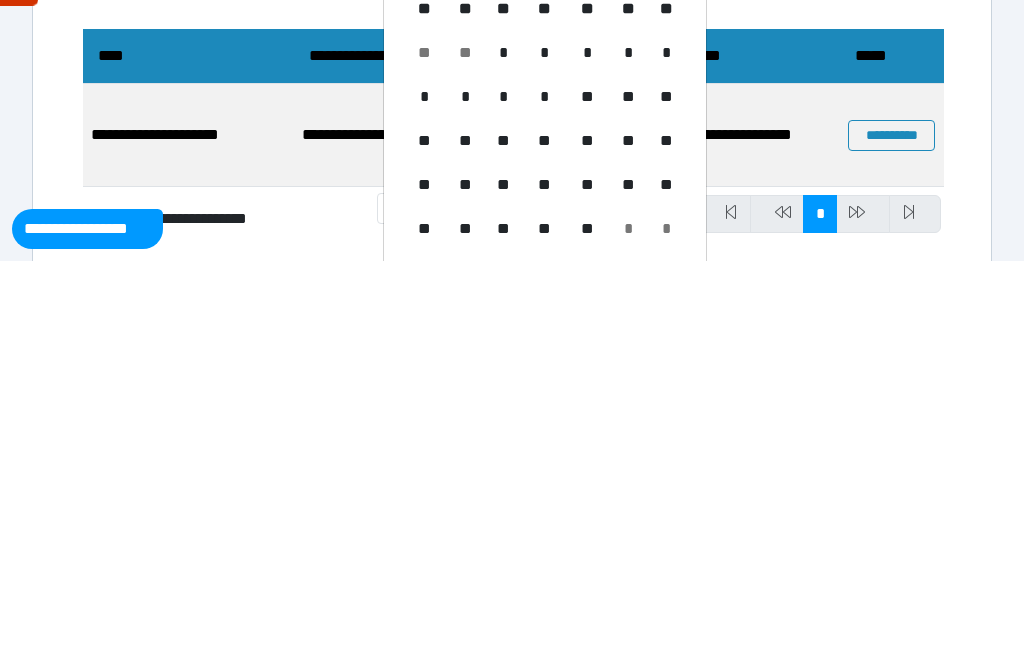 click on "**" at bounding box center (587, 616) 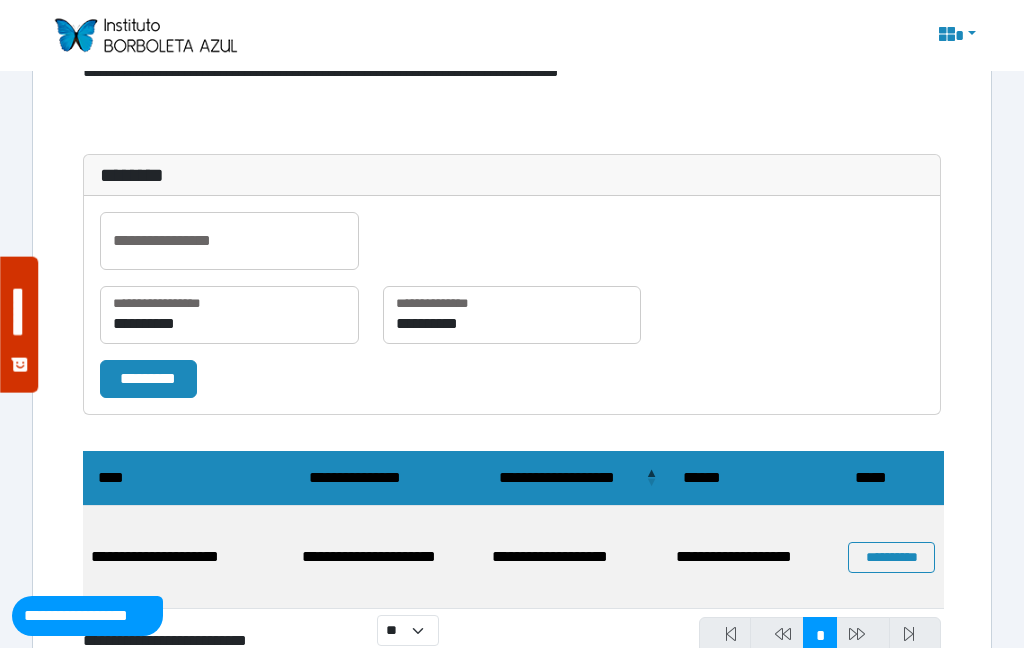 click on "*********" at bounding box center (148, 379) 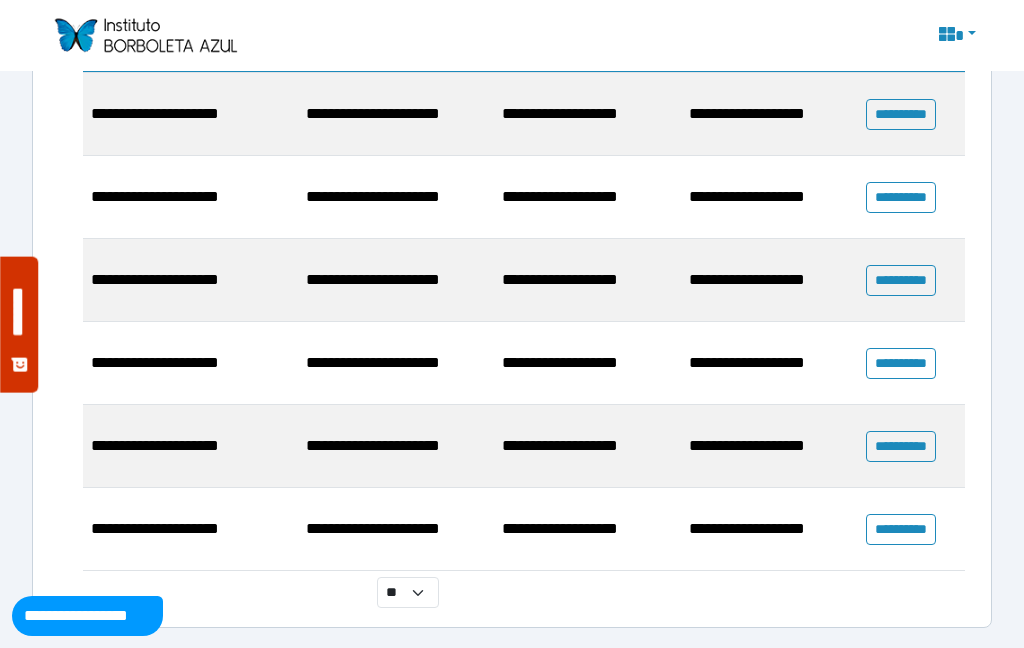 scroll, scrollTop: 534, scrollLeft: 0, axis: vertical 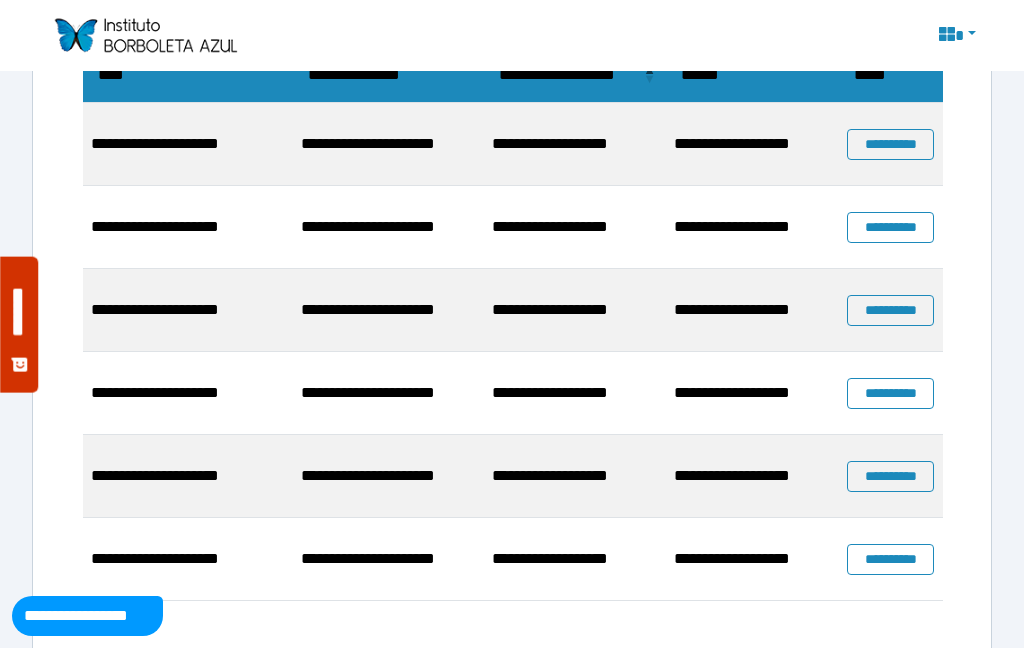 click on "**********" at bounding box center (890, 310) 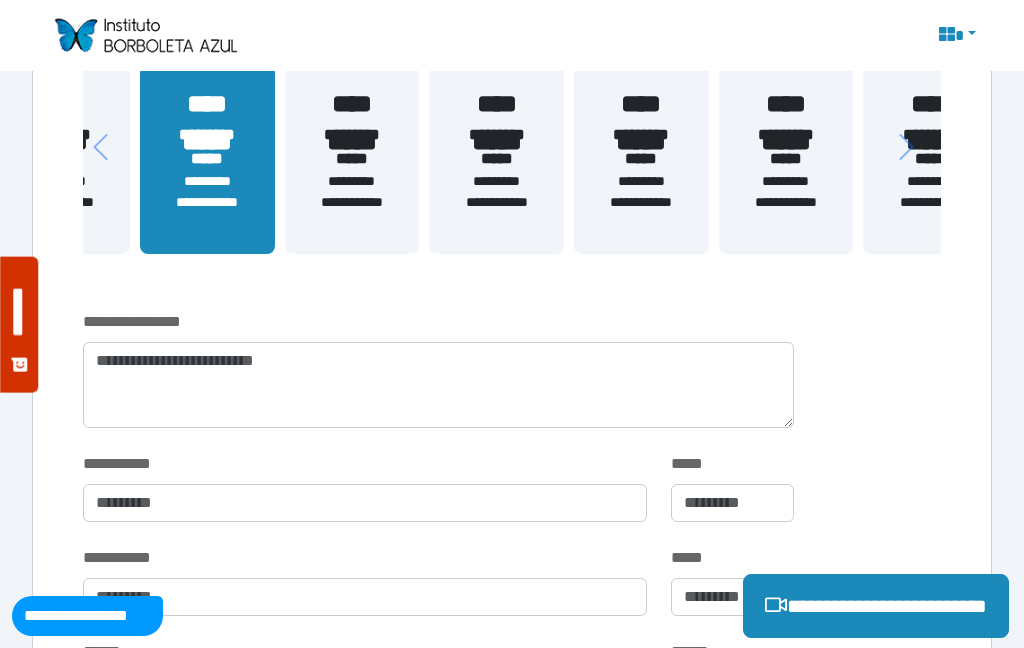 scroll, scrollTop: 479, scrollLeft: 0, axis: vertical 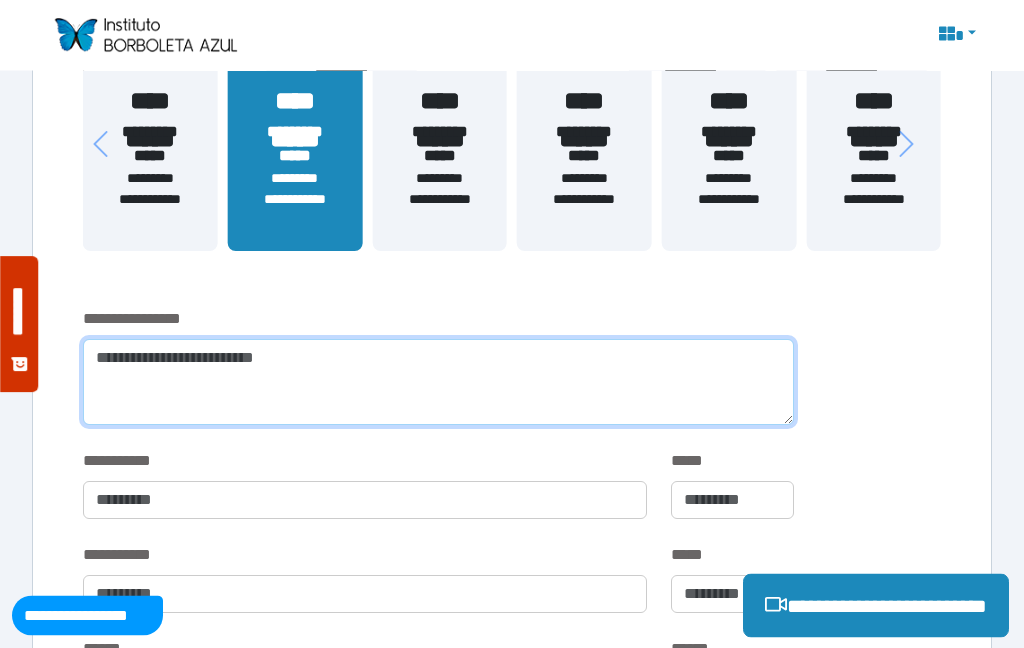 click at bounding box center (438, 383) 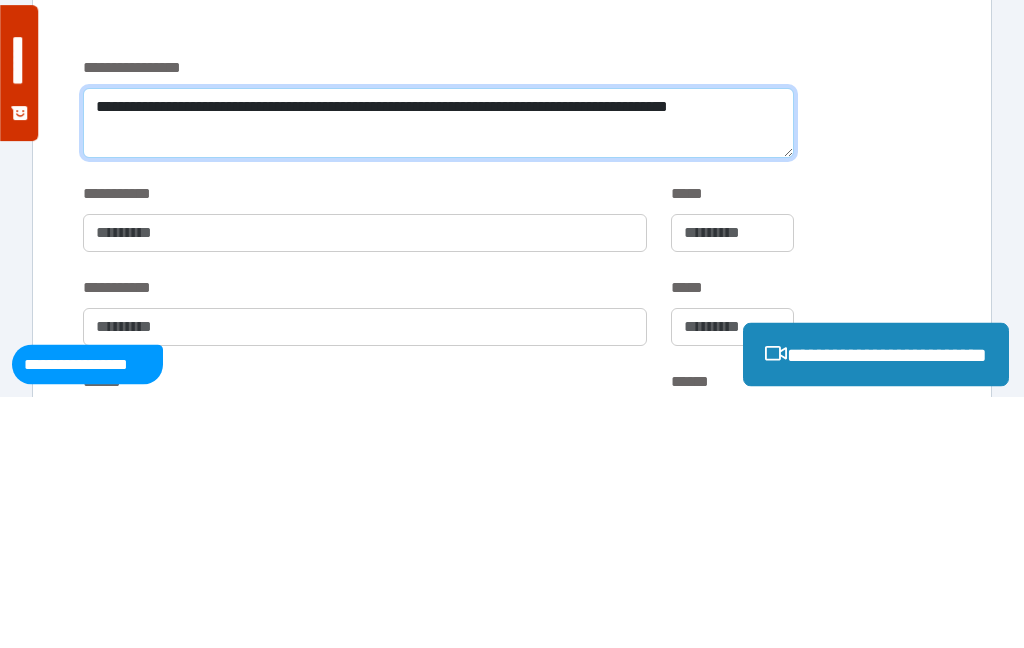 scroll, scrollTop: 0, scrollLeft: 0, axis: both 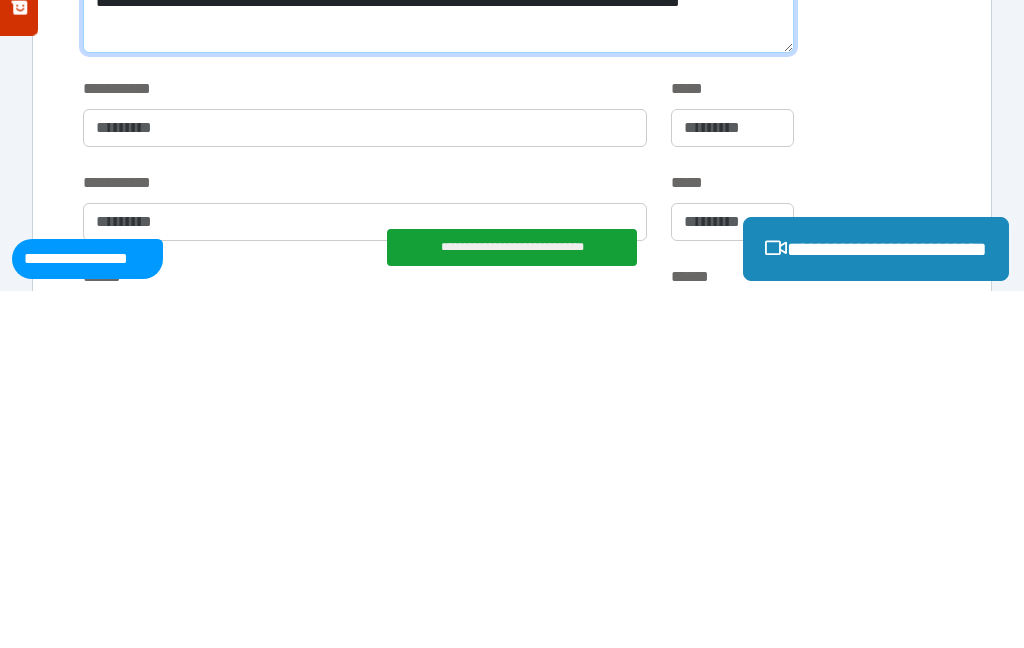 click on "**********" at bounding box center (438, 375) 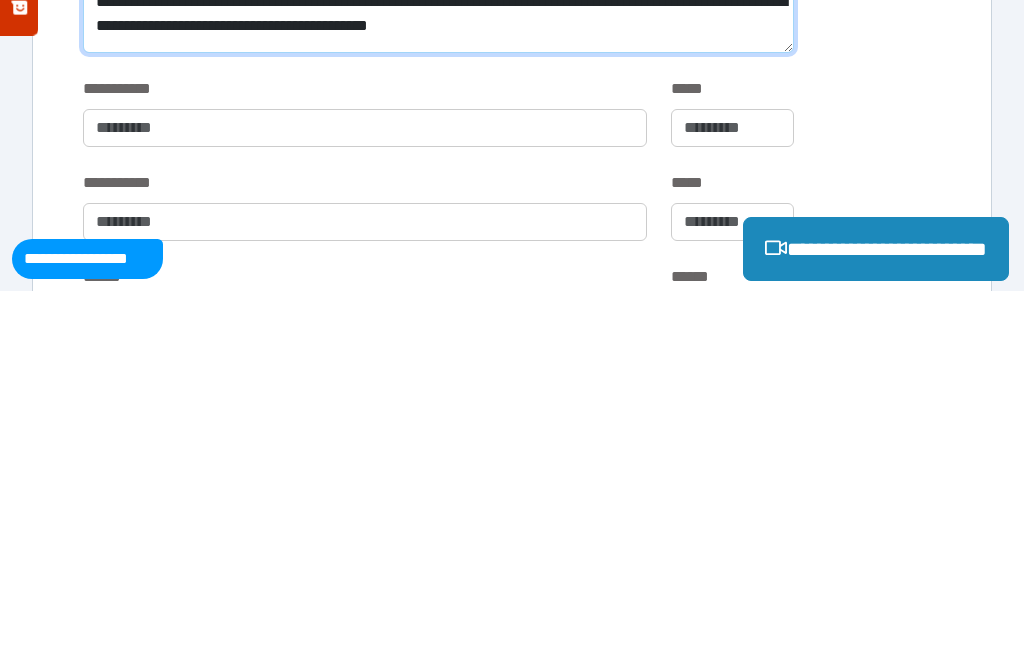 scroll, scrollTop: 0, scrollLeft: 0, axis: both 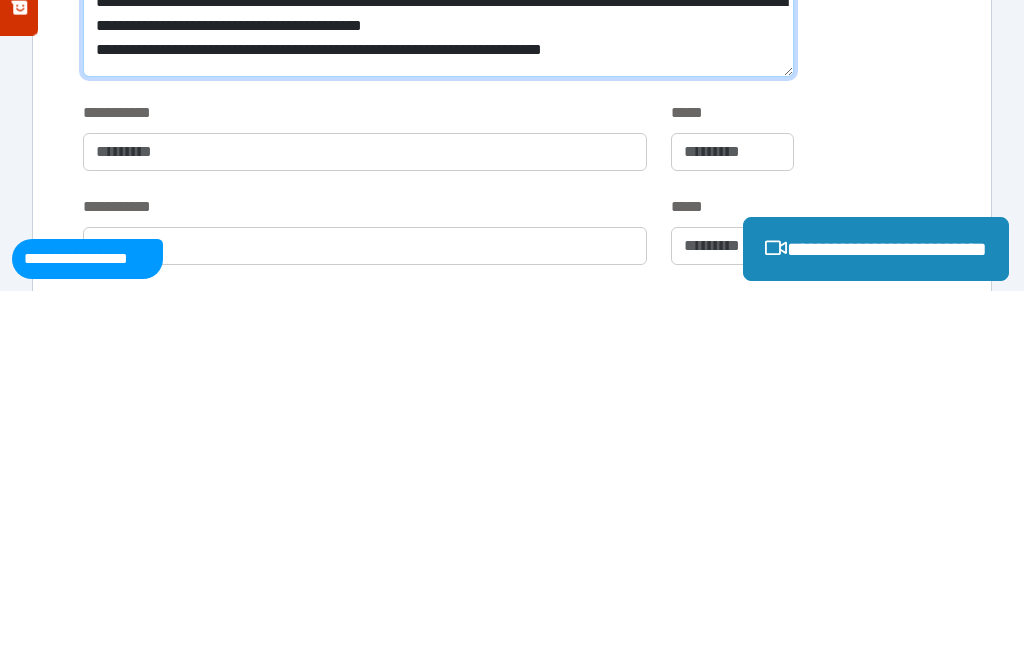 click on "**********" at bounding box center [438, 387] 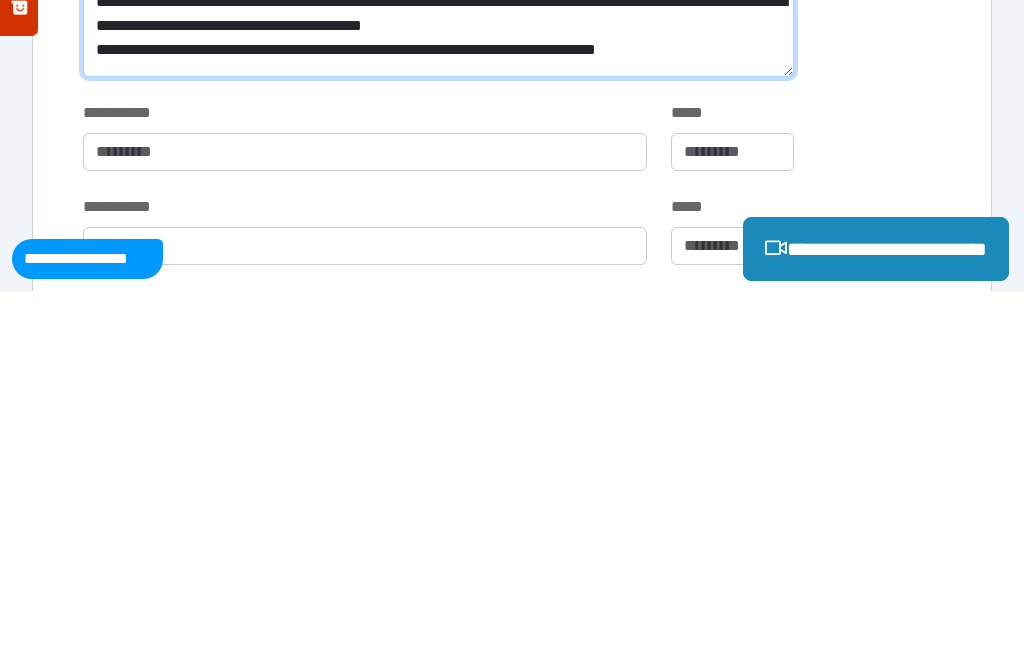 click on "**********" at bounding box center (438, 387) 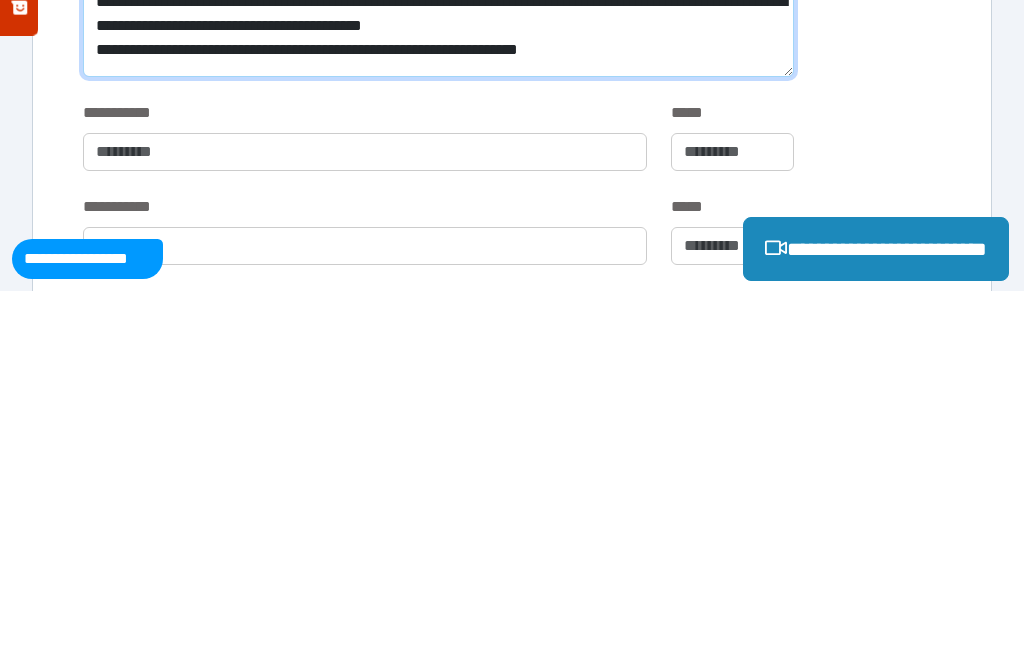 click on "**********" at bounding box center (438, 387) 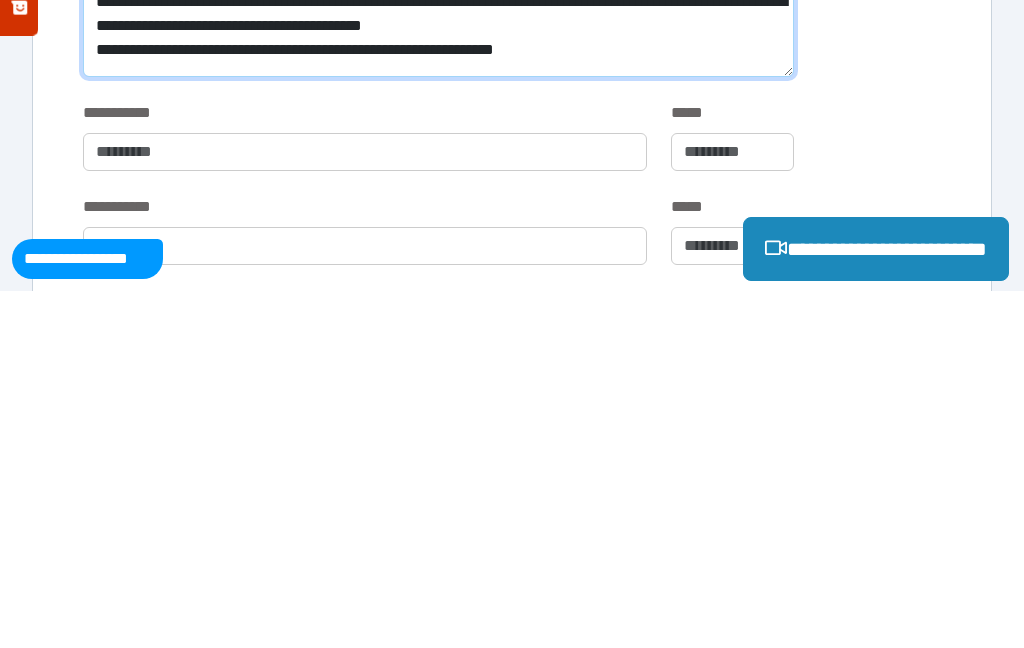 click on "**********" at bounding box center [438, 387] 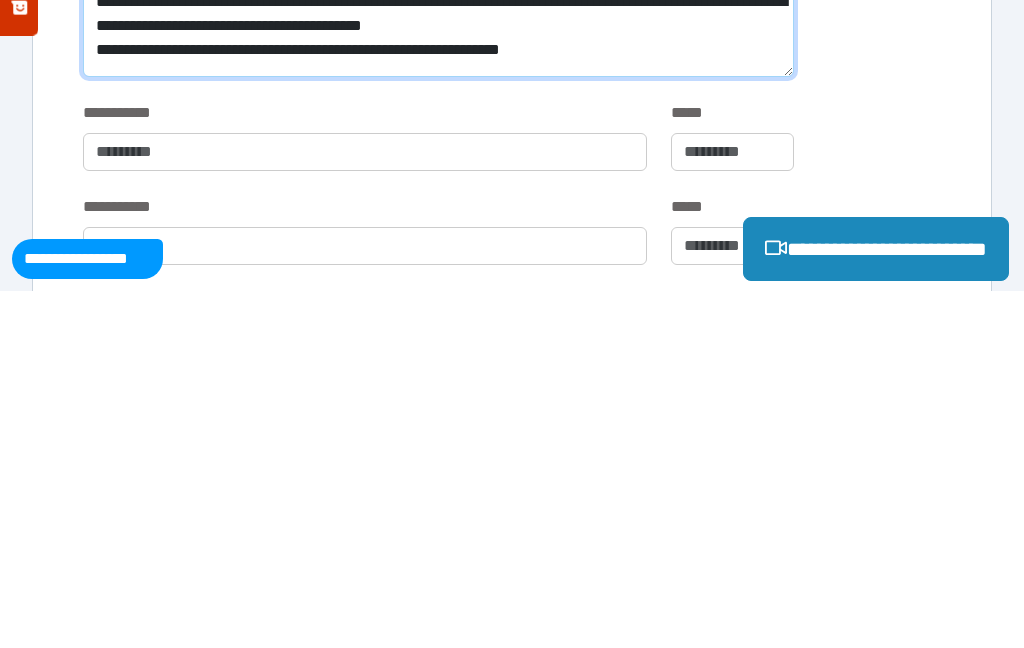 click on "**********" at bounding box center (438, 387) 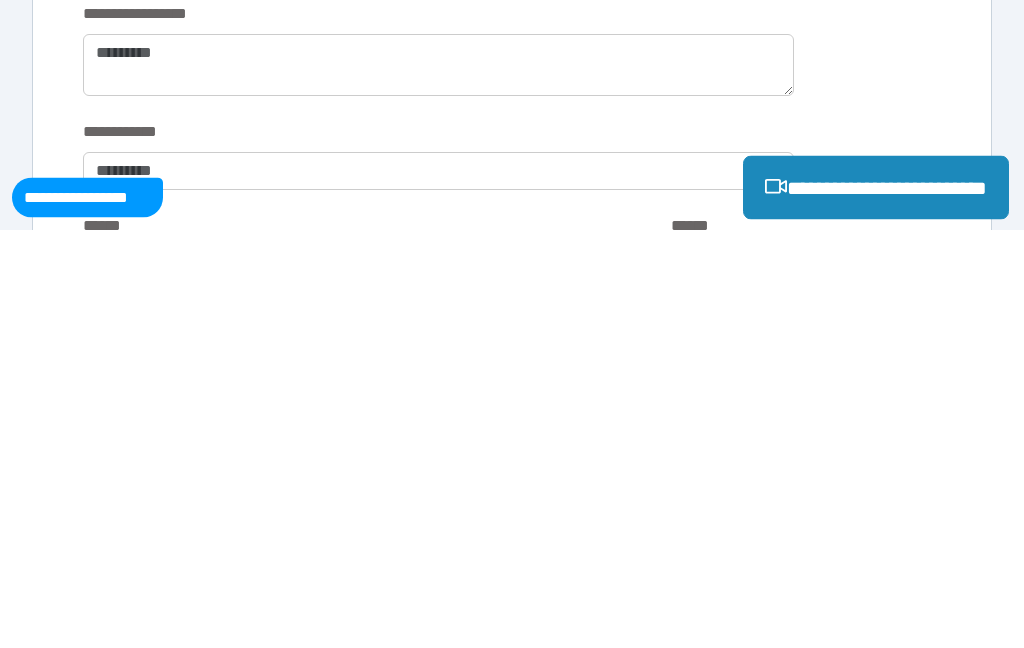 scroll, scrollTop: 50, scrollLeft: 0, axis: vertical 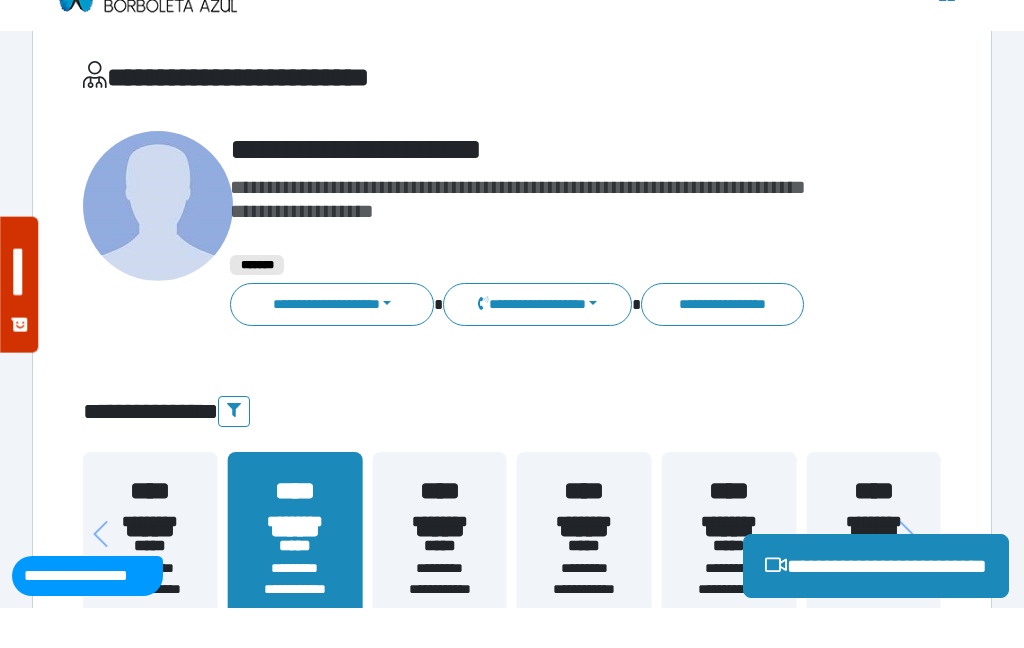 type on "**********" 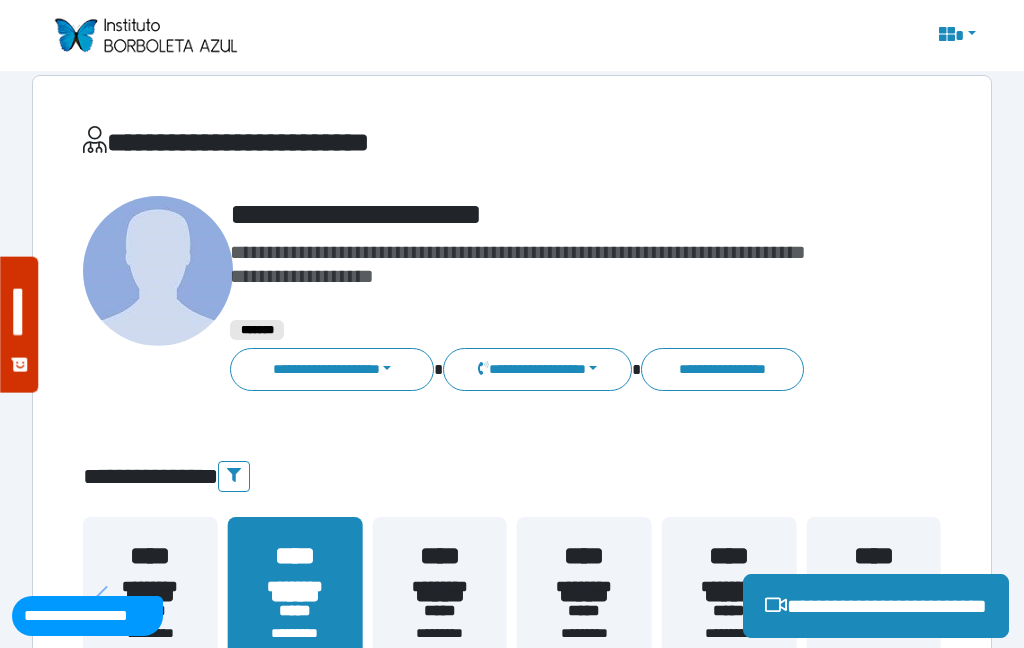 scroll, scrollTop: 0, scrollLeft: 0, axis: both 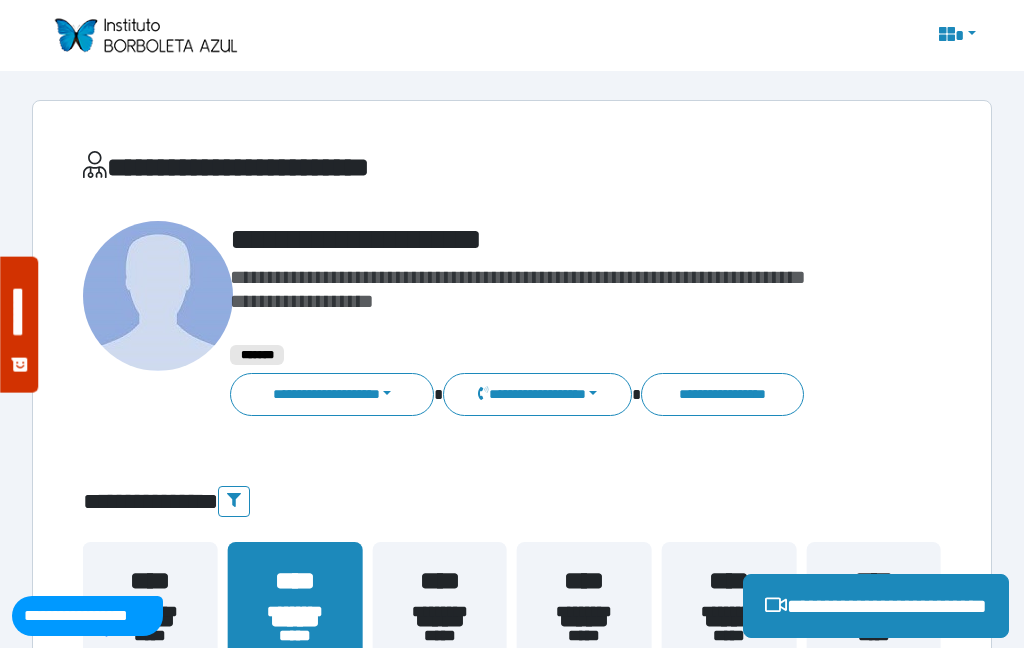 click on "**********" at bounding box center [332, 394] 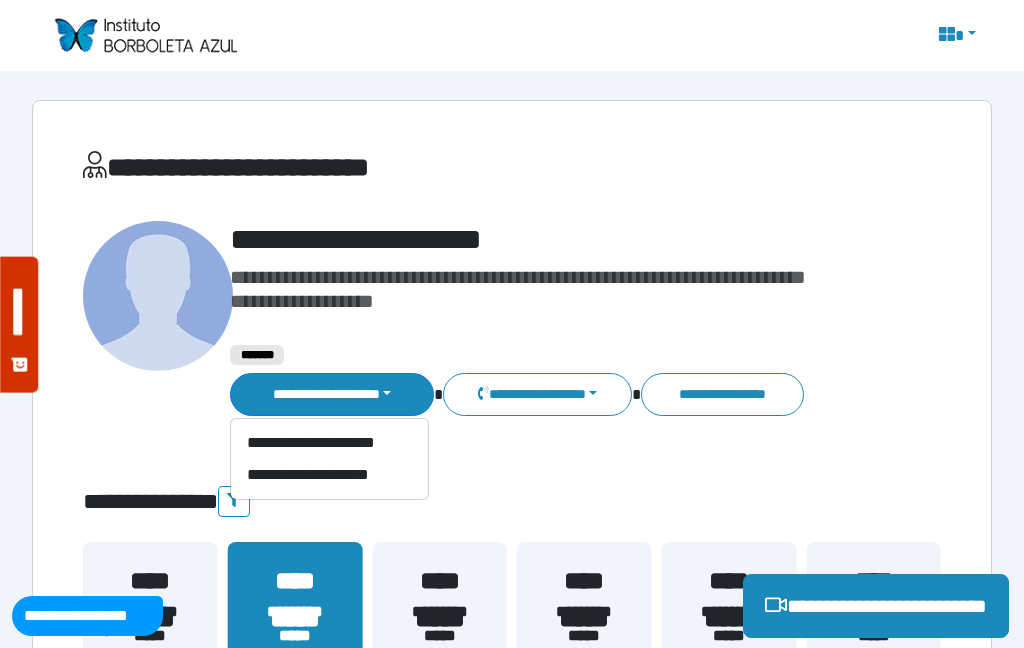 click on "**********" at bounding box center [329, 443] 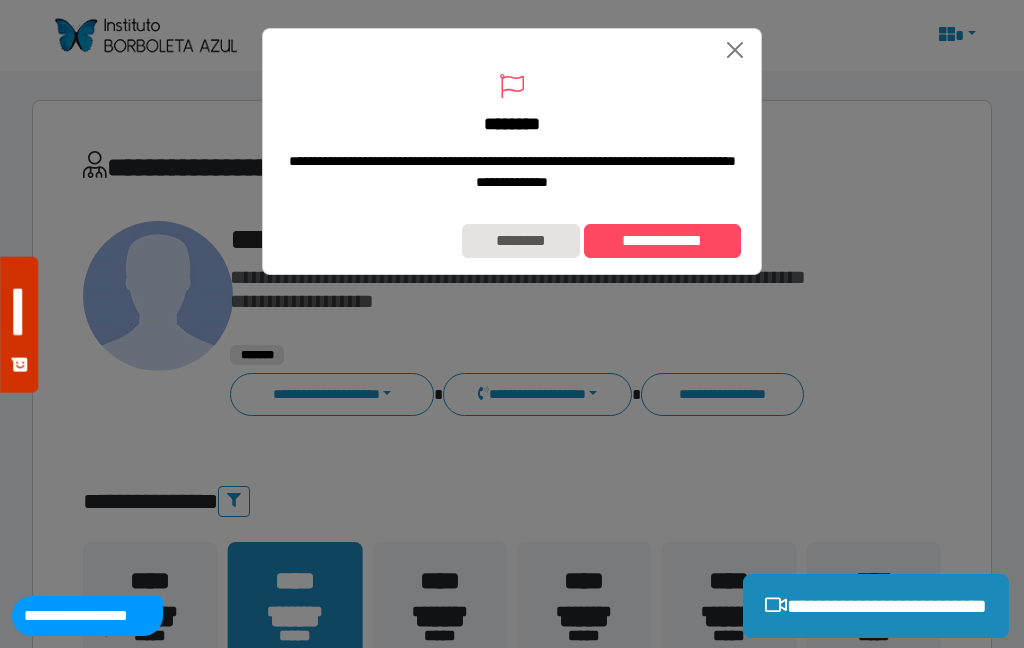click on "**********" at bounding box center [662, 241] 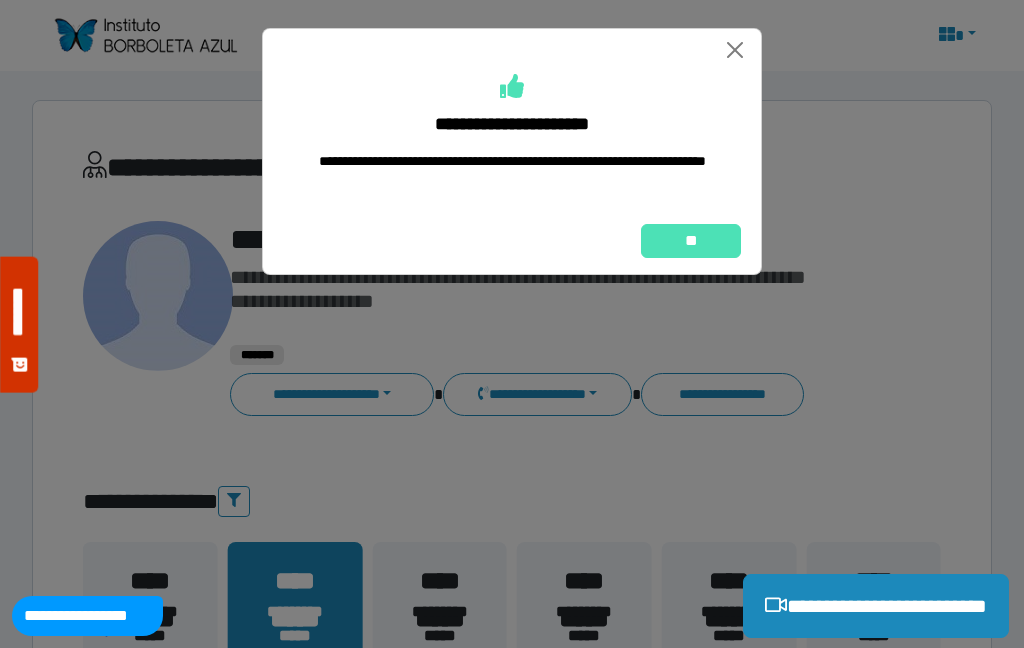 click on "**" at bounding box center (691, 241) 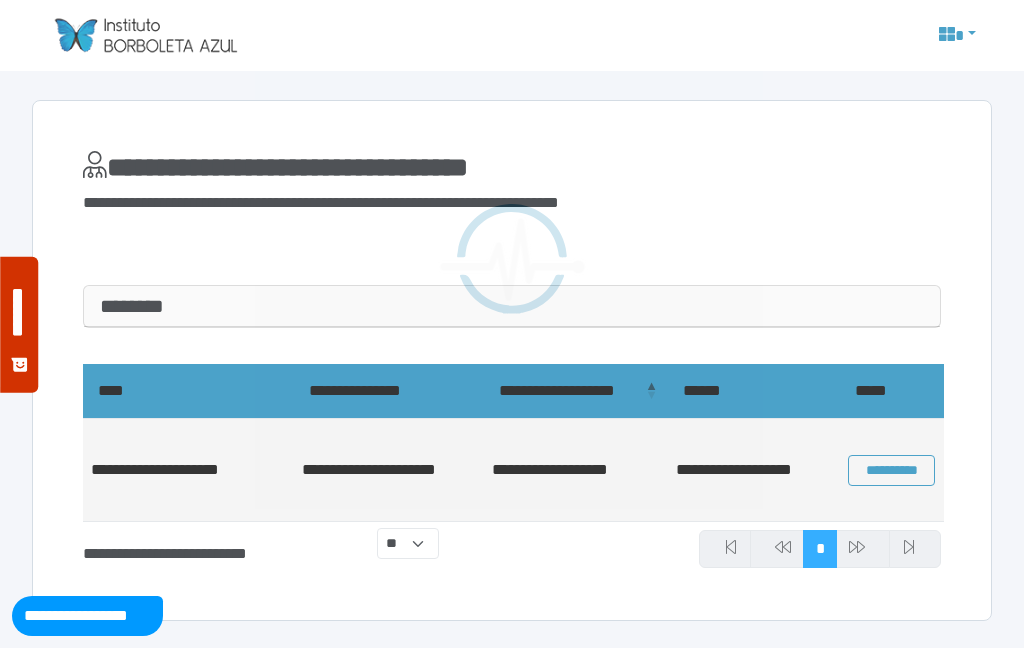 scroll, scrollTop: 0, scrollLeft: 0, axis: both 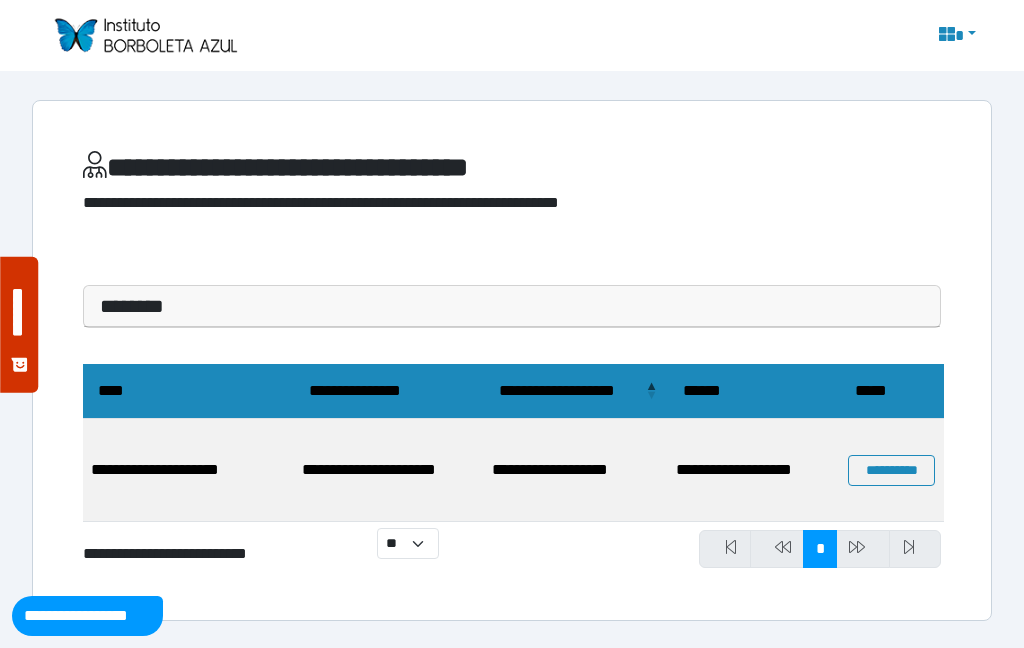 click on "********" at bounding box center [512, 306] 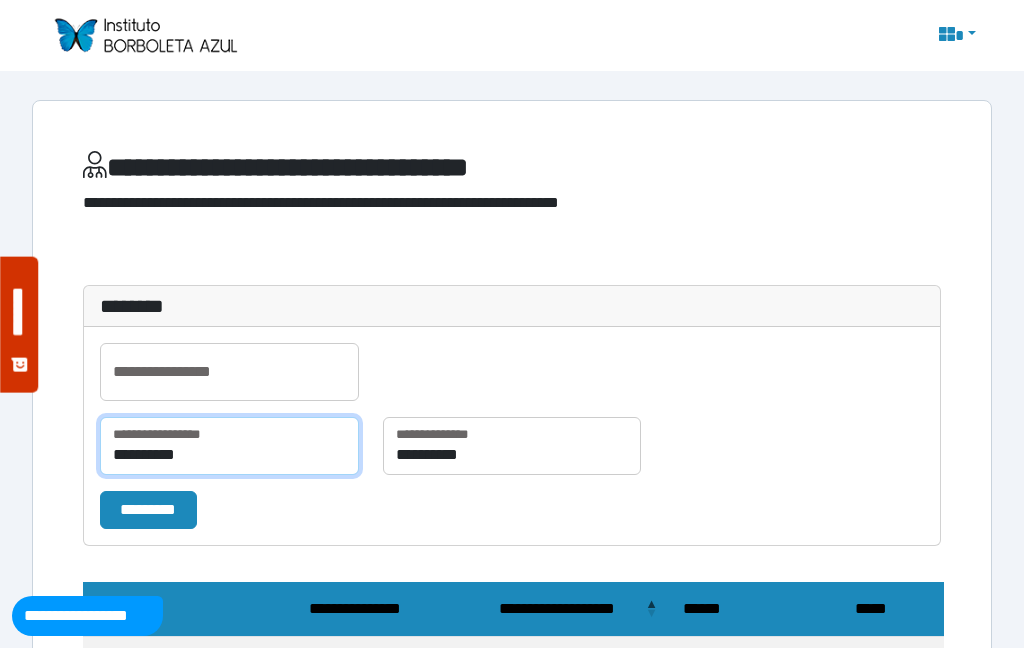 click on "**********" at bounding box center [229, 446] 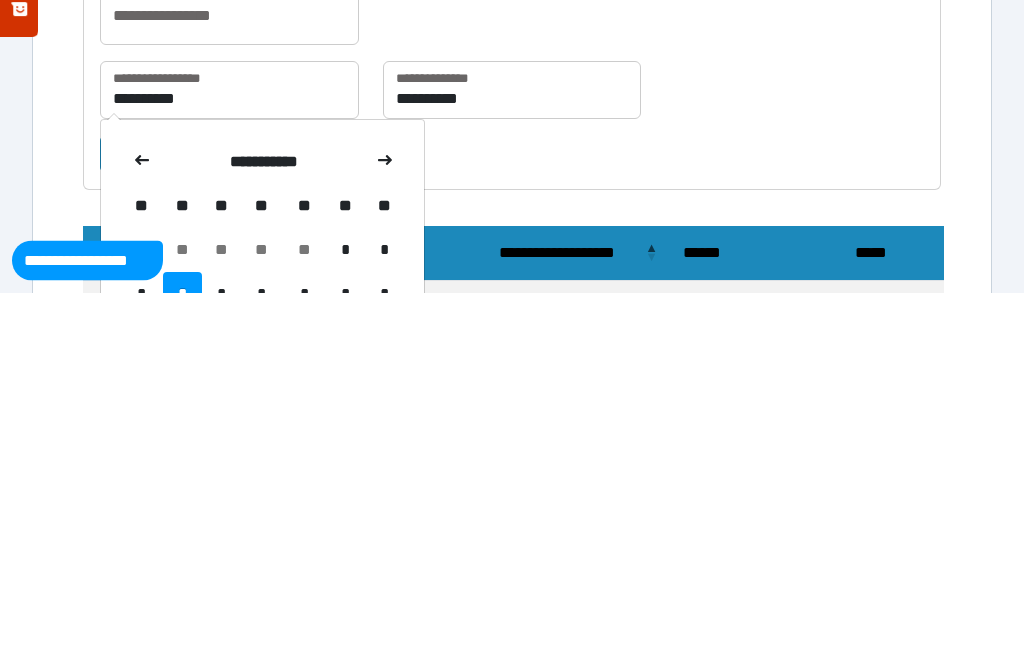 click at bounding box center [142, 518] 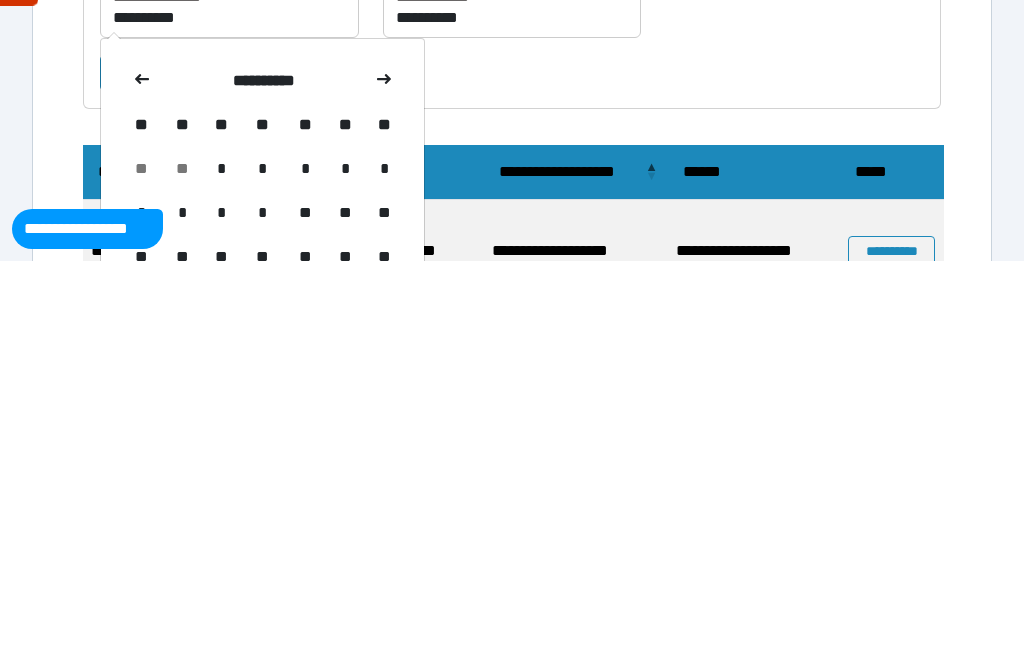 click on "*" at bounding box center (221, 556) 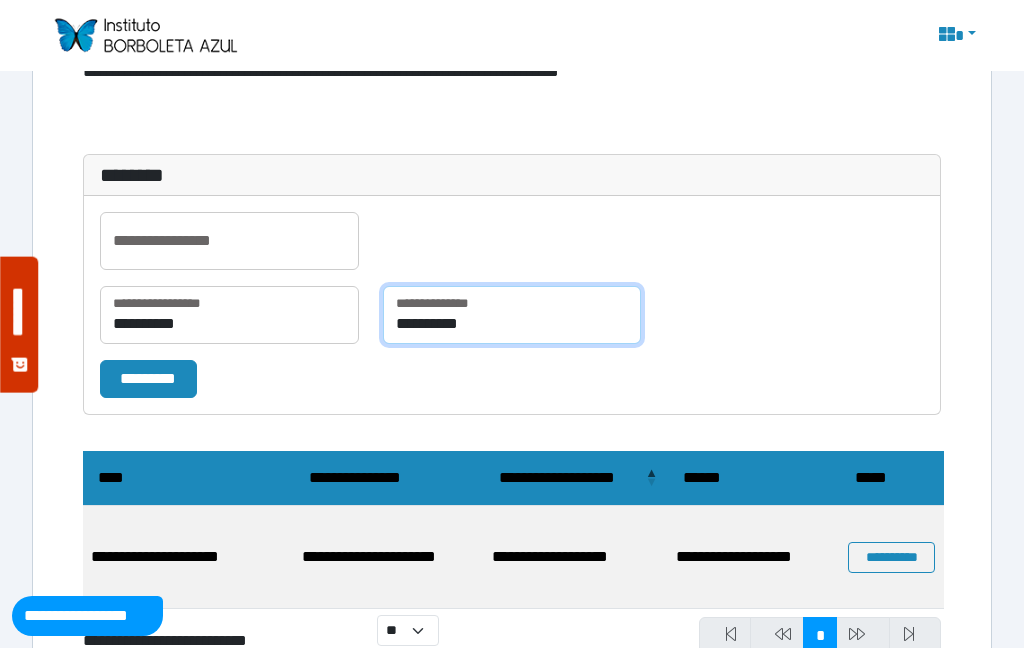 click on "**********" at bounding box center (512, 315) 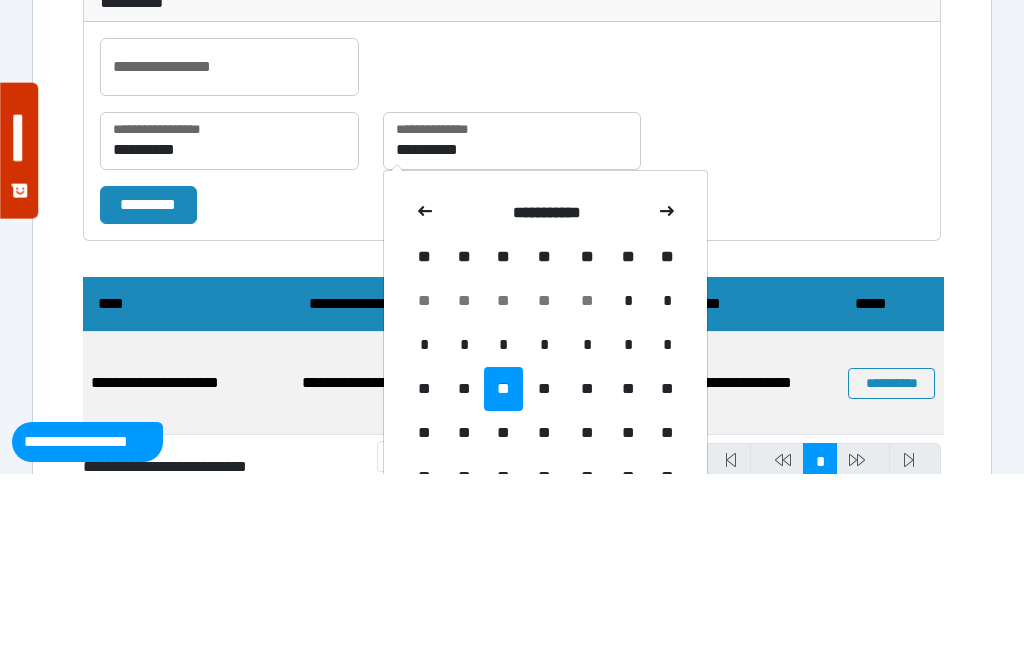 click on "**********" at bounding box center (512, 323) 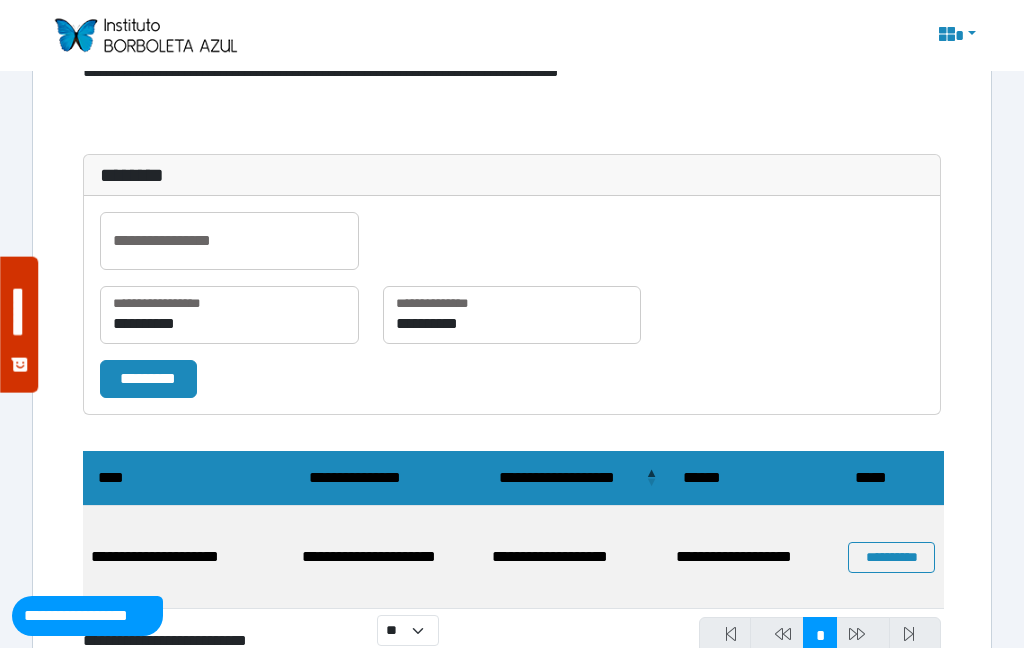 click on "*********" at bounding box center (148, 379) 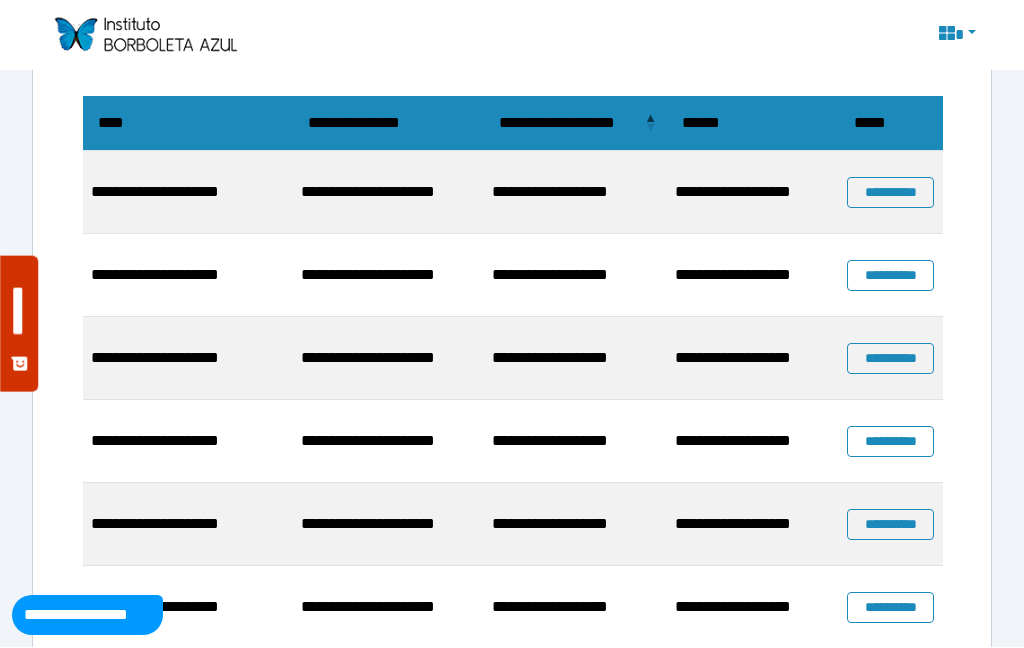 scroll, scrollTop: 484, scrollLeft: 0, axis: vertical 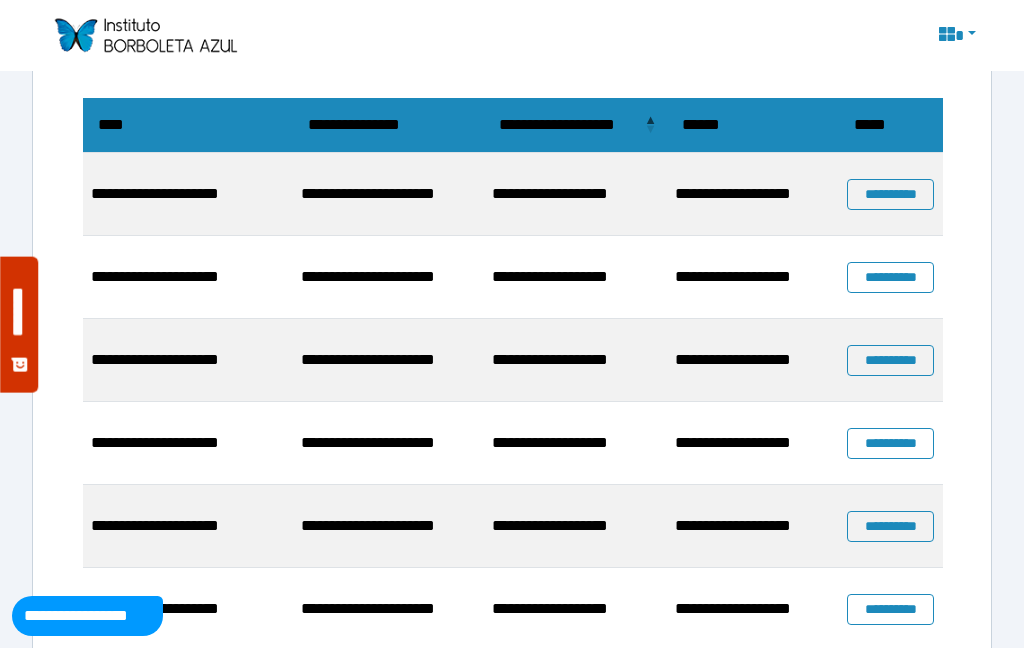 click on "**********" at bounding box center [890, 194] 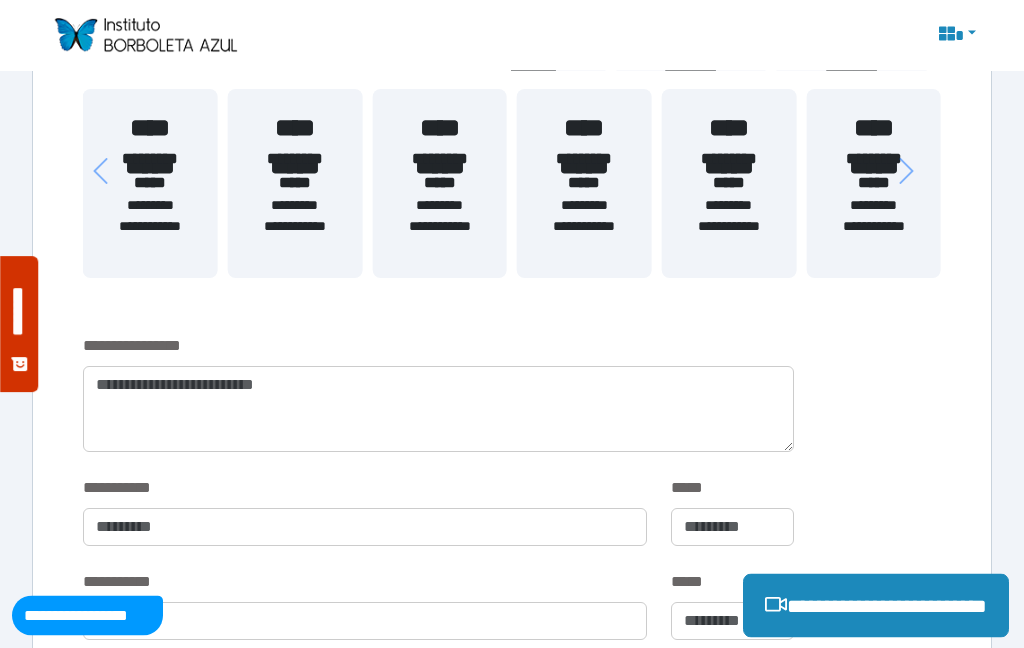 scroll, scrollTop: 453, scrollLeft: 0, axis: vertical 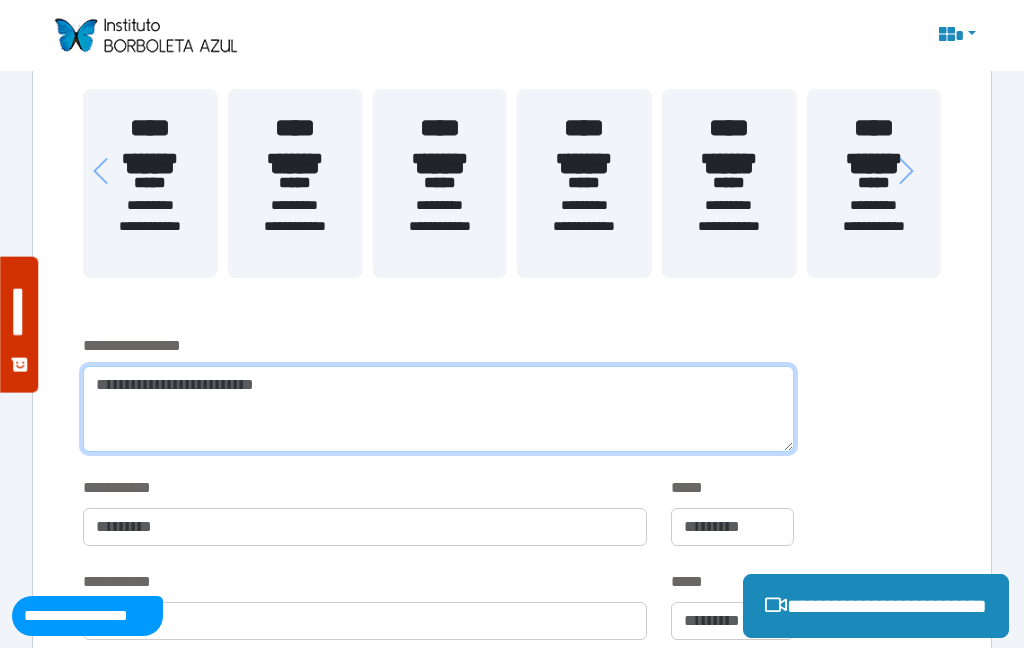click at bounding box center (438, 409) 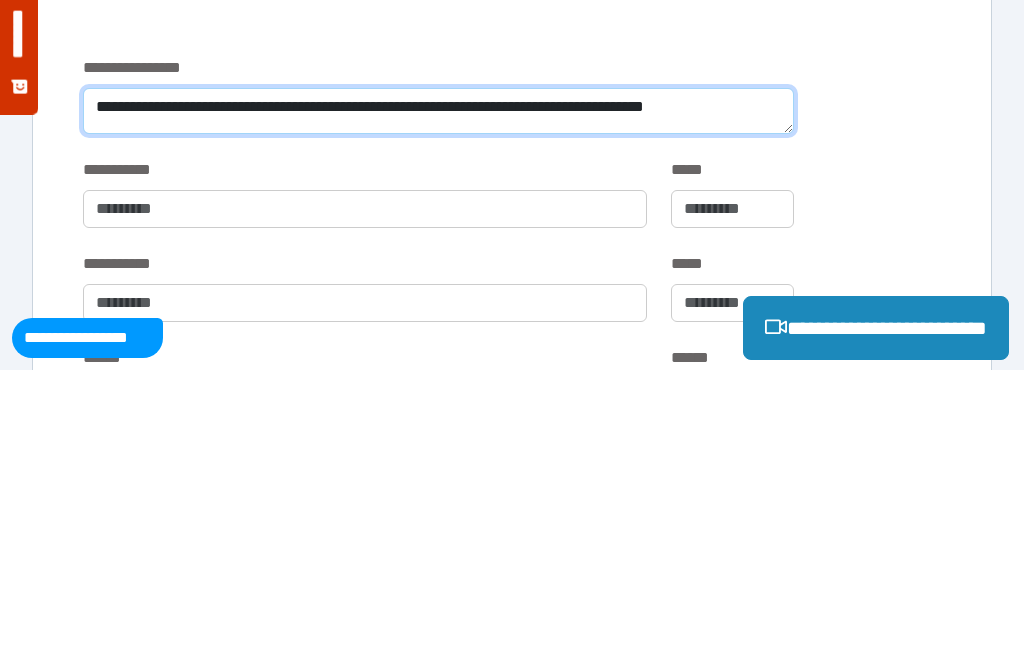 scroll, scrollTop: 0, scrollLeft: 0, axis: both 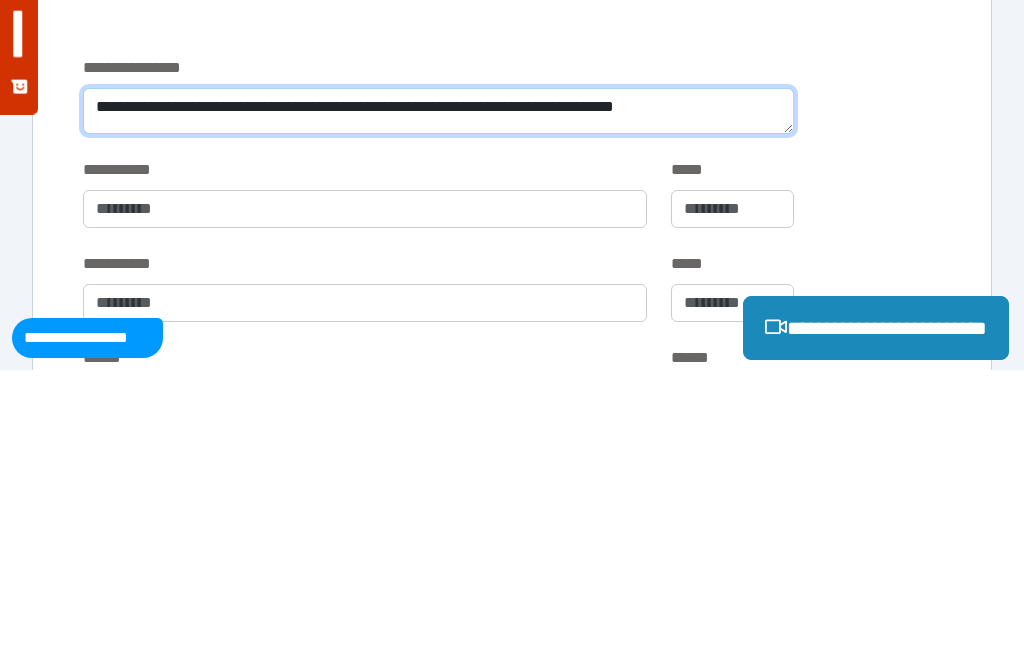 click on "**********" at bounding box center (438, 389) 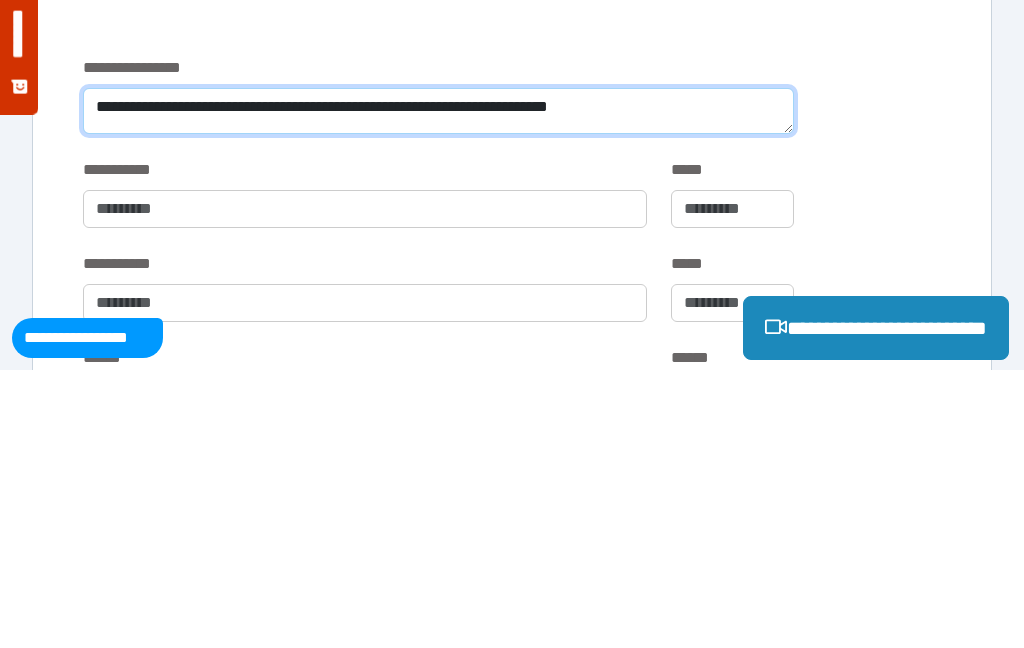 click on "**********" at bounding box center (438, 389) 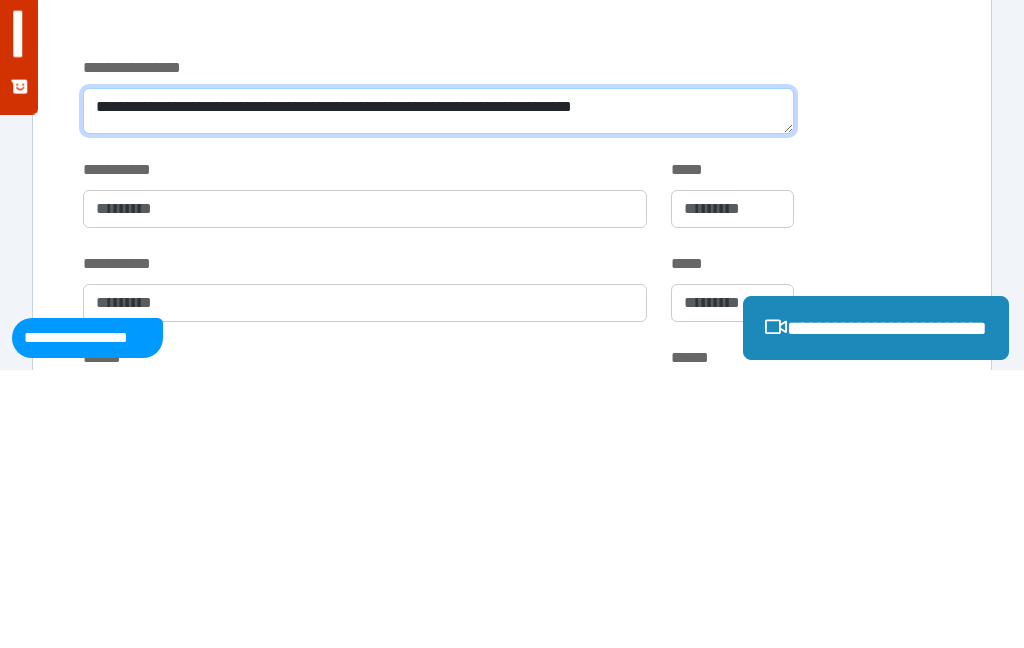 click on "**********" at bounding box center [438, 389] 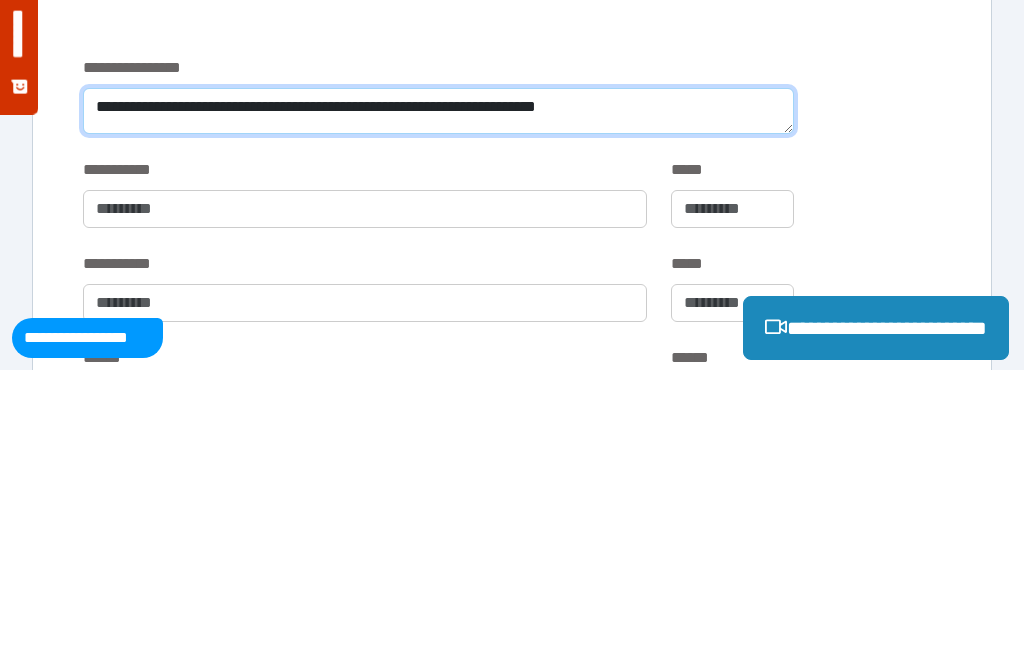 click on "**********" at bounding box center [438, 389] 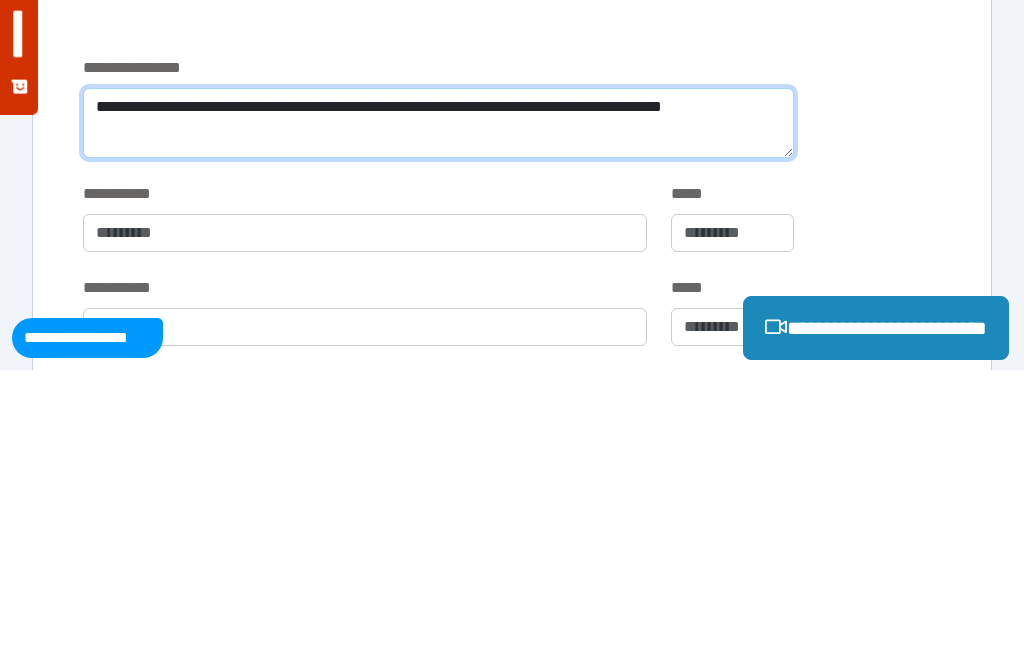 scroll, scrollTop: 0, scrollLeft: 0, axis: both 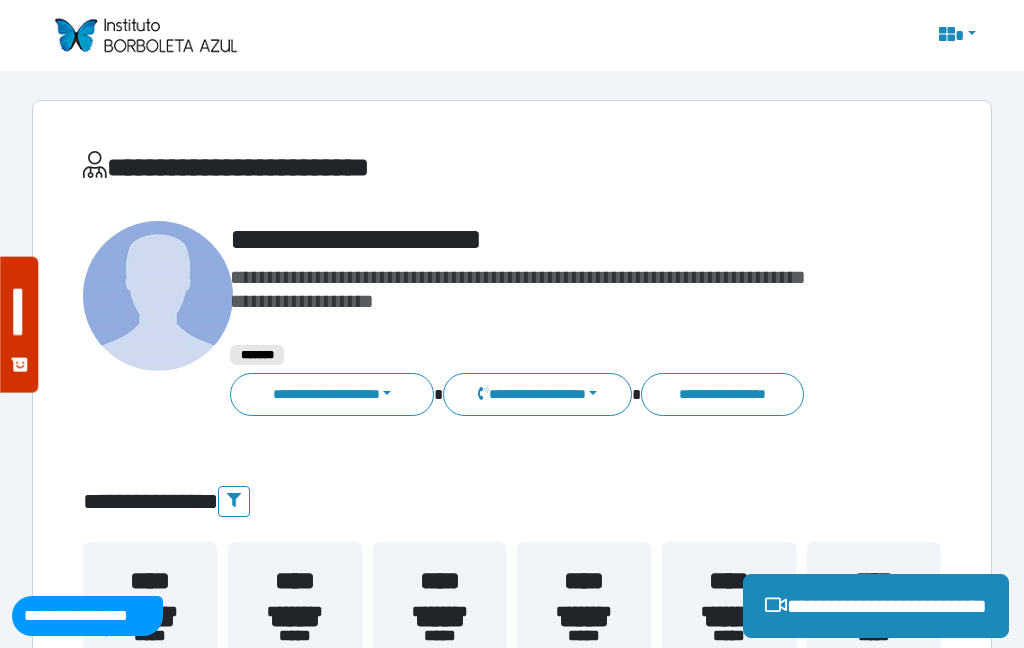 type on "**********" 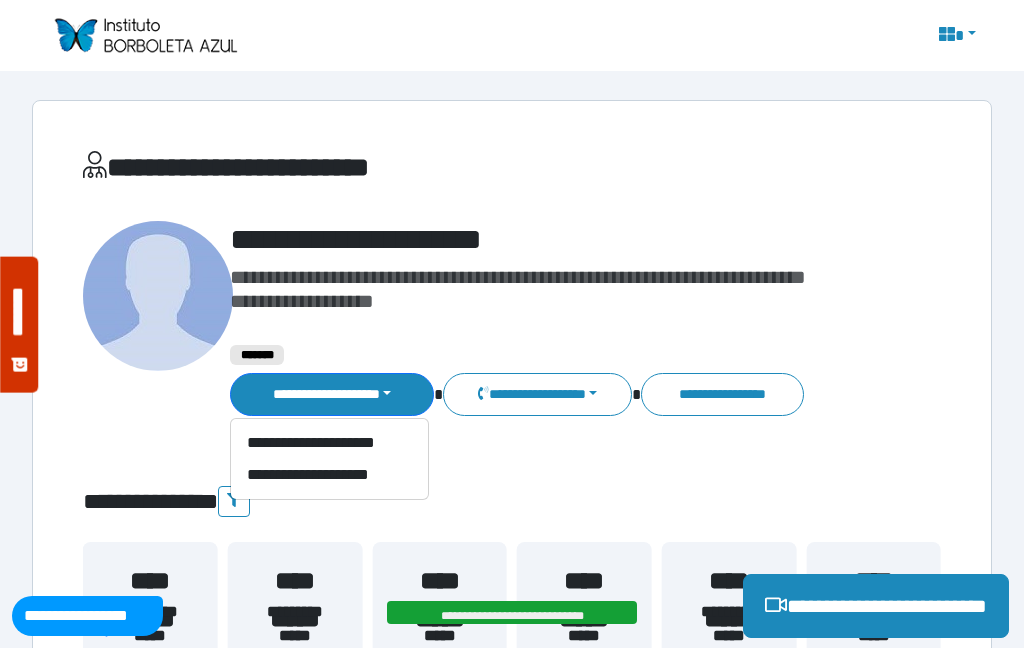 click on "**********" at bounding box center (329, 443) 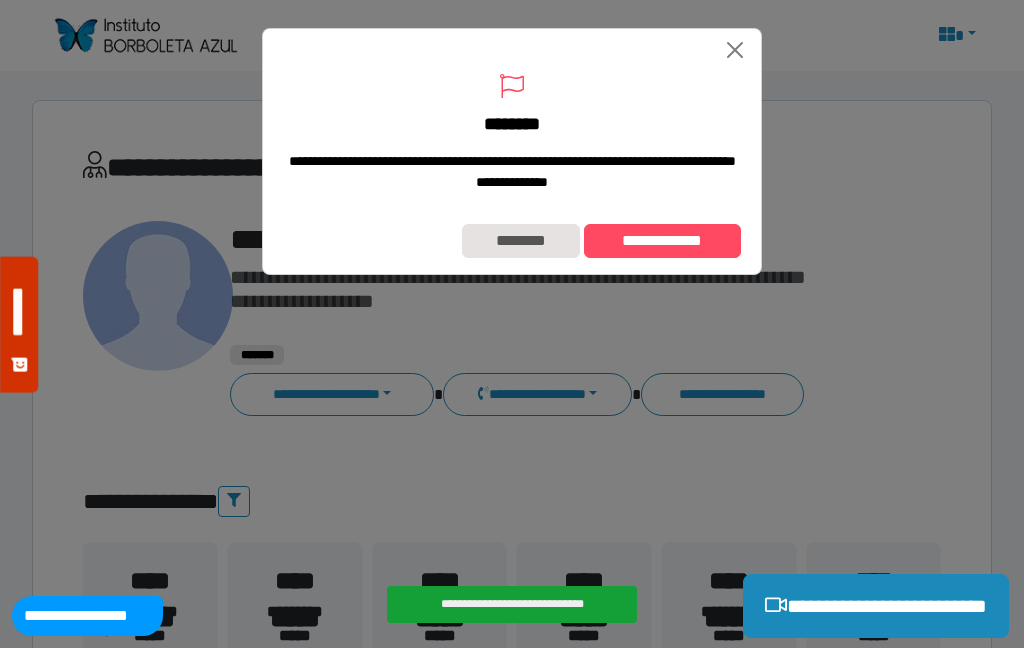 click on "**********" at bounding box center (662, 241) 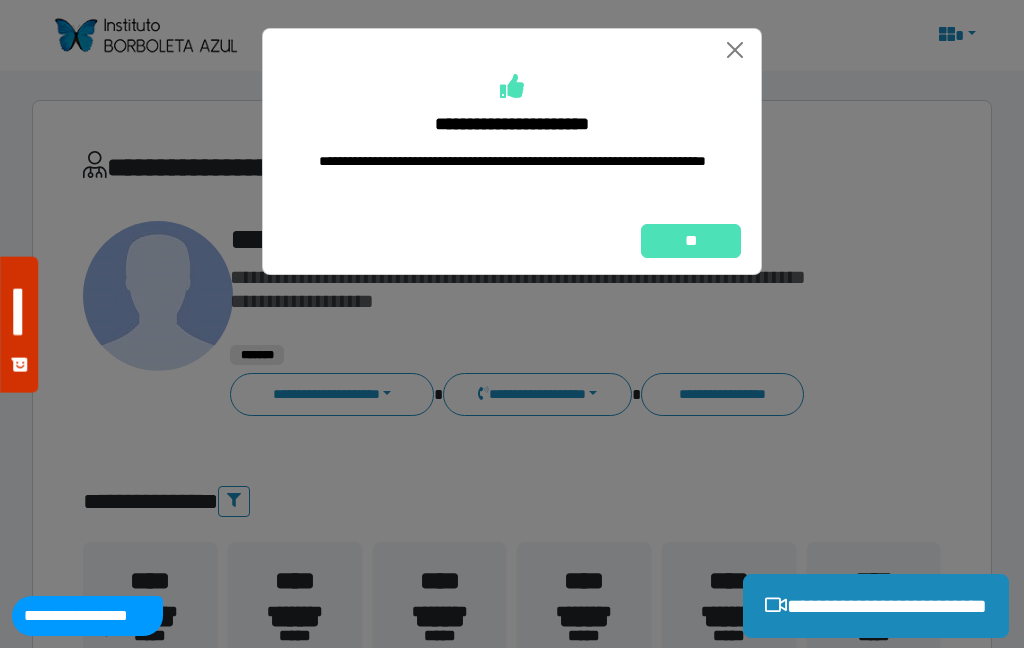 click on "**" at bounding box center (691, 241) 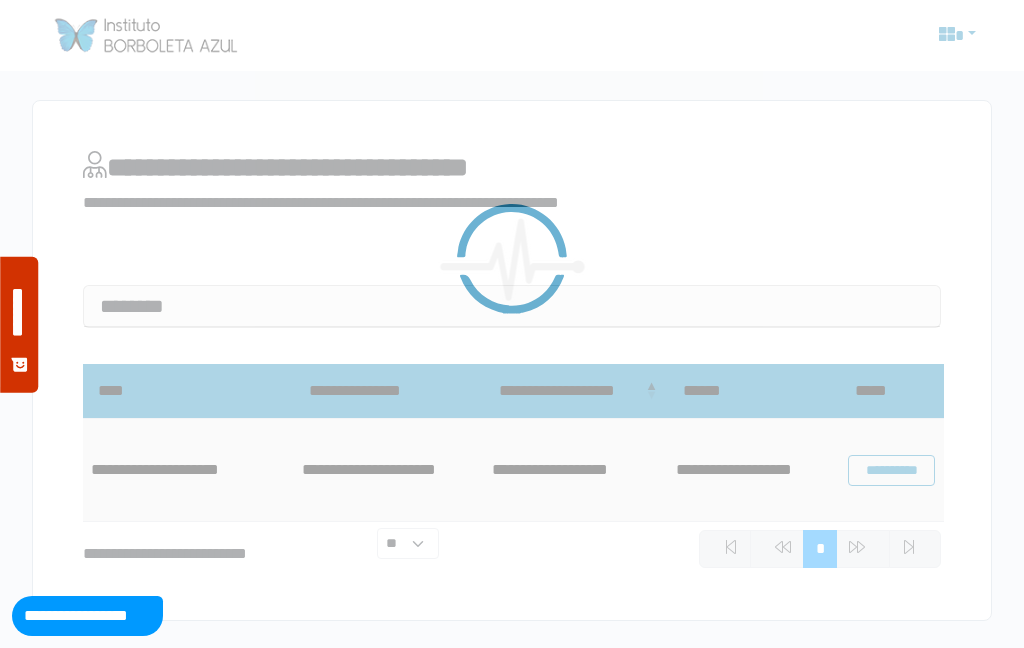 scroll, scrollTop: 0, scrollLeft: 0, axis: both 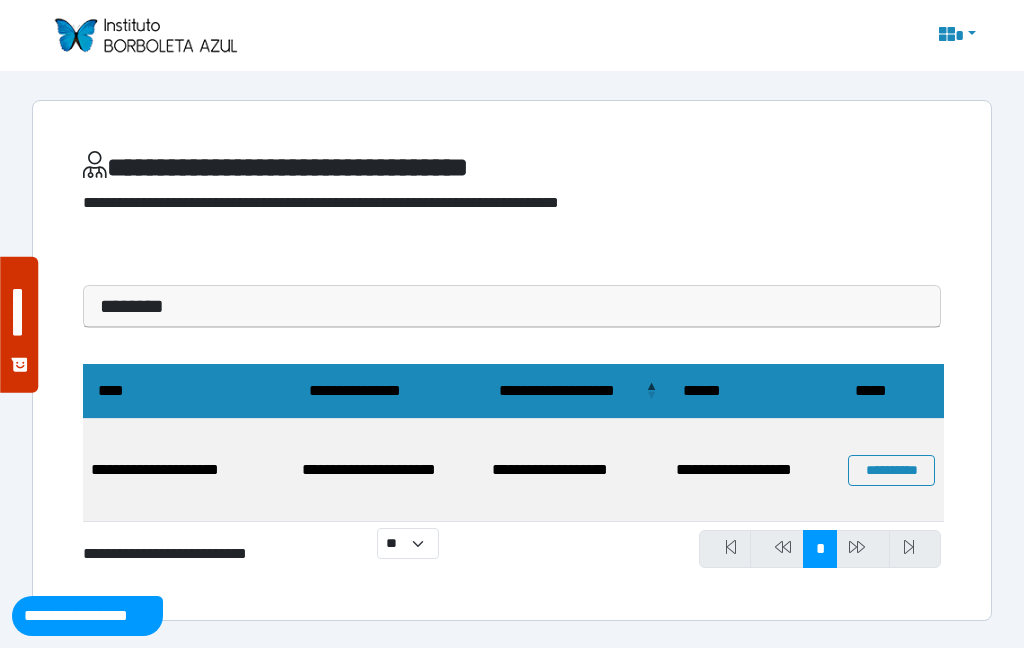 click on "********" at bounding box center (512, 306) 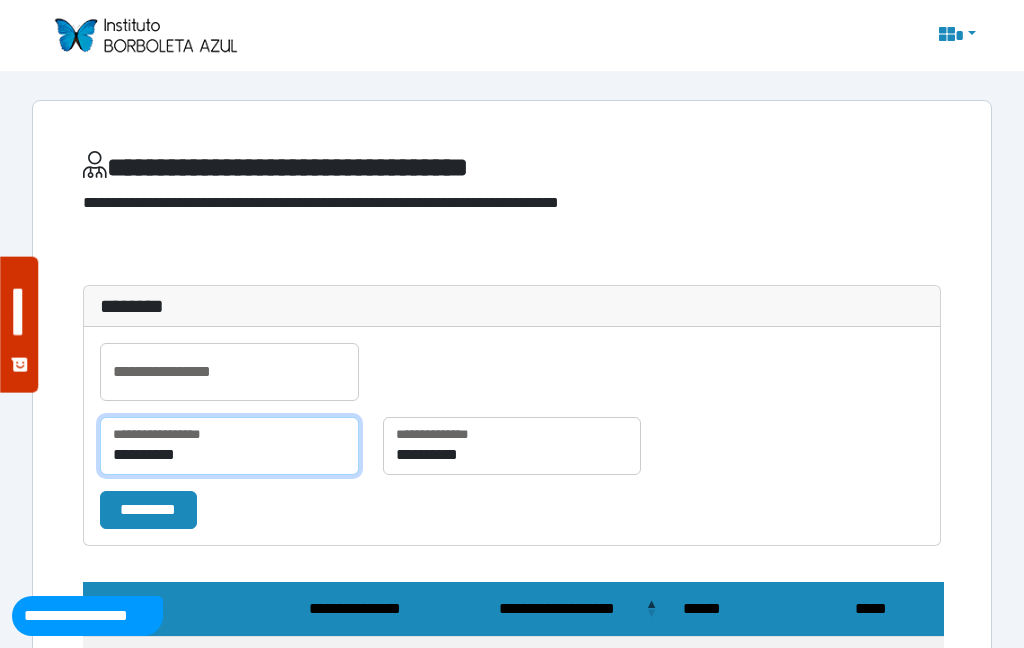 click on "**********" at bounding box center (229, 446) 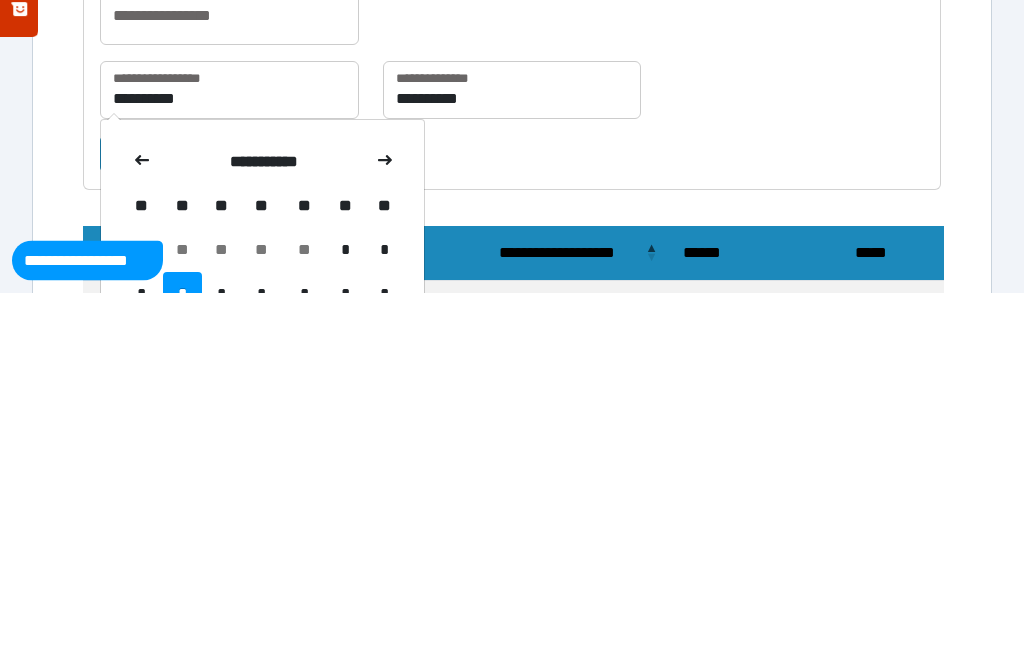 click at bounding box center [142, 518] 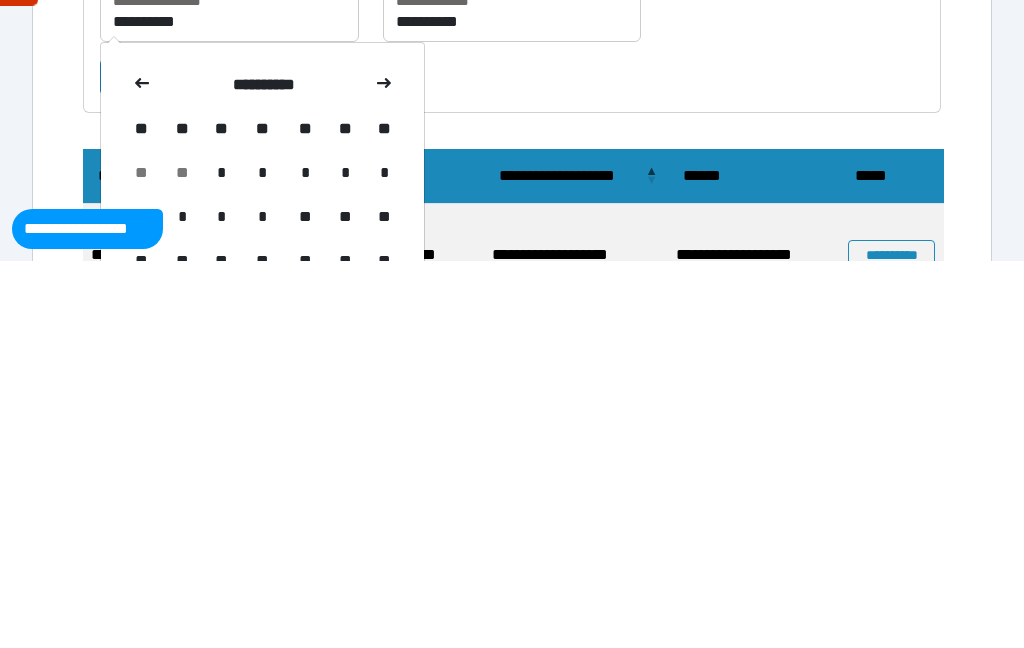 click on "*" at bounding box center [221, 560] 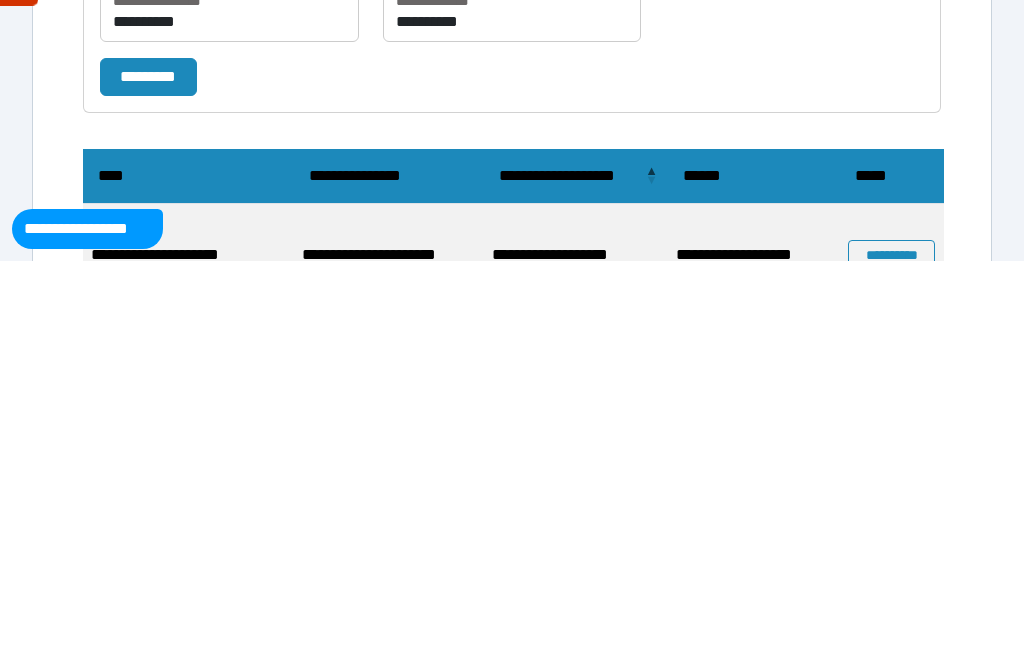 type on "**********" 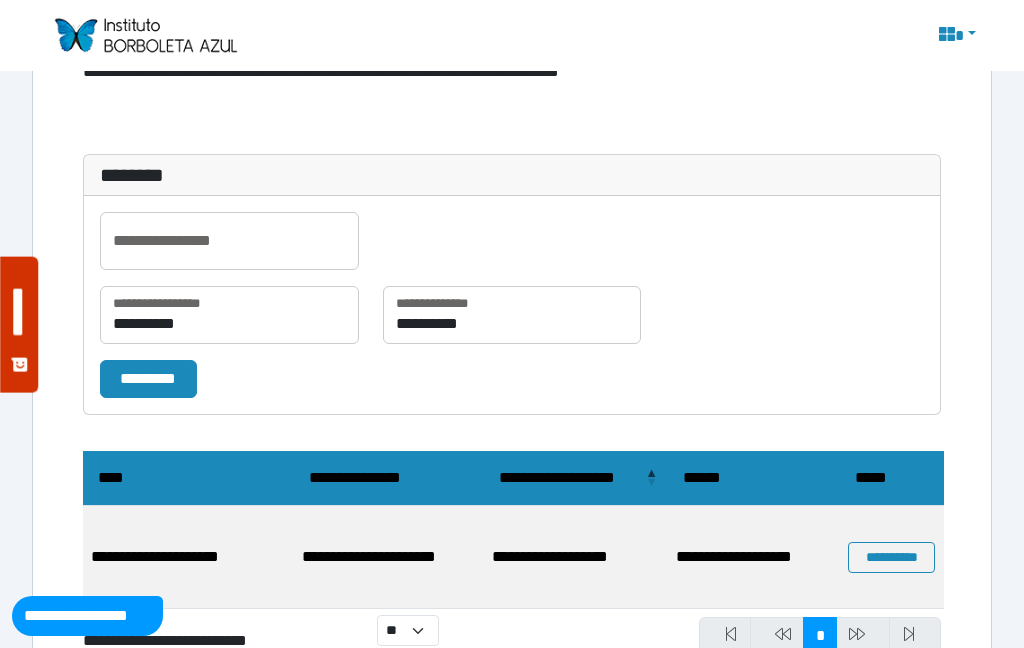 scroll, scrollTop: 211, scrollLeft: 0, axis: vertical 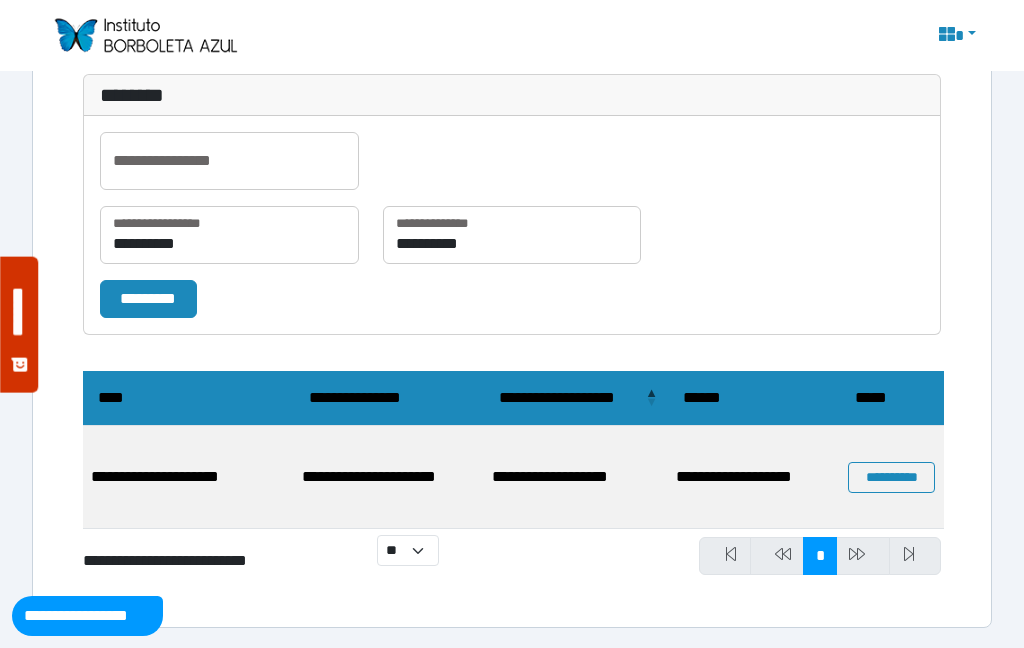 click on "*********" at bounding box center [148, 299] 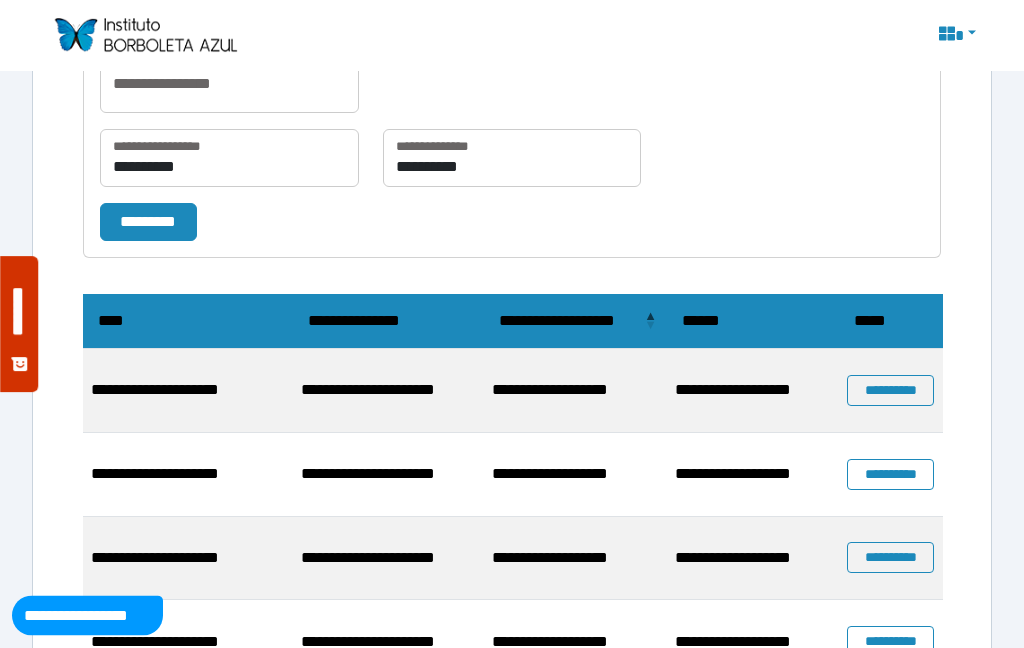 scroll, scrollTop: 308, scrollLeft: 0, axis: vertical 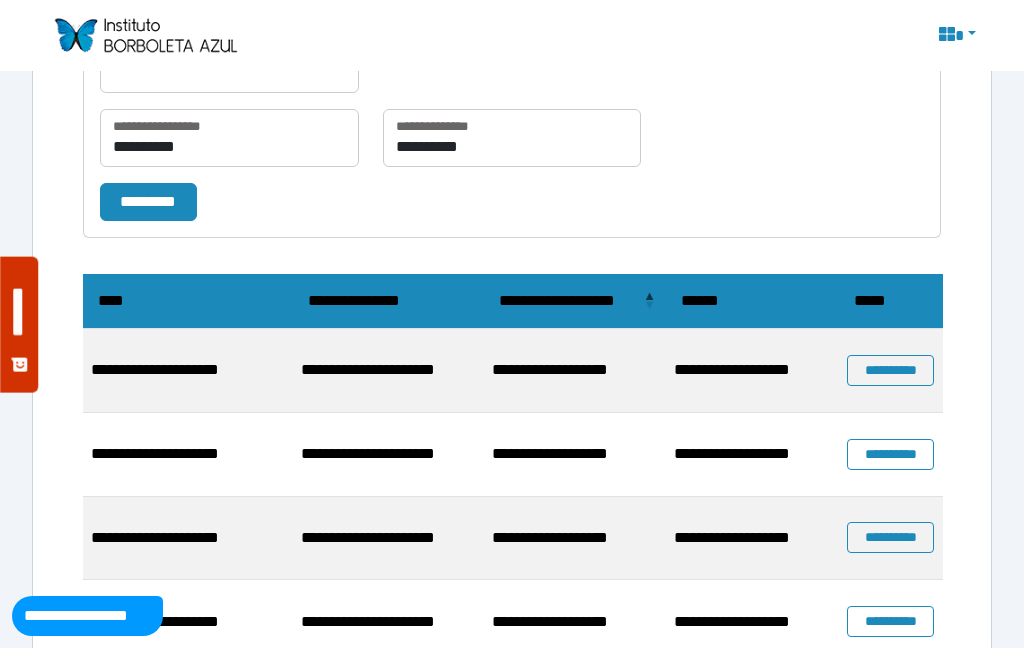click on "**********" at bounding box center (890, 370) 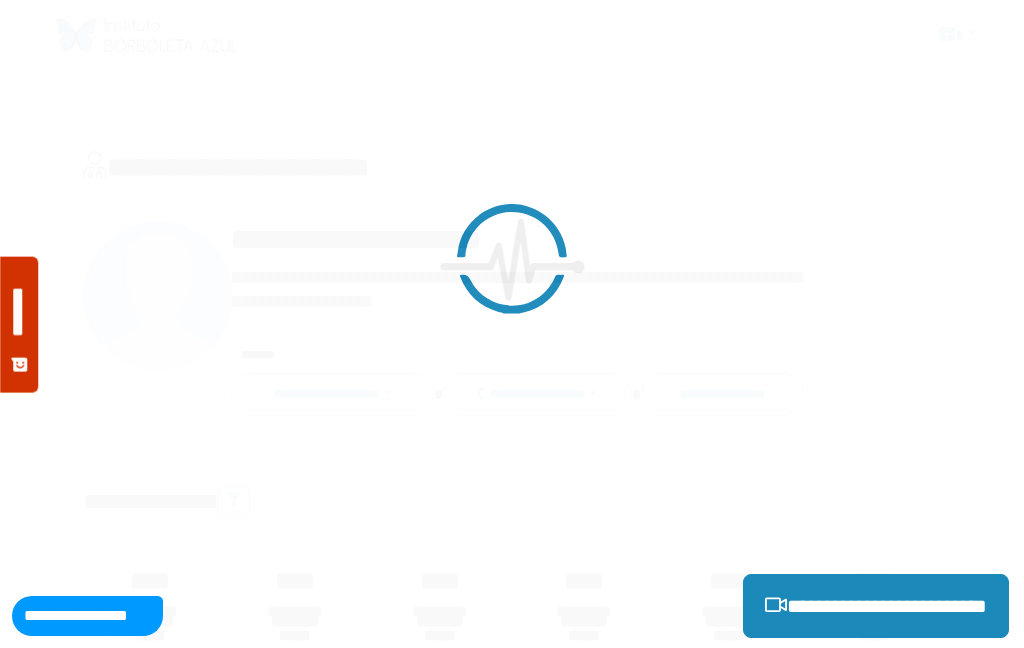 scroll, scrollTop: 0, scrollLeft: 0, axis: both 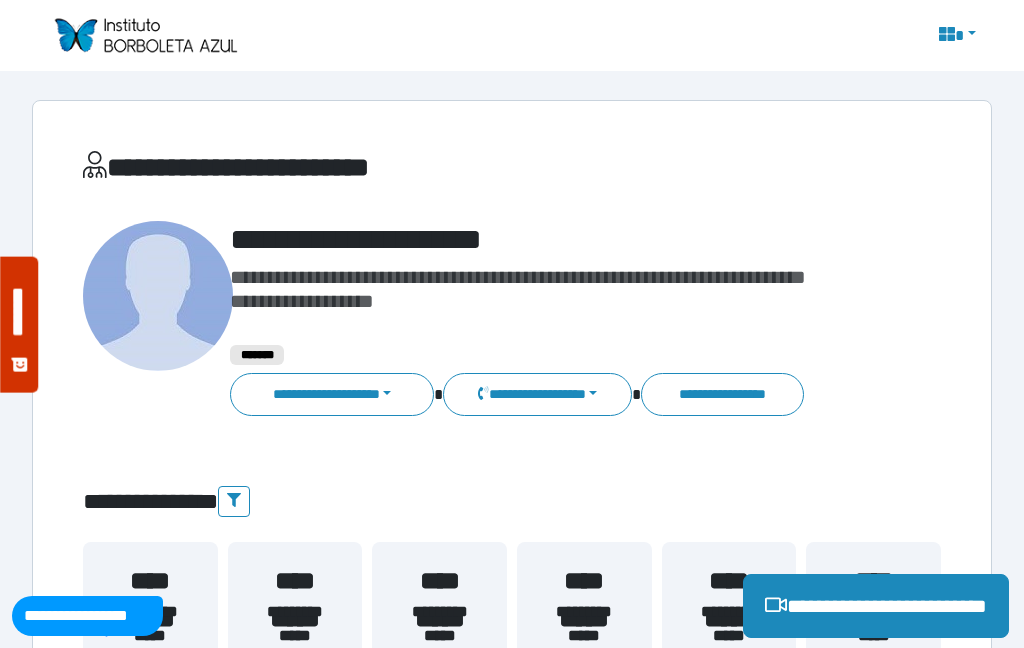 click on "**********" at bounding box center (332, 394) 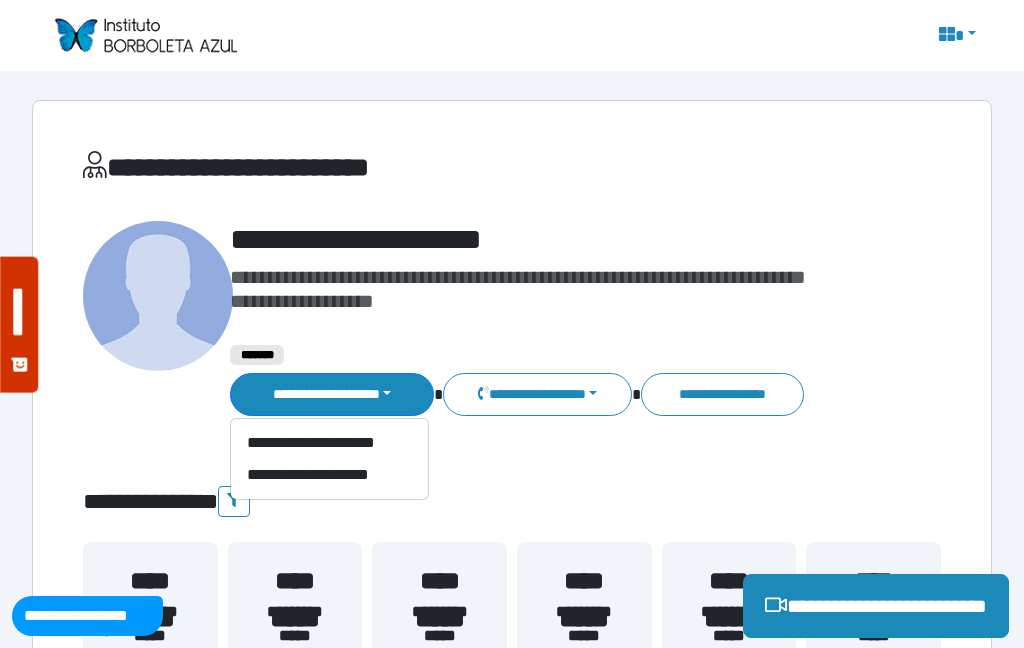click on "**********" at bounding box center [329, 475] 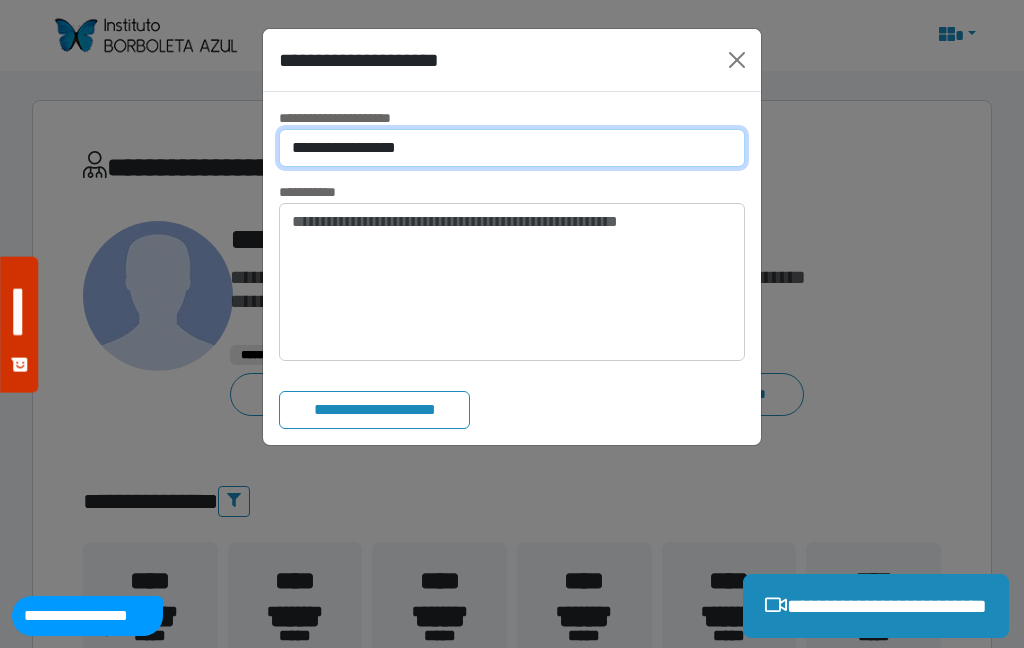 click on "**********" at bounding box center [512, 148] 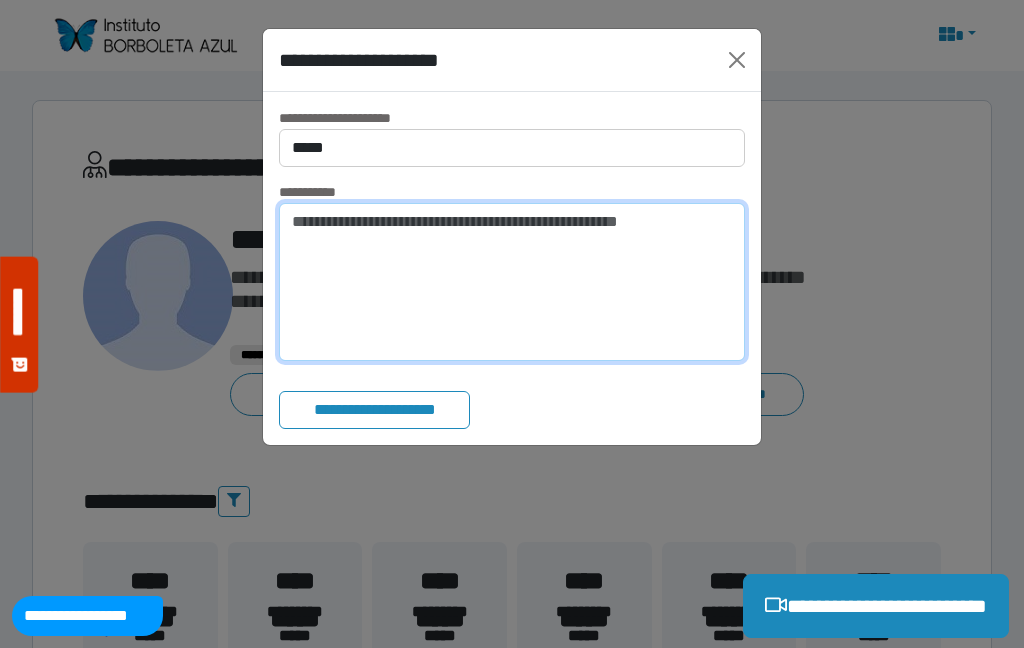 click at bounding box center (512, 282) 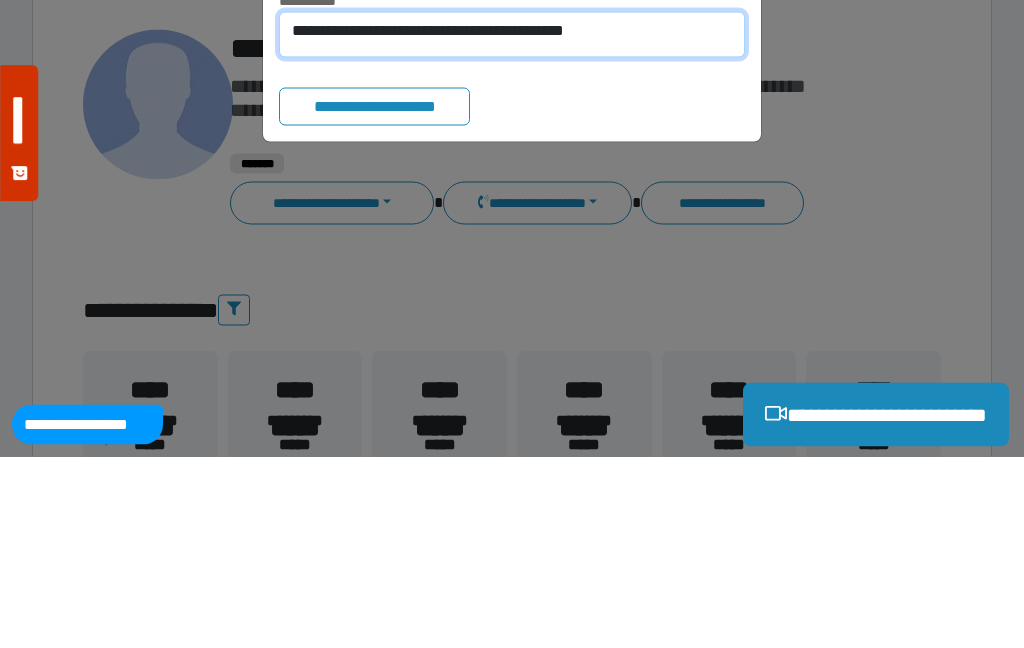 type on "**********" 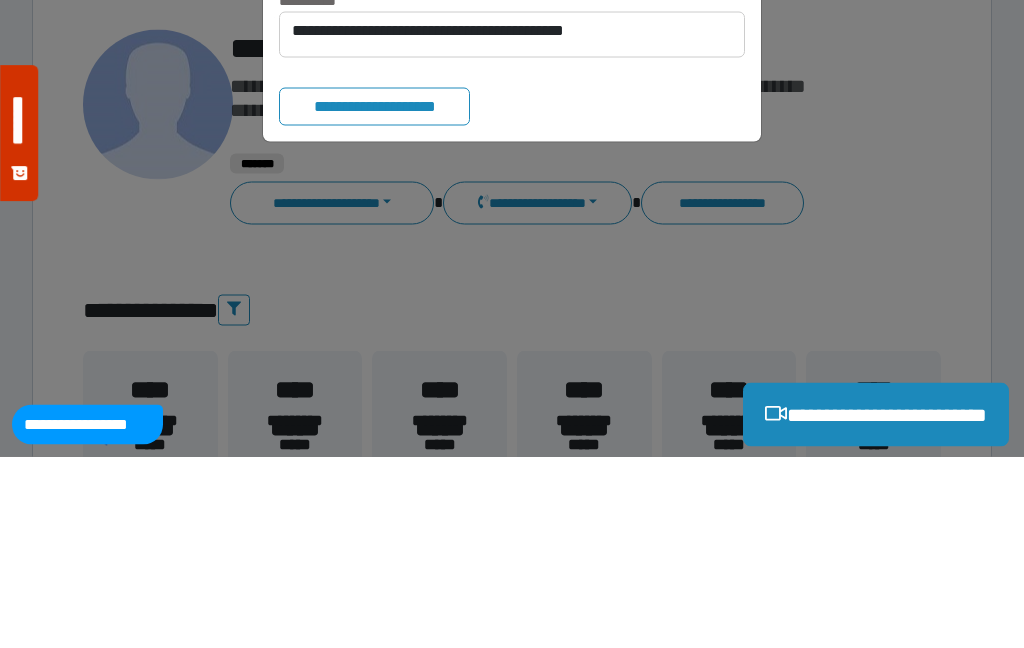click on "**********" at bounding box center [374, 298] 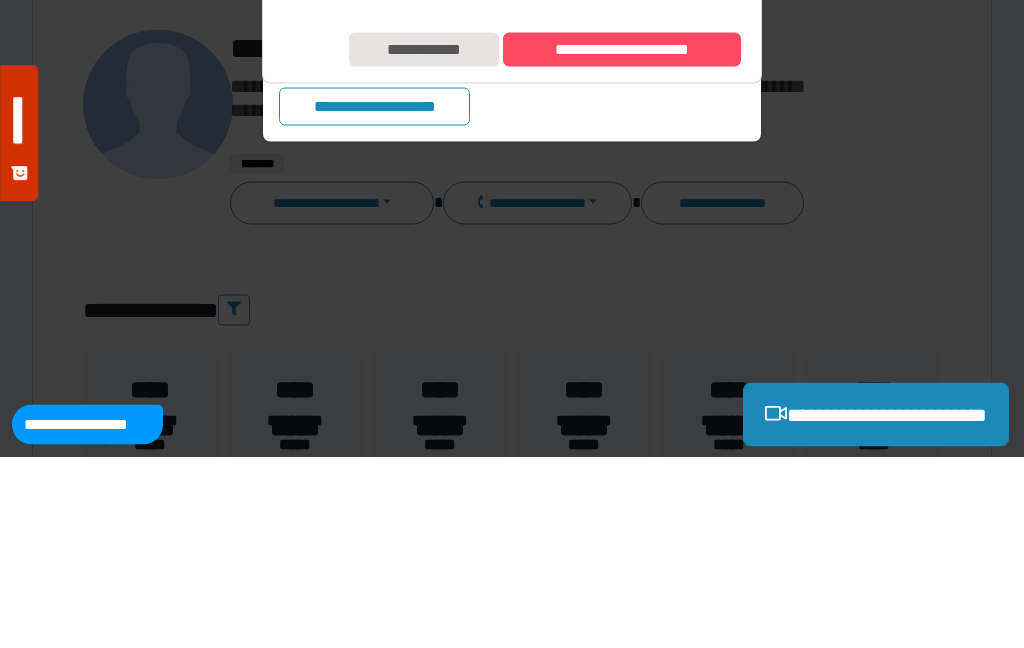 scroll, scrollTop: 192, scrollLeft: 0, axis: vertical 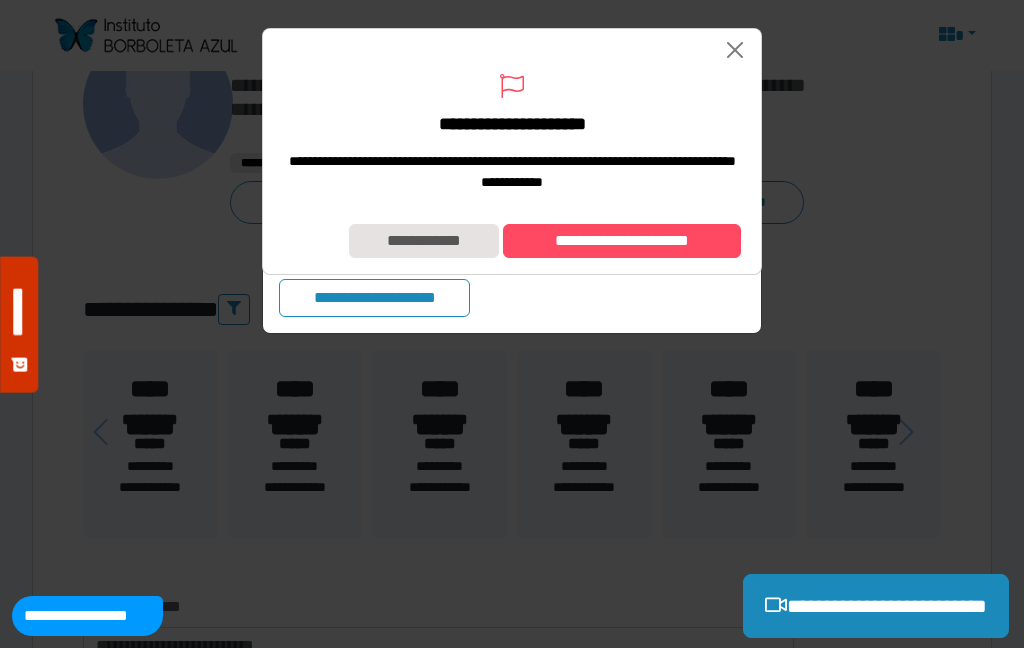 click on "**********" at bounding box center [622, 241] 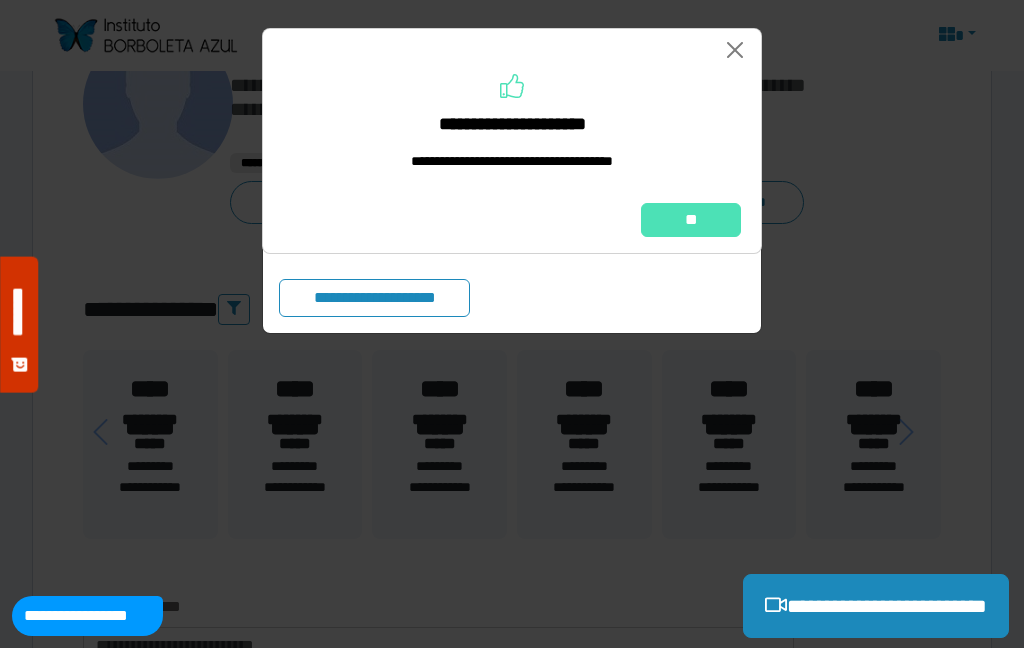 click on "**" at bounding box center [691, 220] 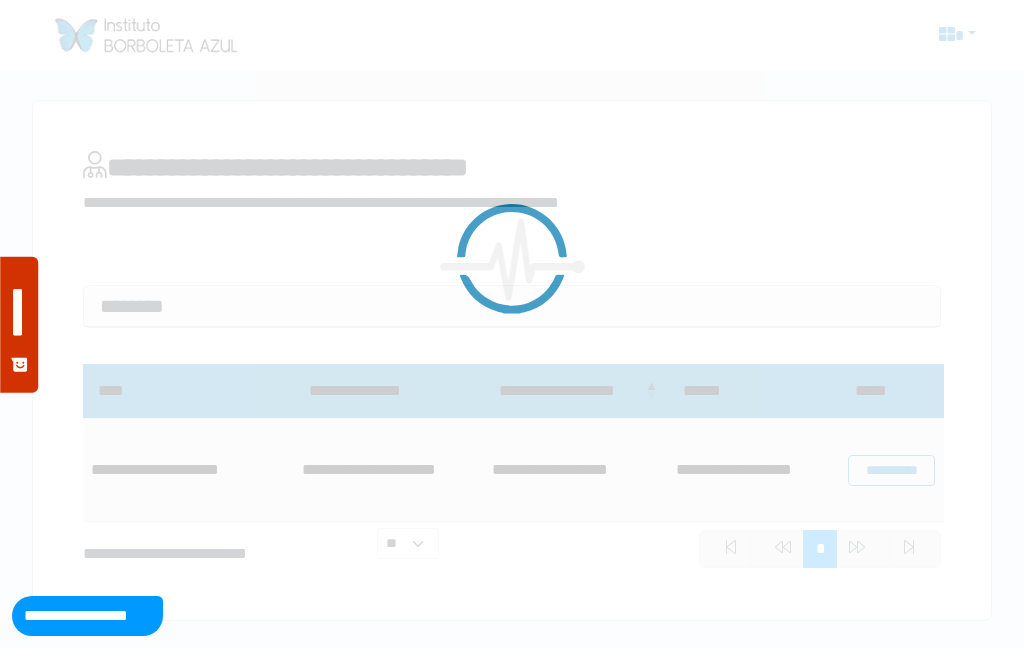 scroll, scrollTop: 0, scrollLeft: 0, axis: both 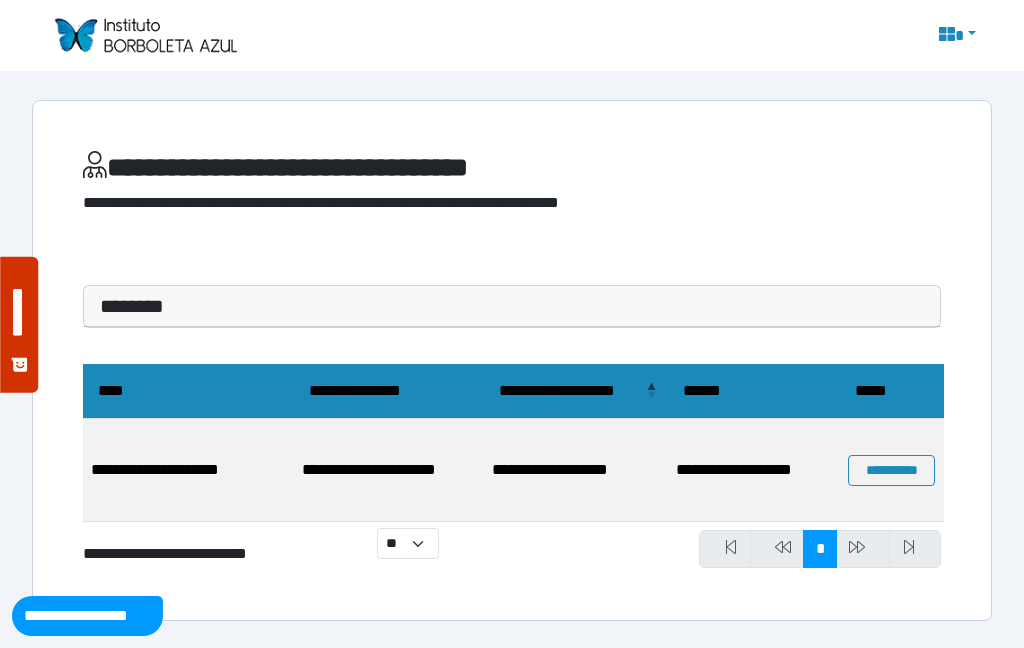 click on "********" at bounding box center [512, 306] 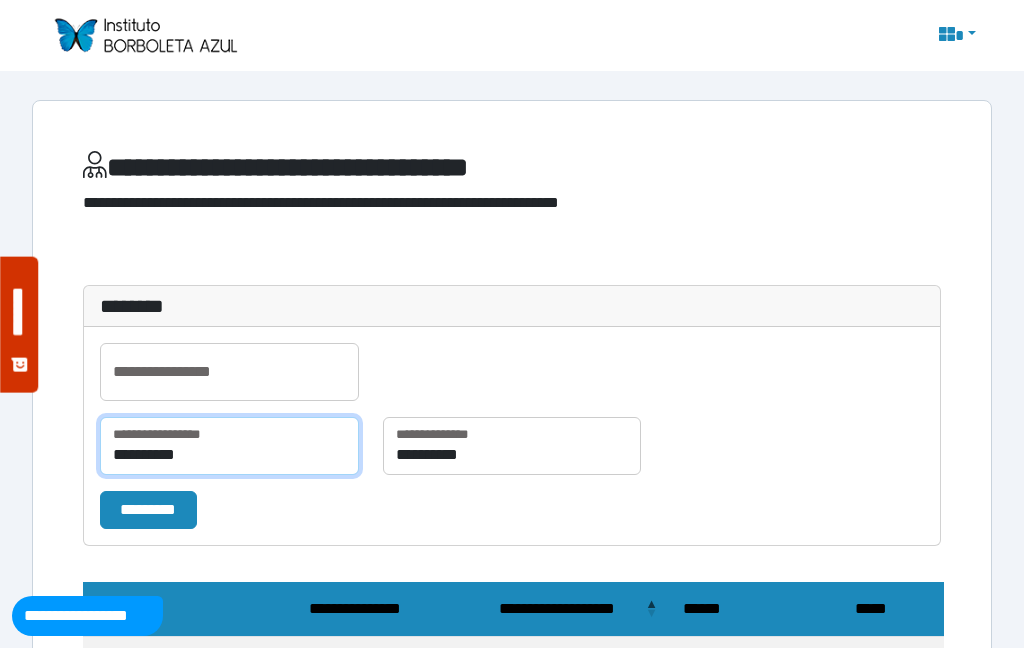 click on "**********" at bounding box center [229, 446] 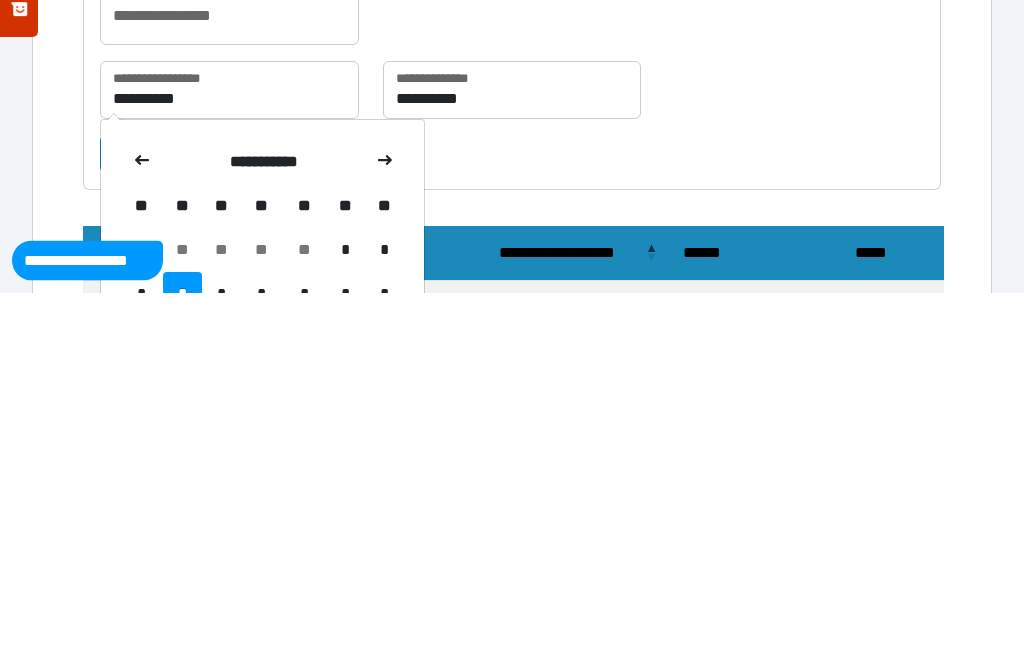 click at bounding box center [142, 518] 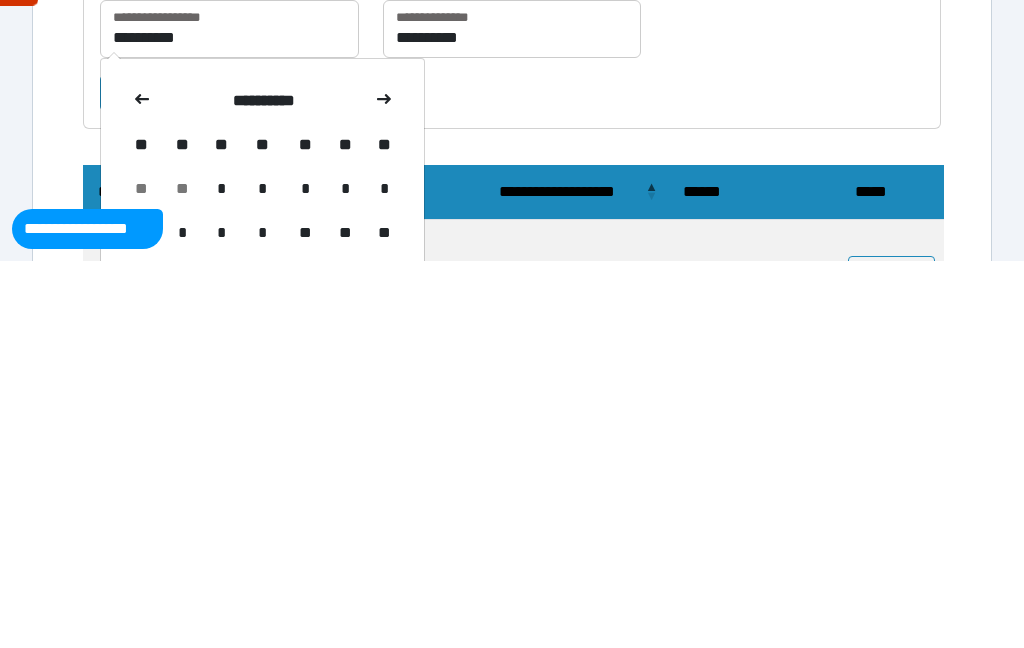 click on "*" at bounding box center (221, 576) 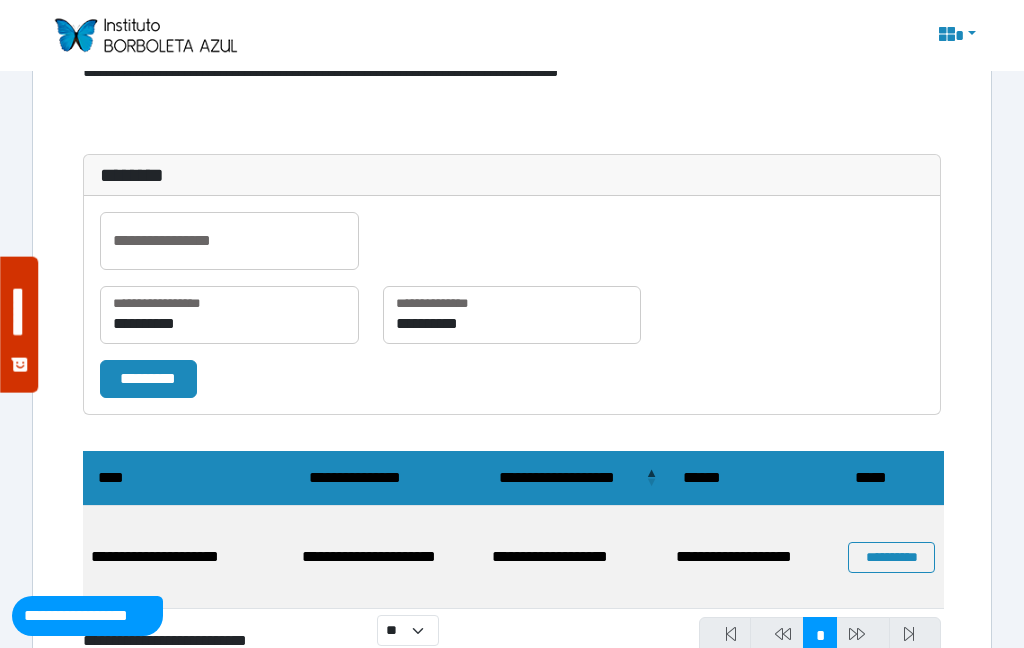 click on "*********" at bounding box center [148, 379] 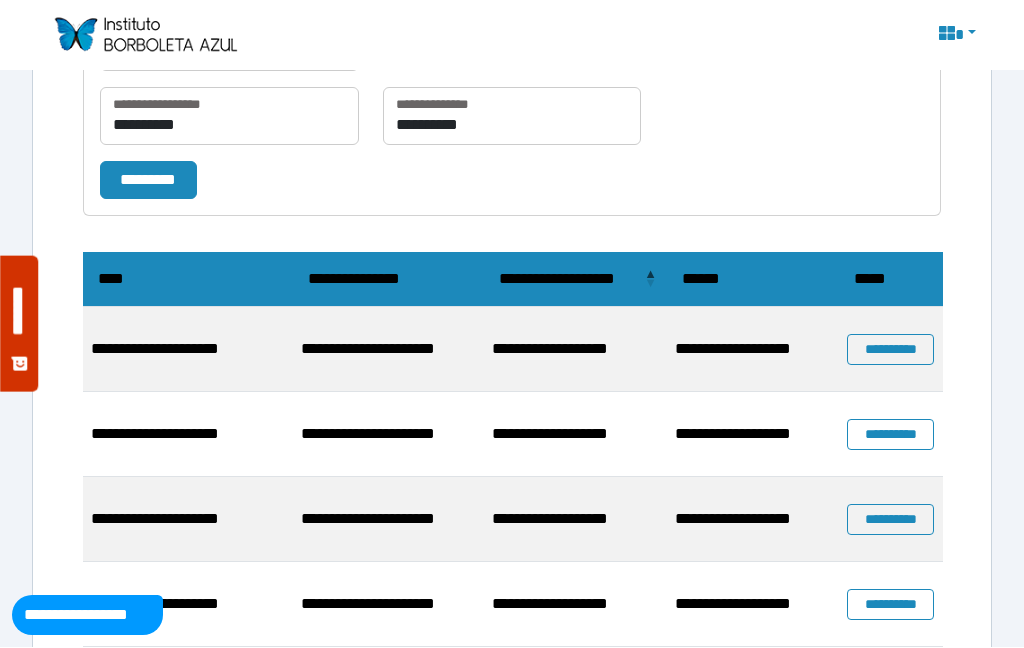 scroll, scrollTop: 326, scrollLeft: 0, axis: vertical 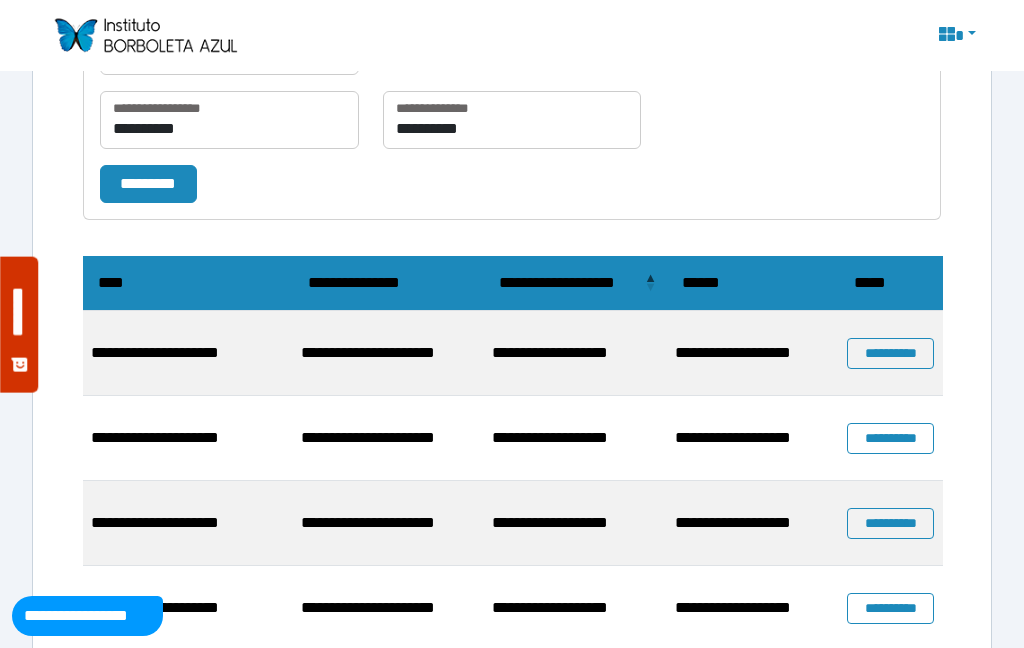 click on "**********" at bounding box center [890, 353] 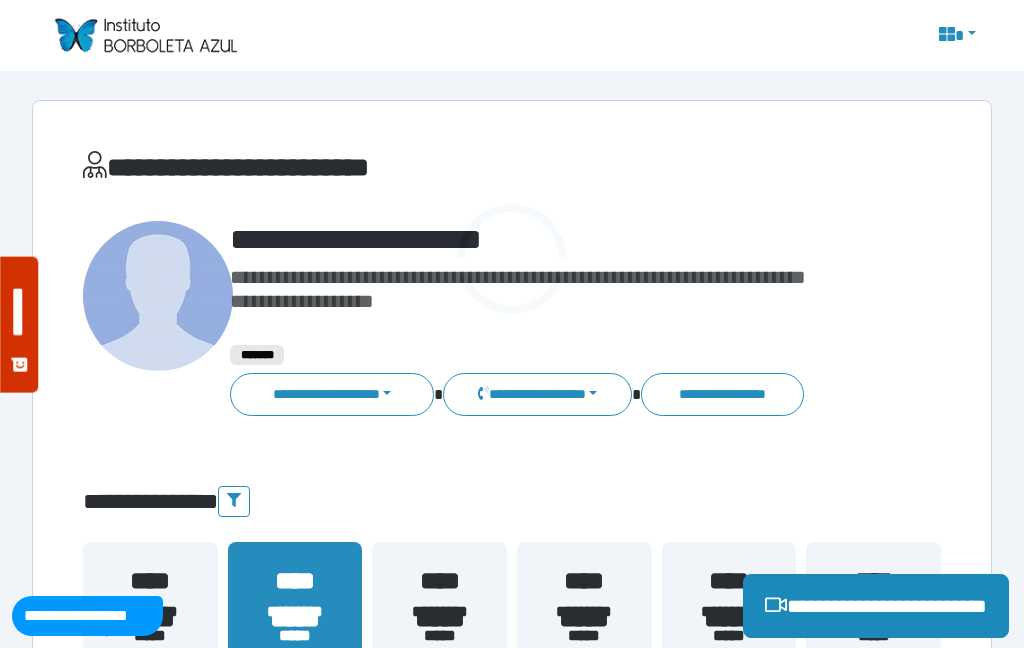 scroll, scrollTop: 0, scrollLeft: 0, axis: both 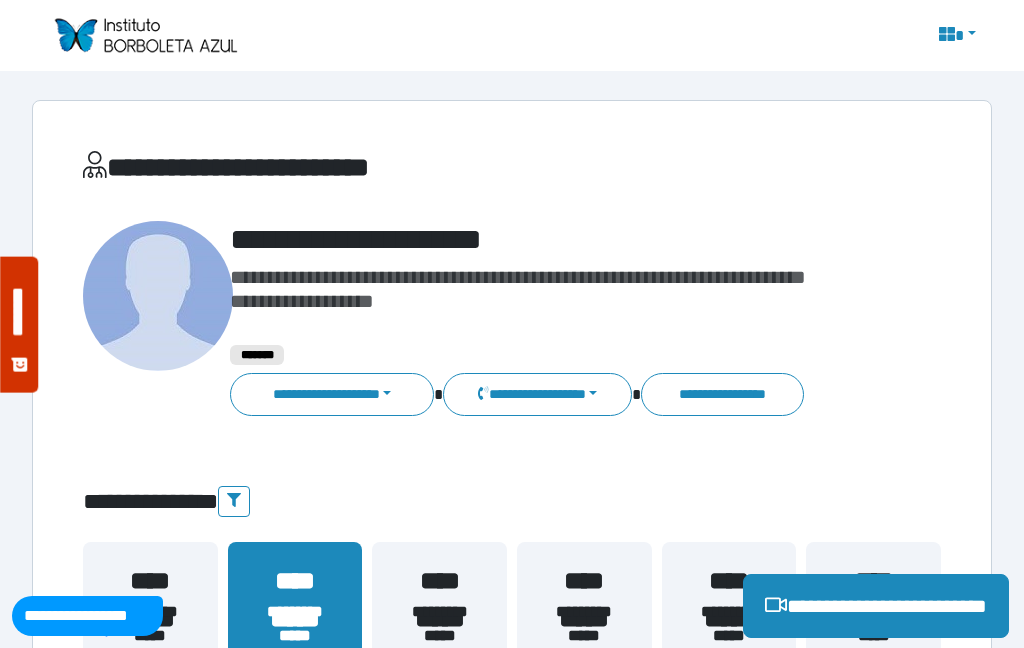 click on "**********" at bounding box center [332, 394] 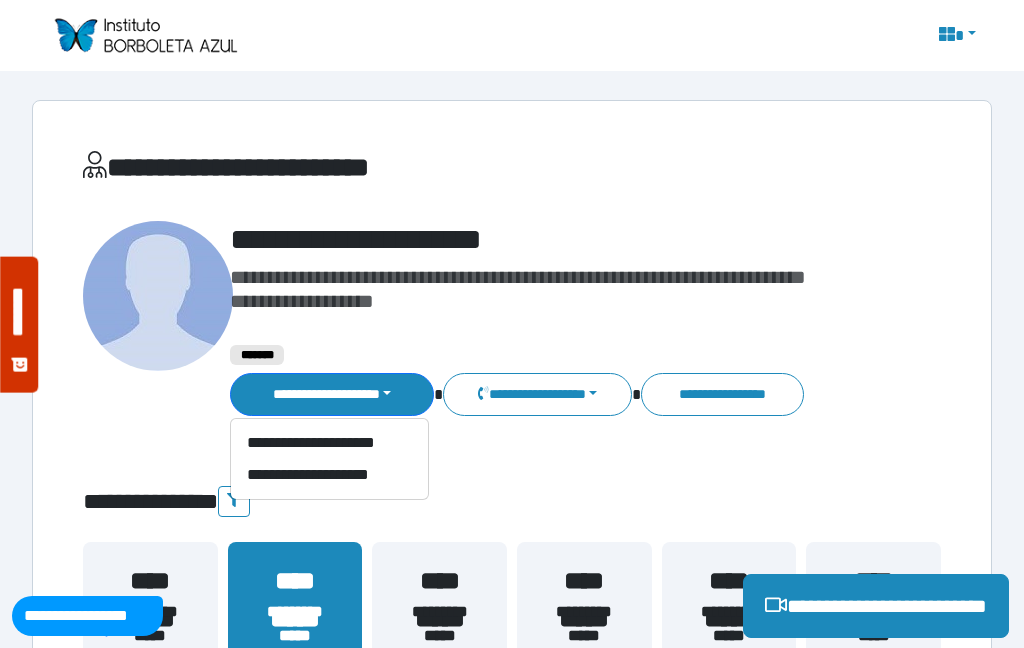 click on "**********" at bounding box center (329, 475) 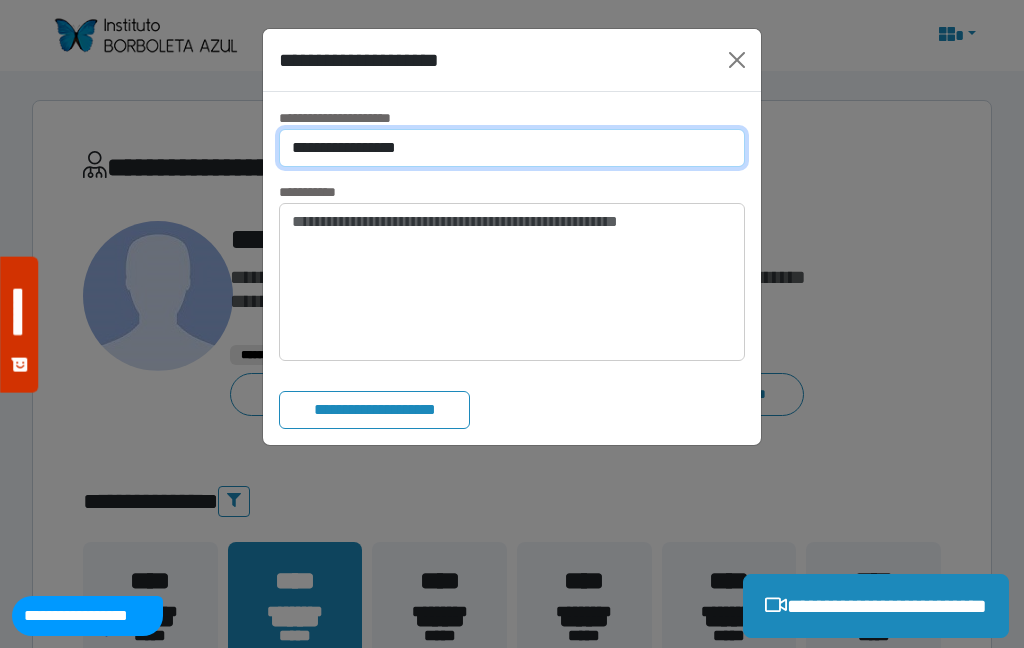 click on "**********" at bounding box center (512, 148) 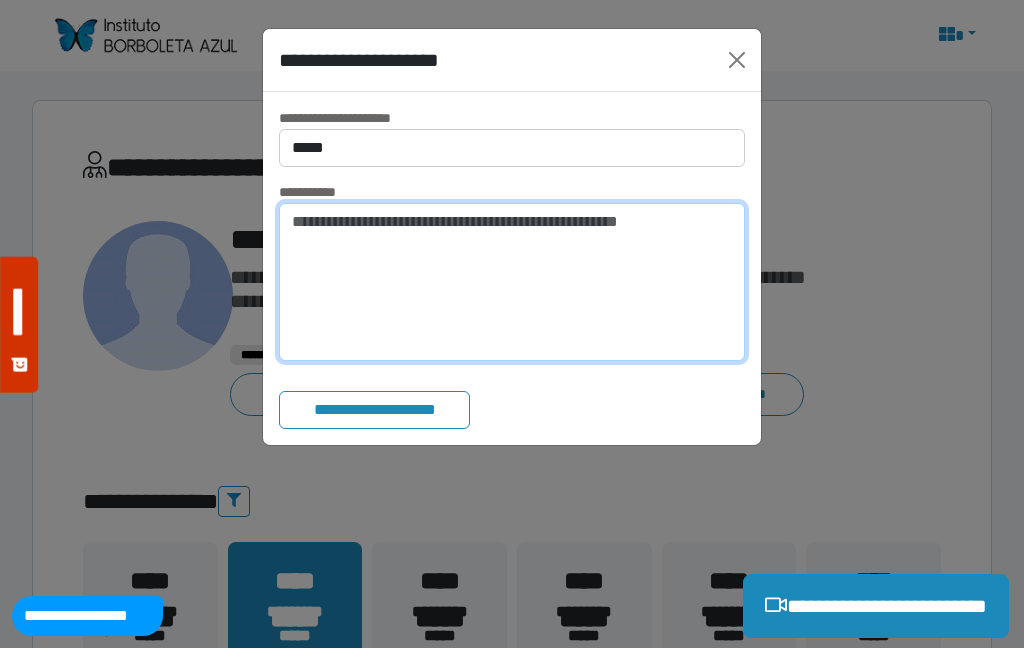 click at bounding box center (512, 282) 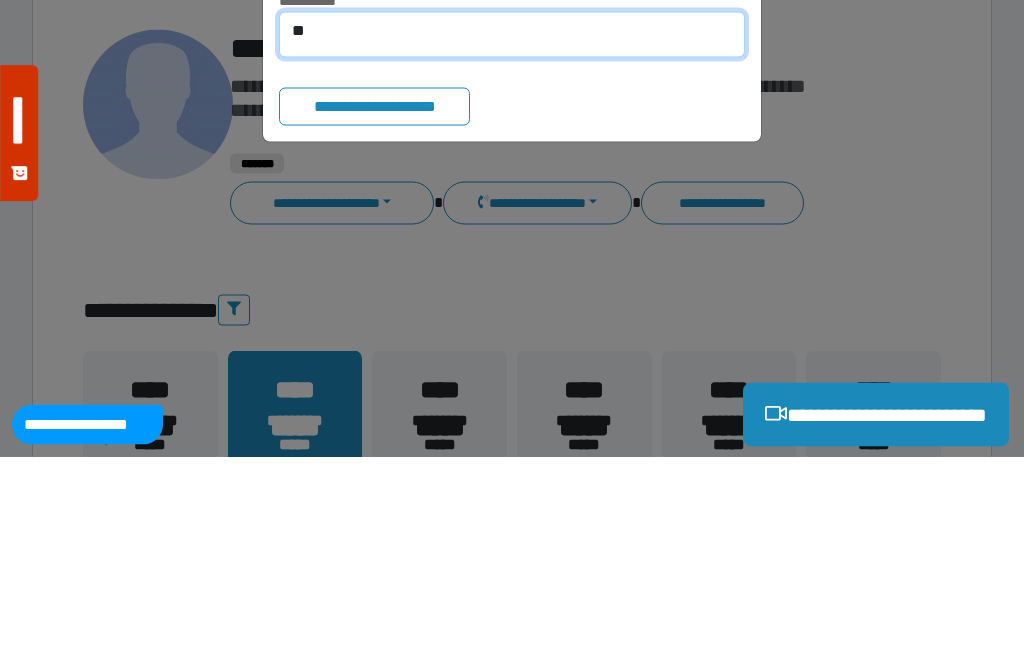 type on "*" 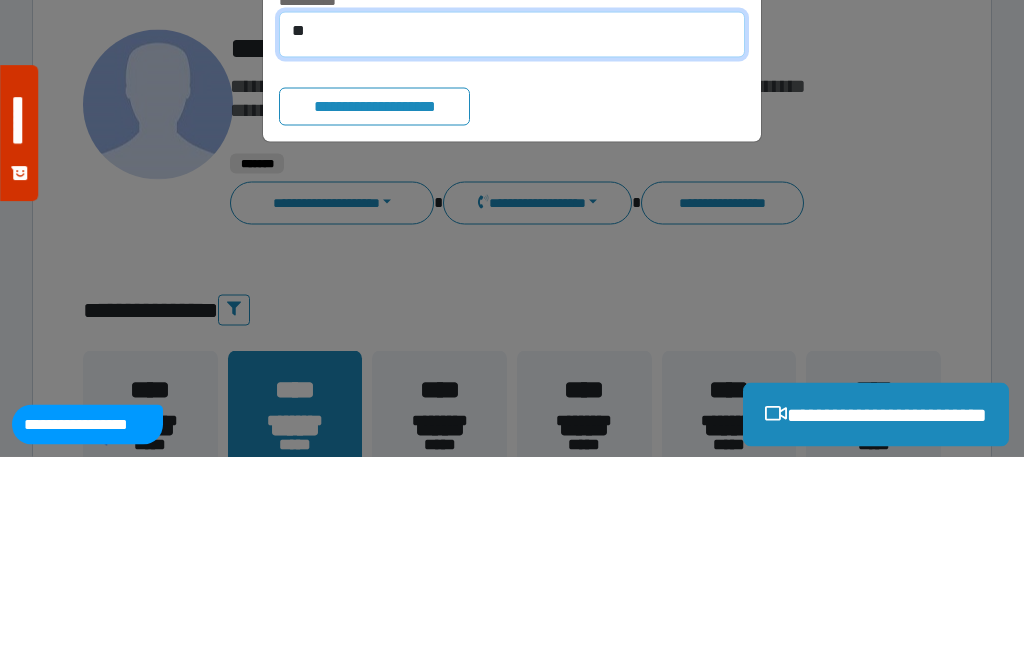 type on "*" 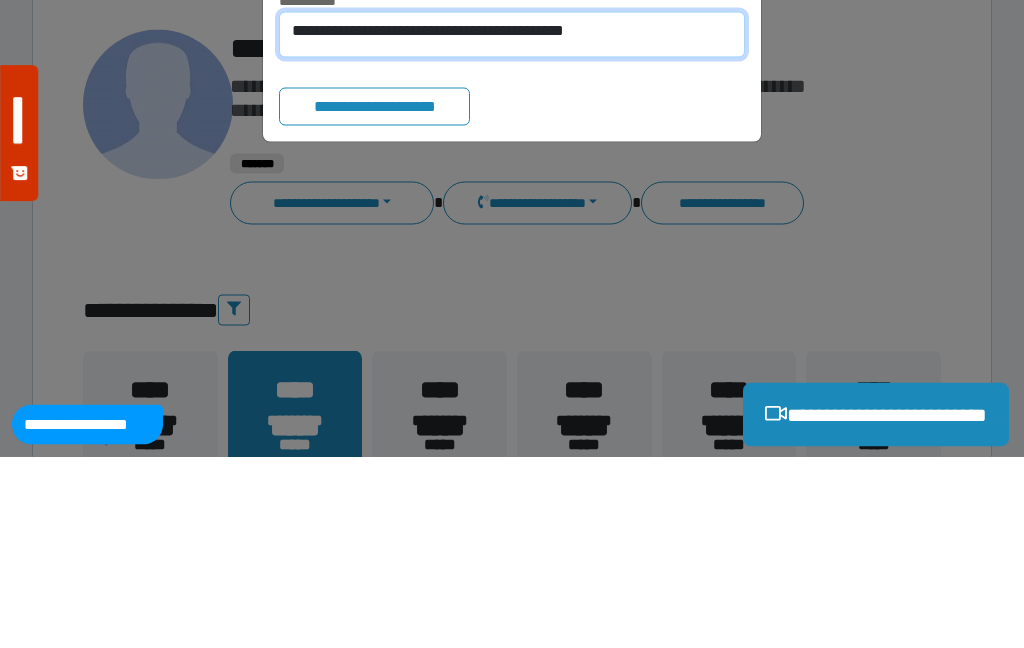 type on "**********" 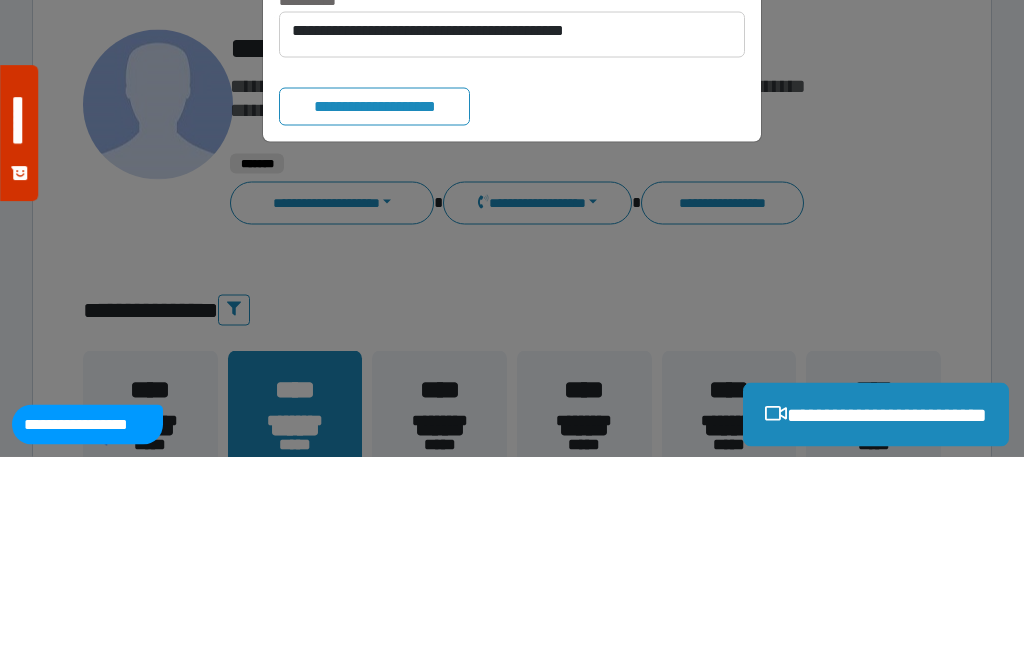click on "**********" at bounding box center [374, 298] 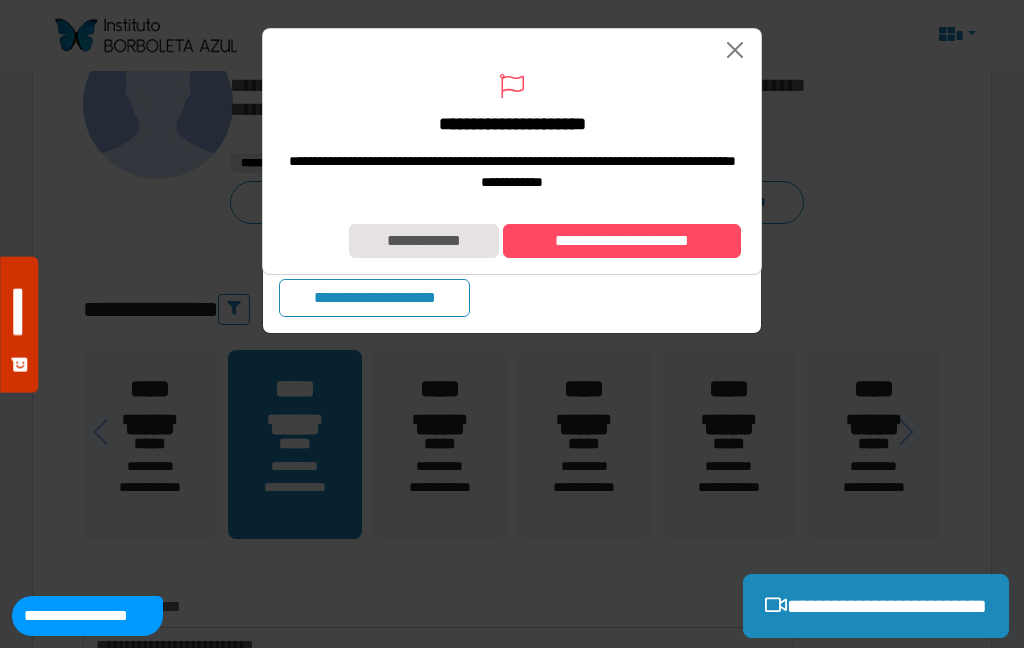 click on "**********" at bounding box center (622, 241) 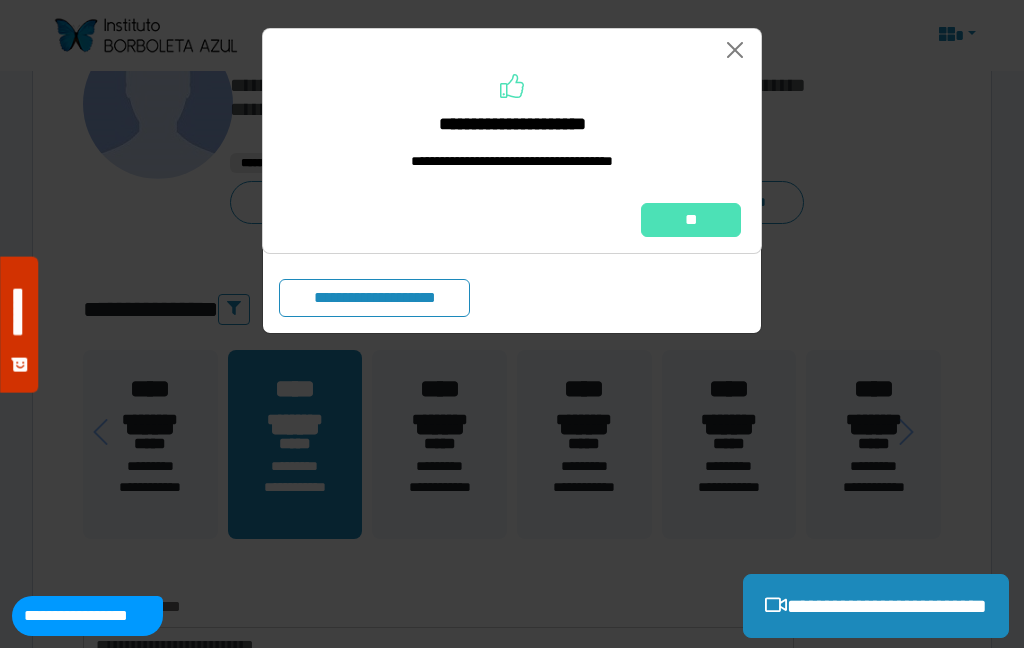 click on "**" at bounding box center (691, 220) 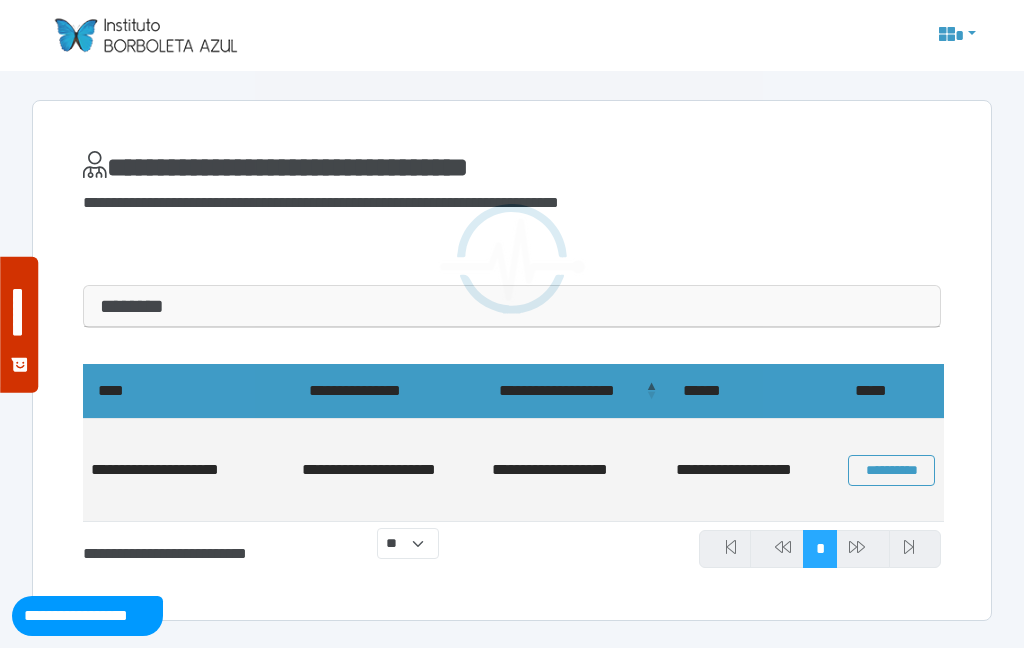 scroll, scrollTop: 0, scrollLeft: 0, axis: both 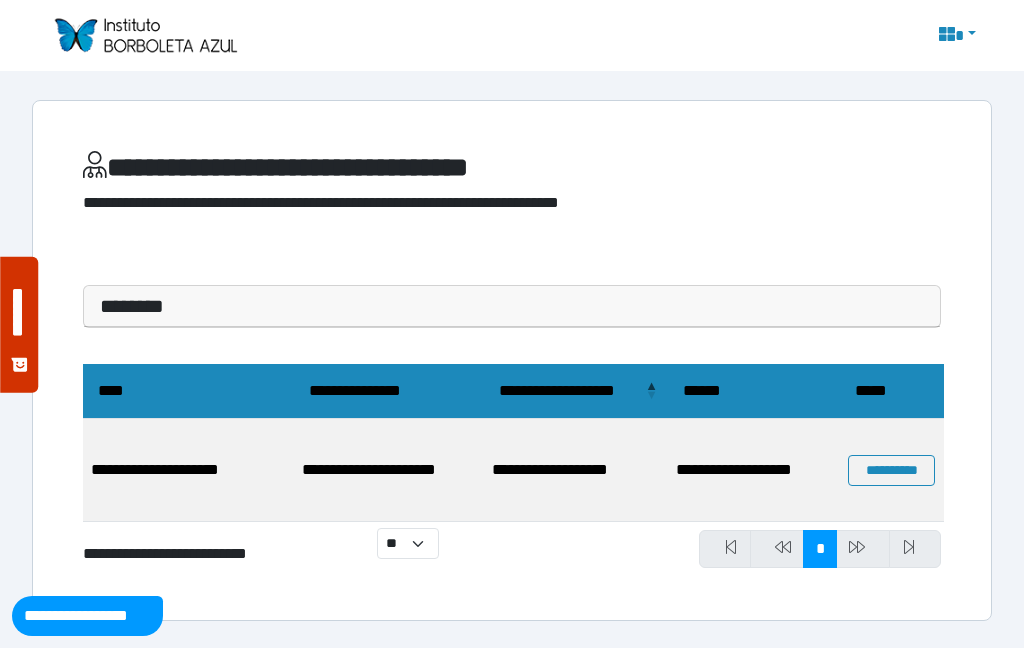 click on "********" at bounding box center (512, 306) 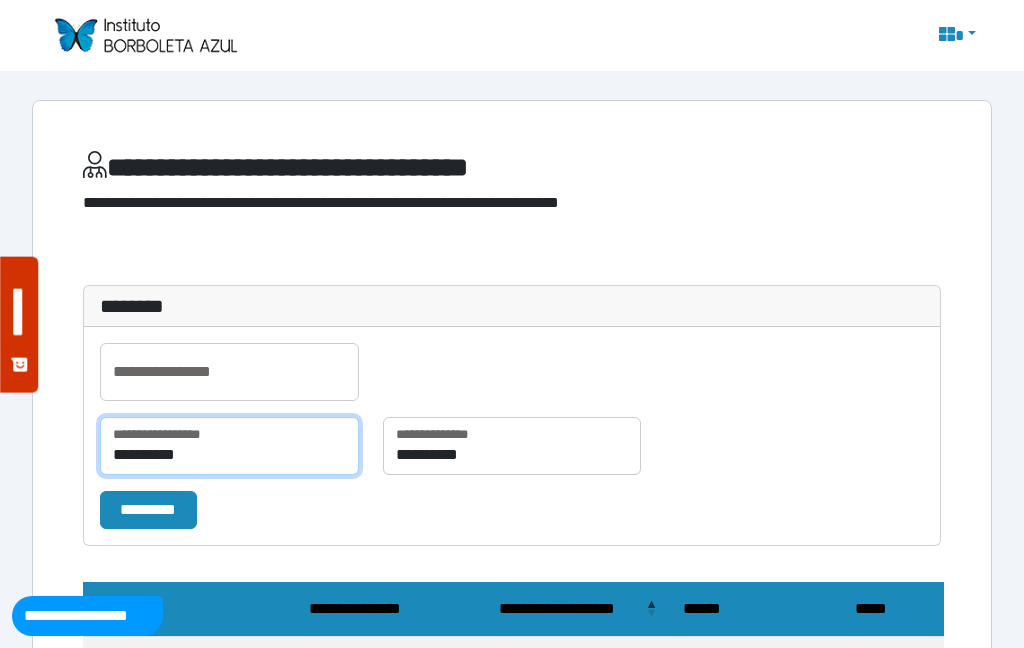 click on "**********" at bounding box center [229, 446] 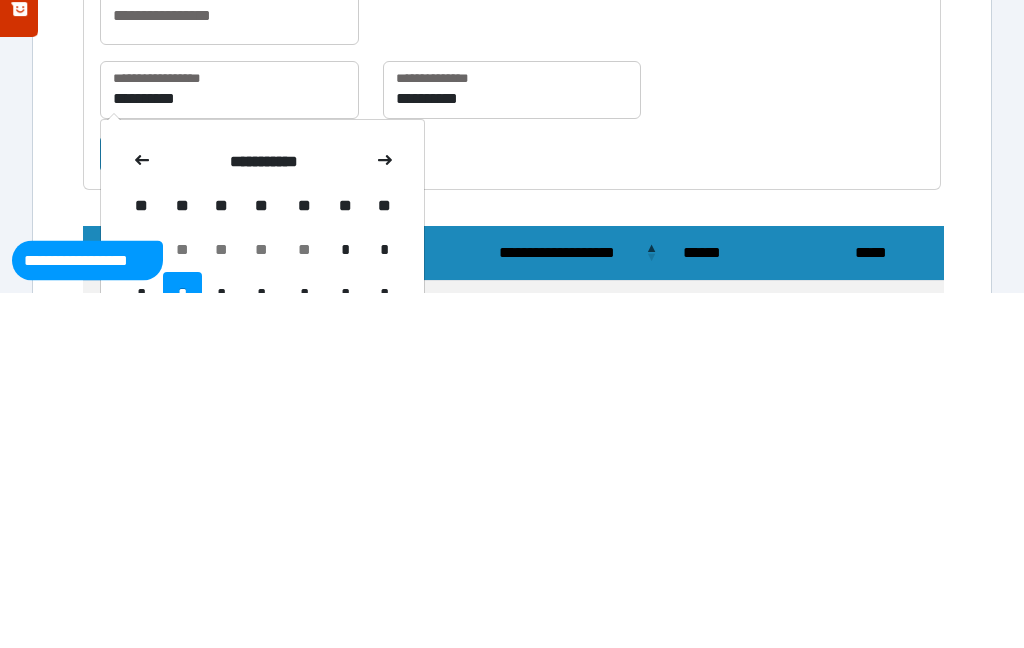 click 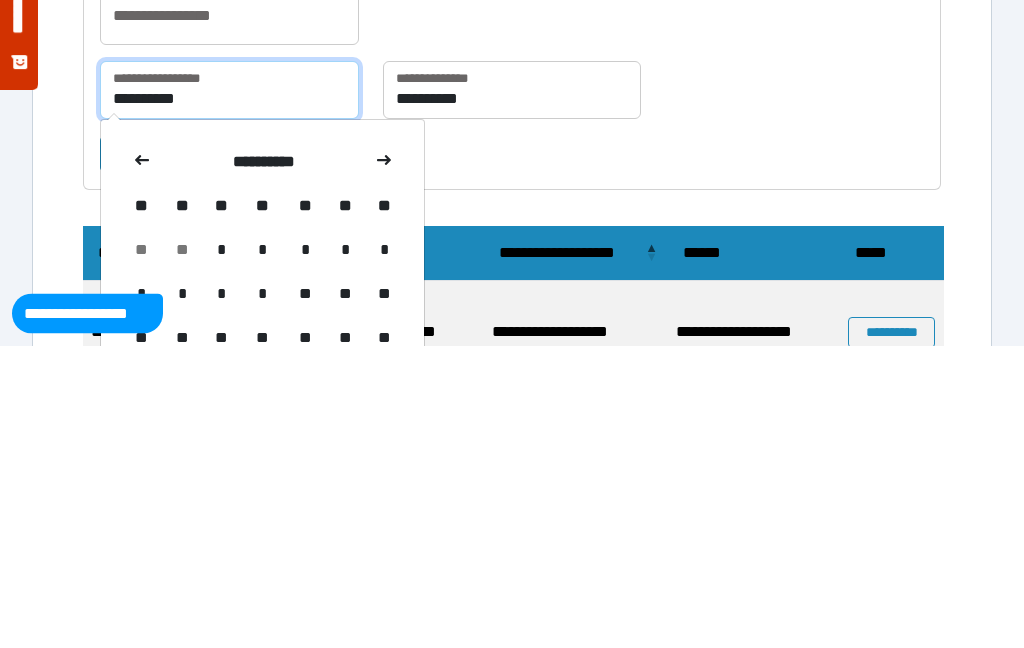 scroll, scrollTop: 54, scrollLeft: 0, axis: vertical 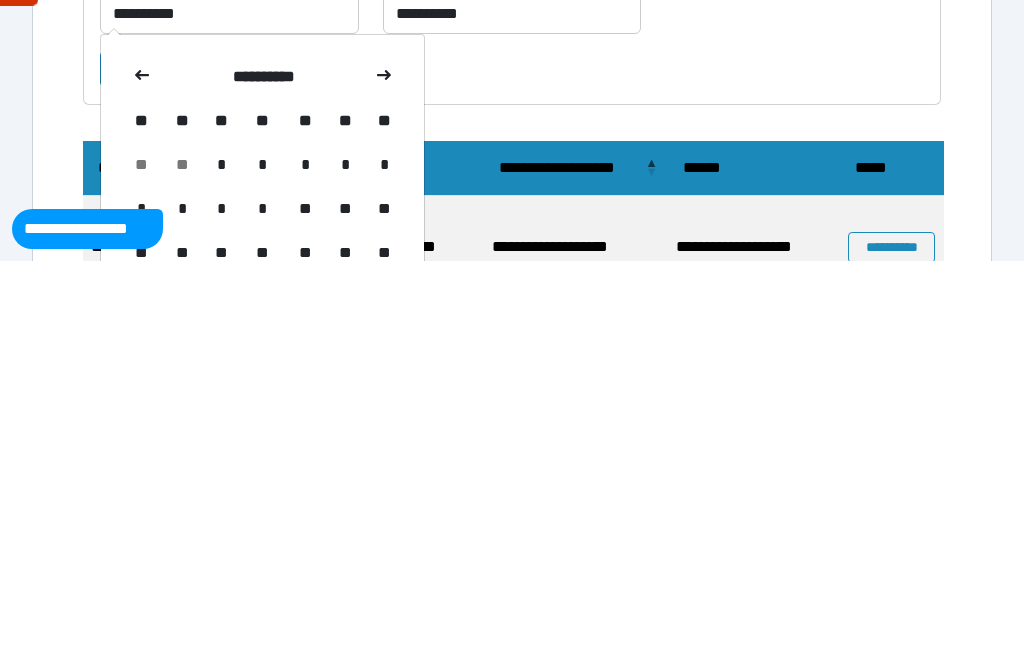 click on "**" at bounding box center [182, 640] 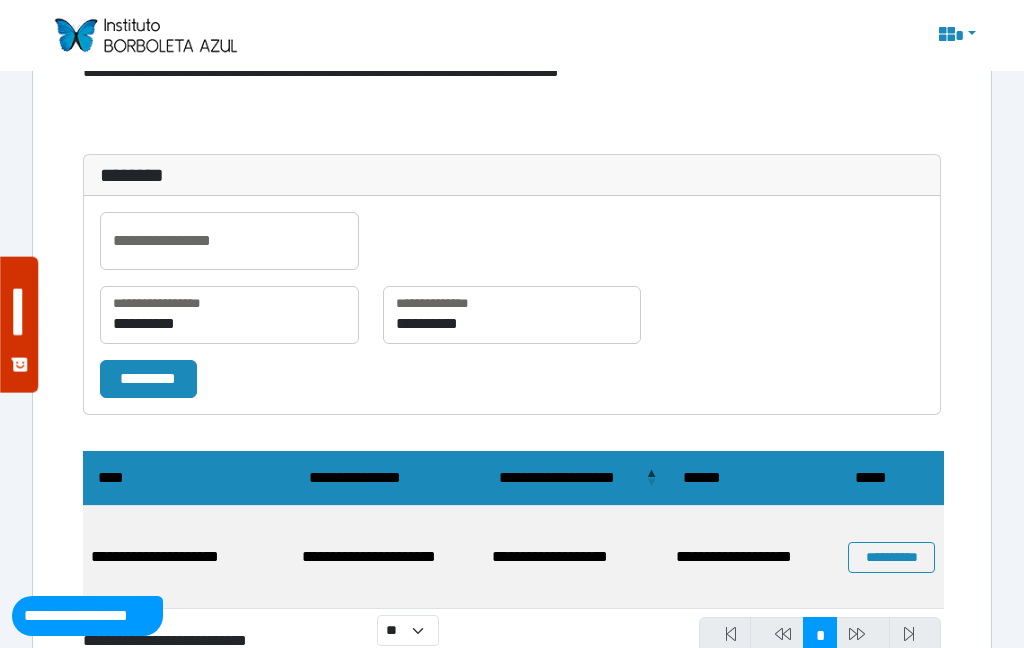 click on "*********" at bounding box center (148, 379) 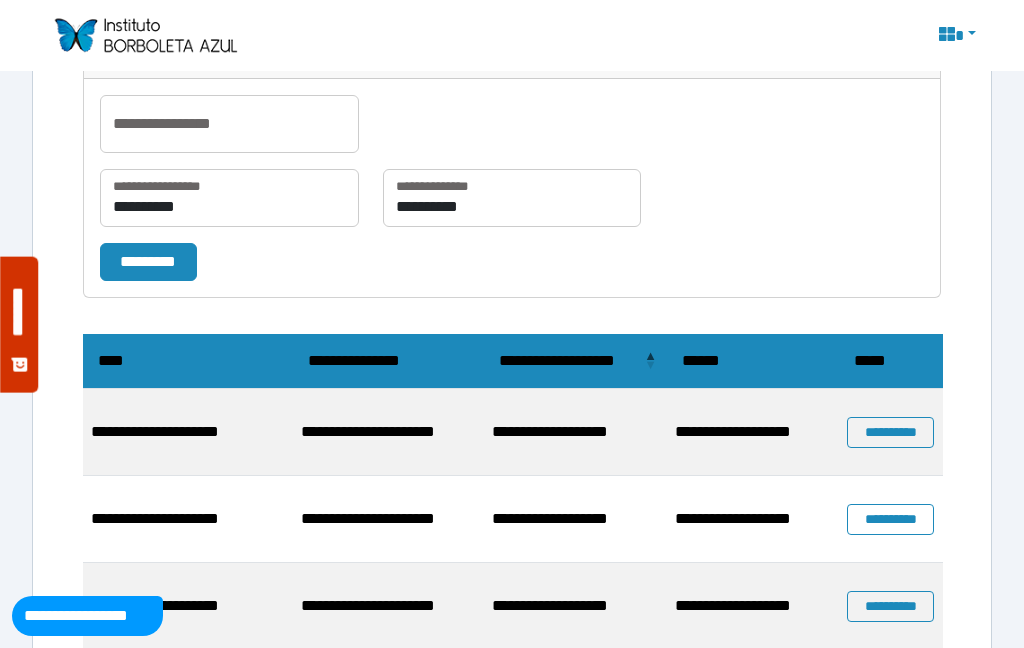 scroll, scrollTop: 247, scrollLeft: 0, axis: vertical 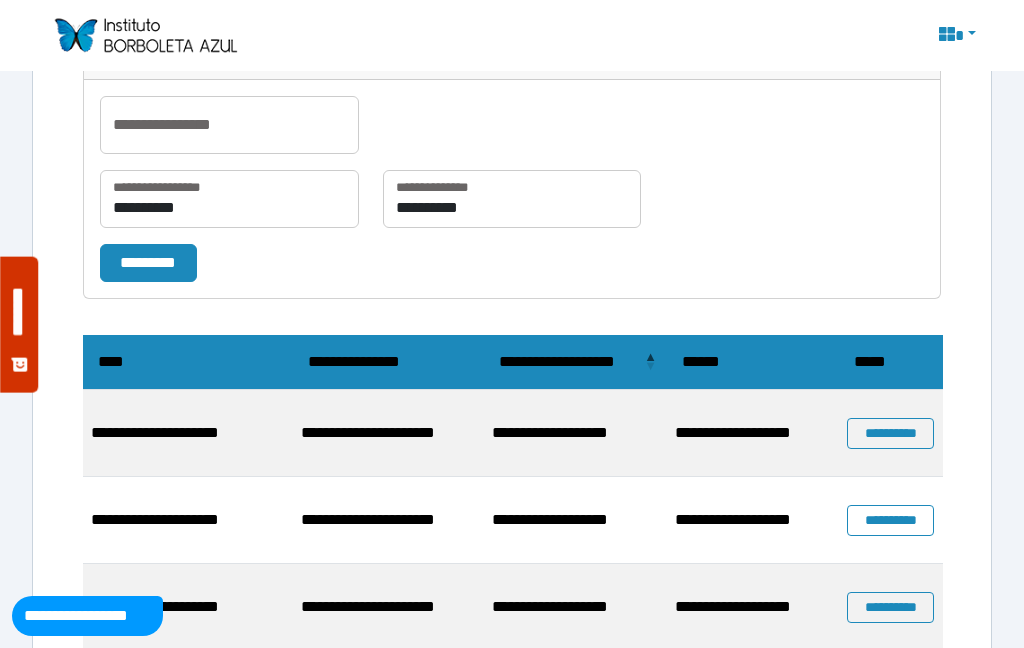 click on "**********" at bounding box center (890, 433) 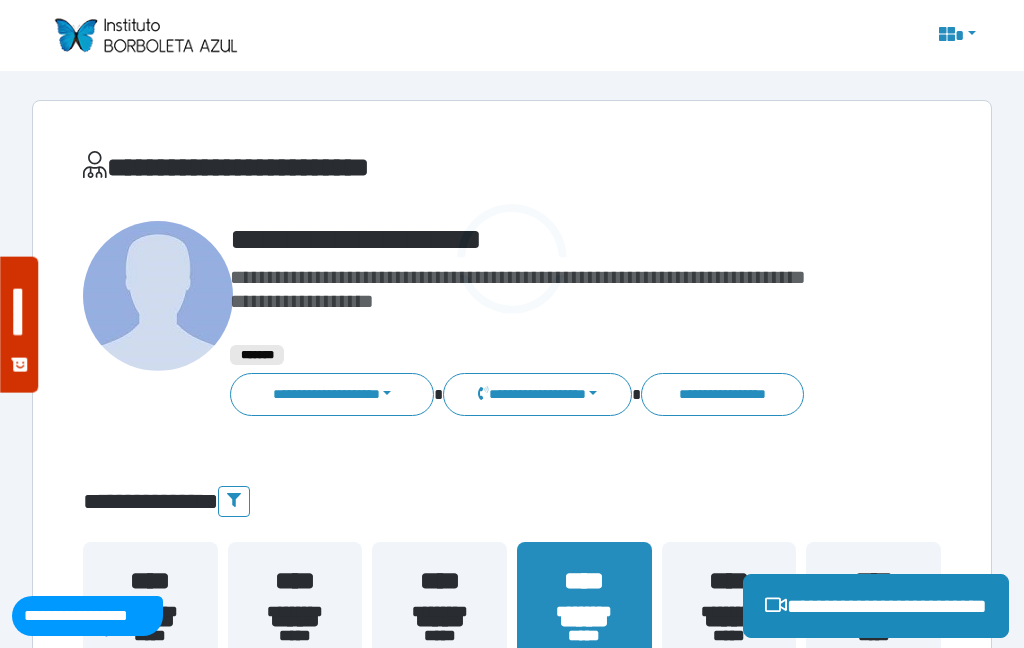 scroll, scrollTop: 0, scrollLeft: 0, axis: both 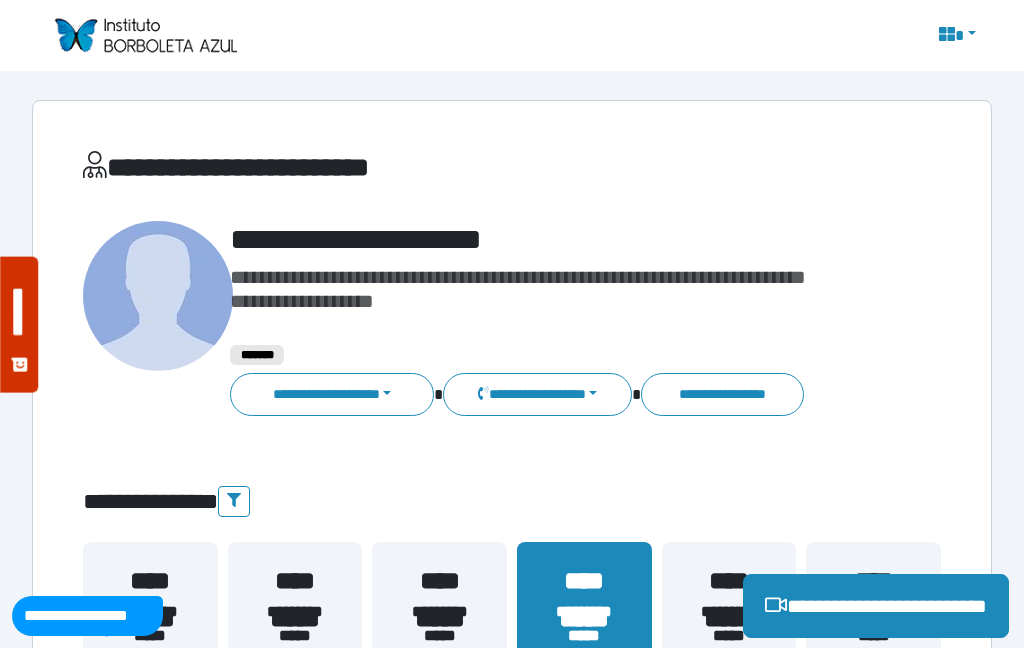 click on "**********" at bounding box center (332, 394) 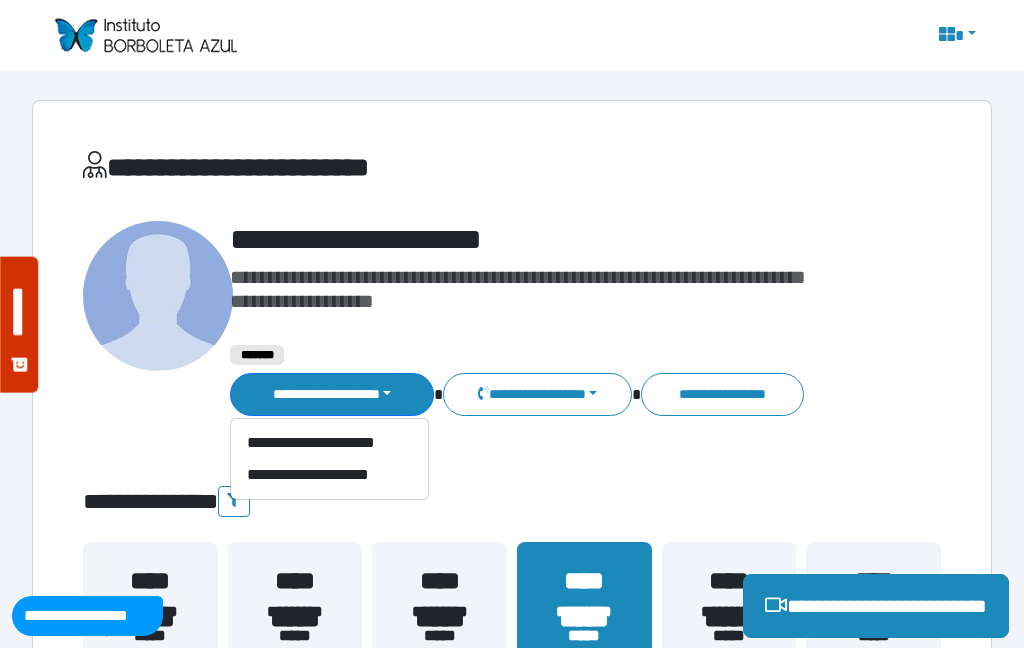 click on "**********" at bounding box center (329, 475) 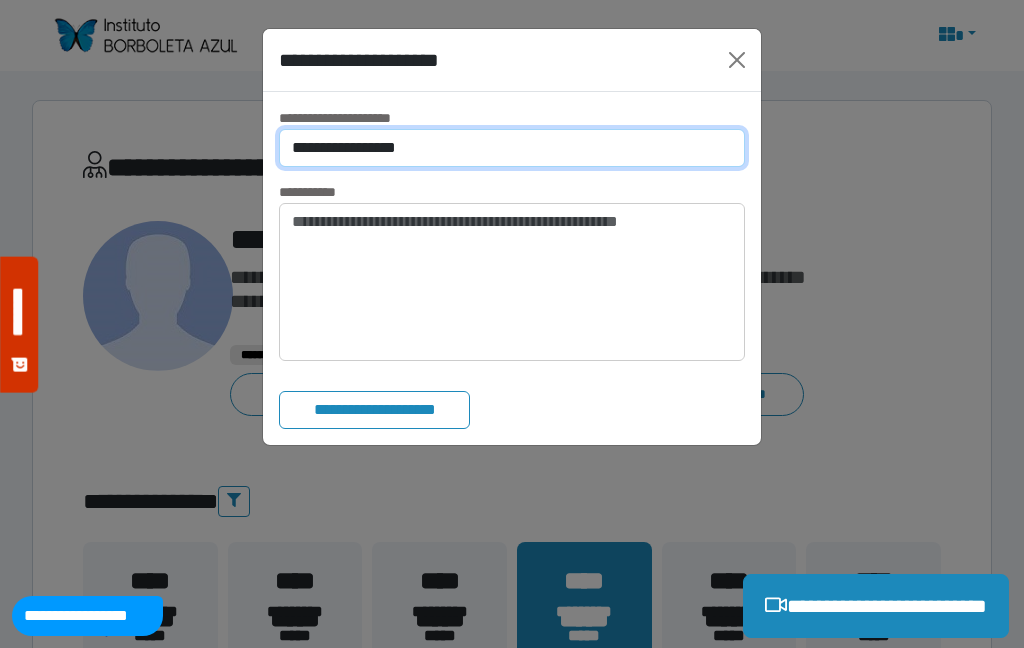 click on "**********" at bounding box center [512, 148] 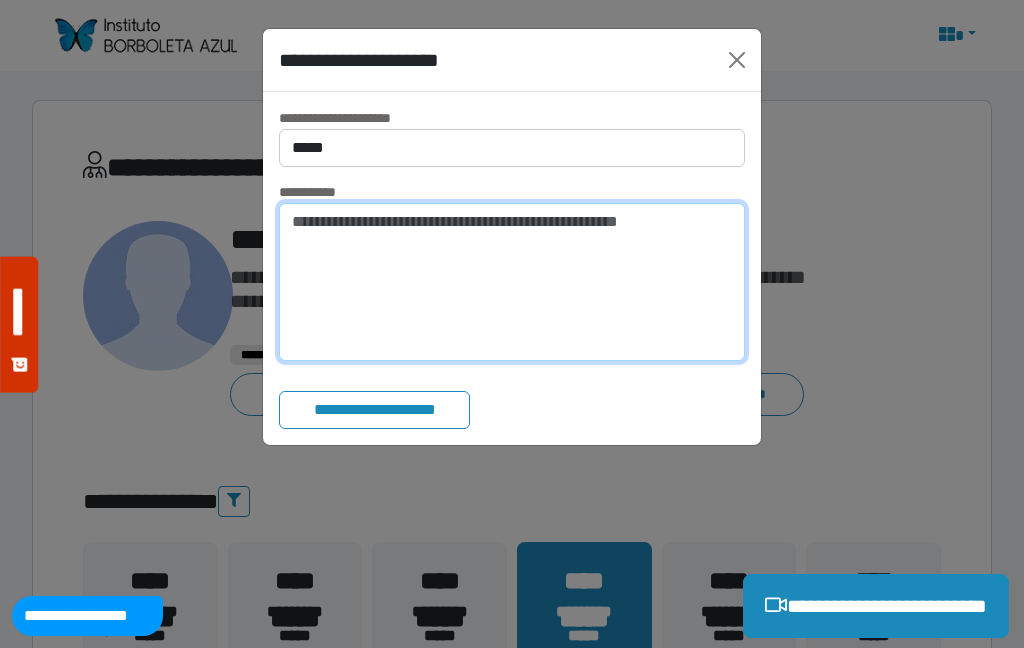 click at bounding box center [512, 282] 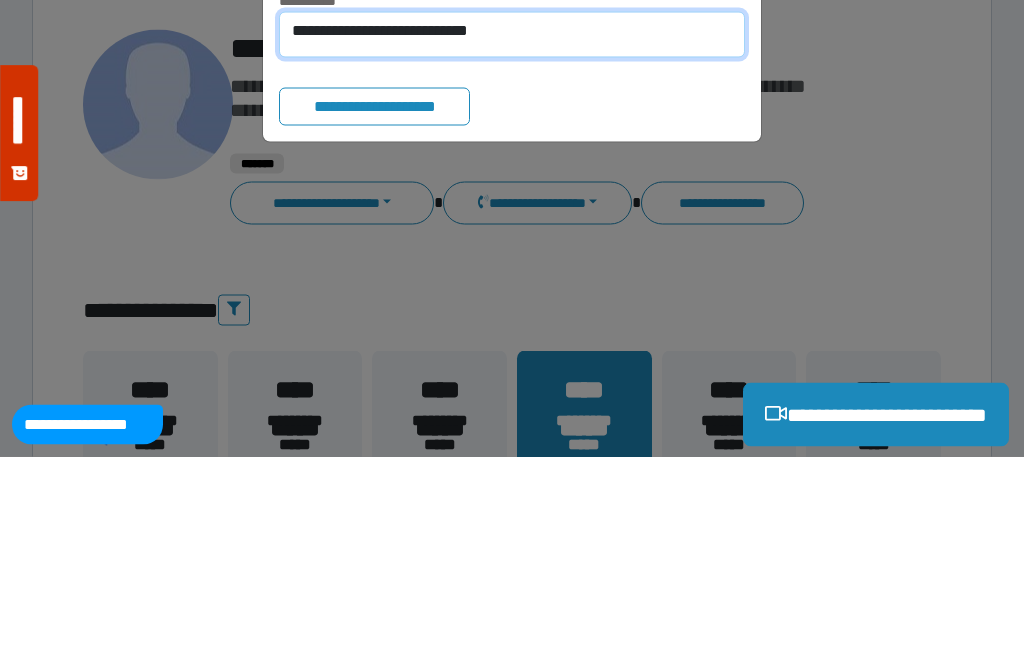 type on "**********" 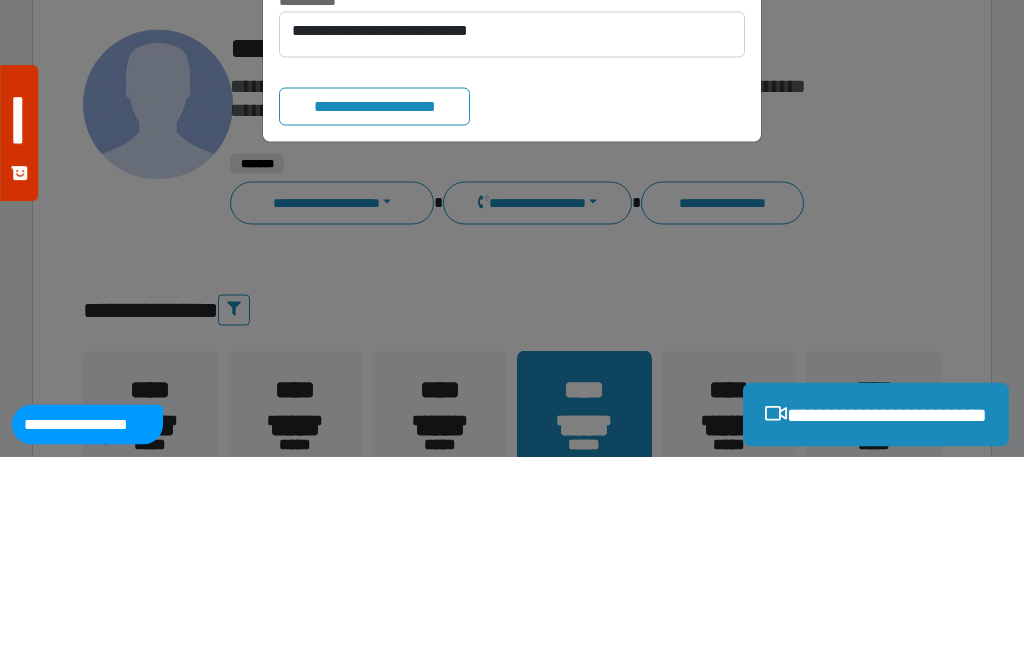 click on "**********" at bounding box center (374, 298) 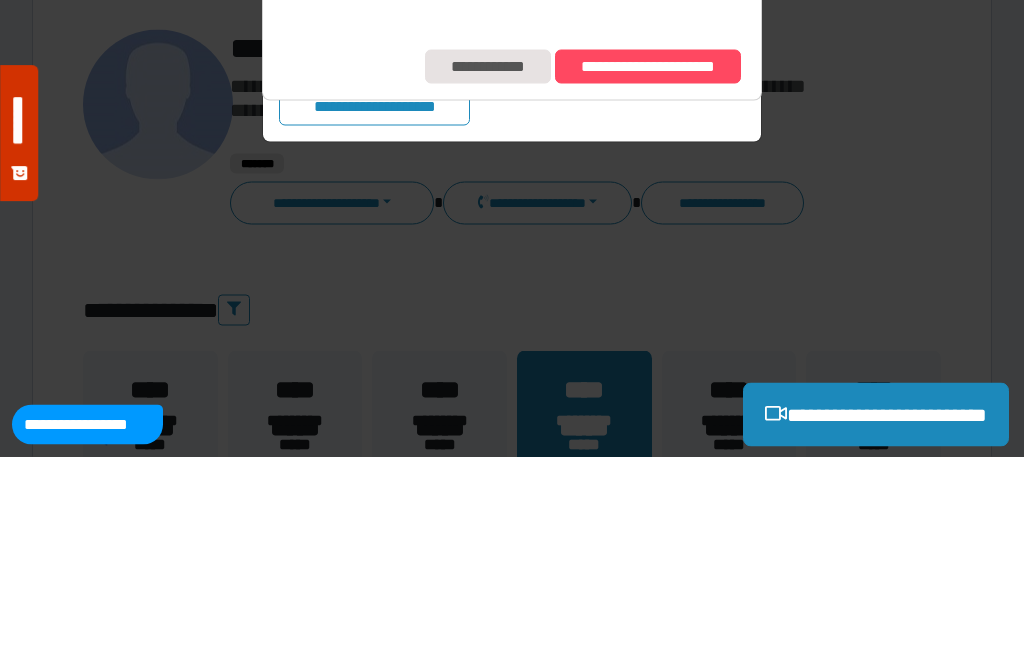 scroll, scrollTop: 192, scrollLeft: 0, axis: vertical 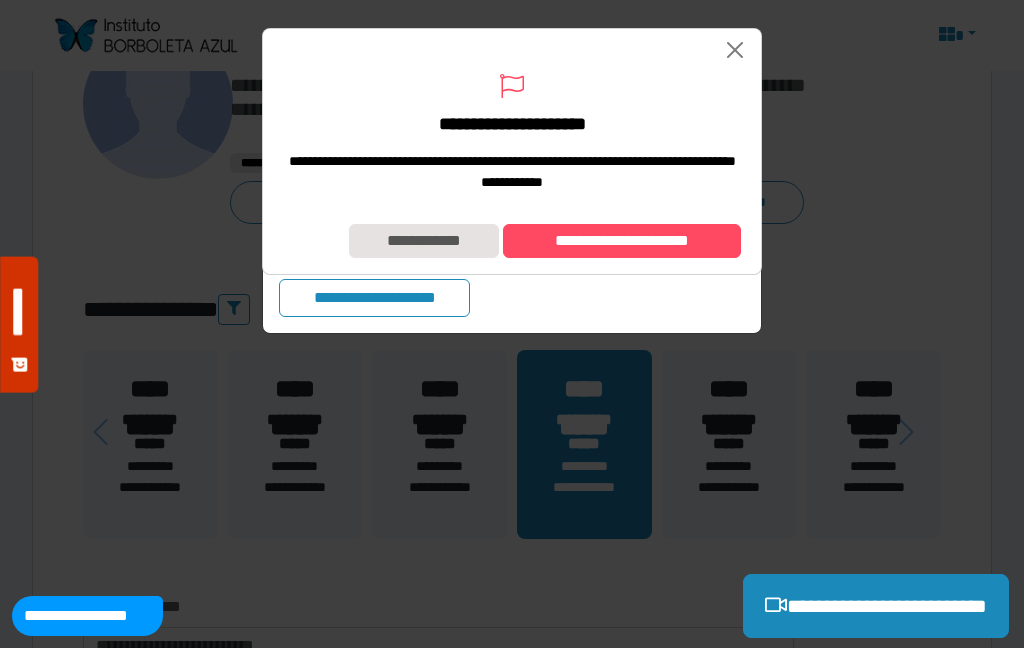 click on "**********" at bounding box center (622, 241) 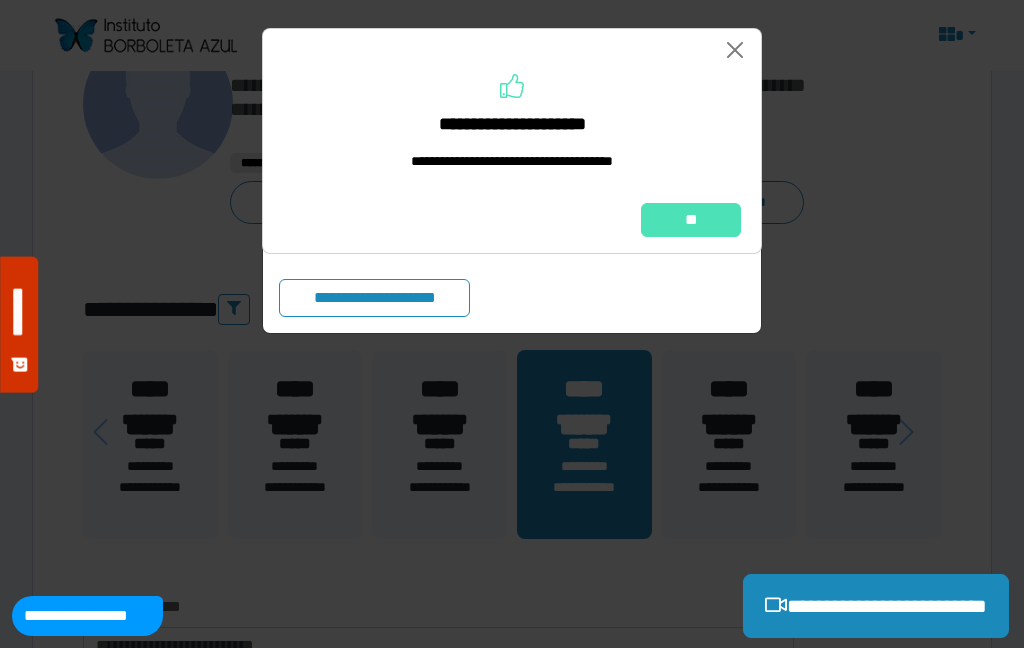 click on "**" at bounding box center [512, 220] 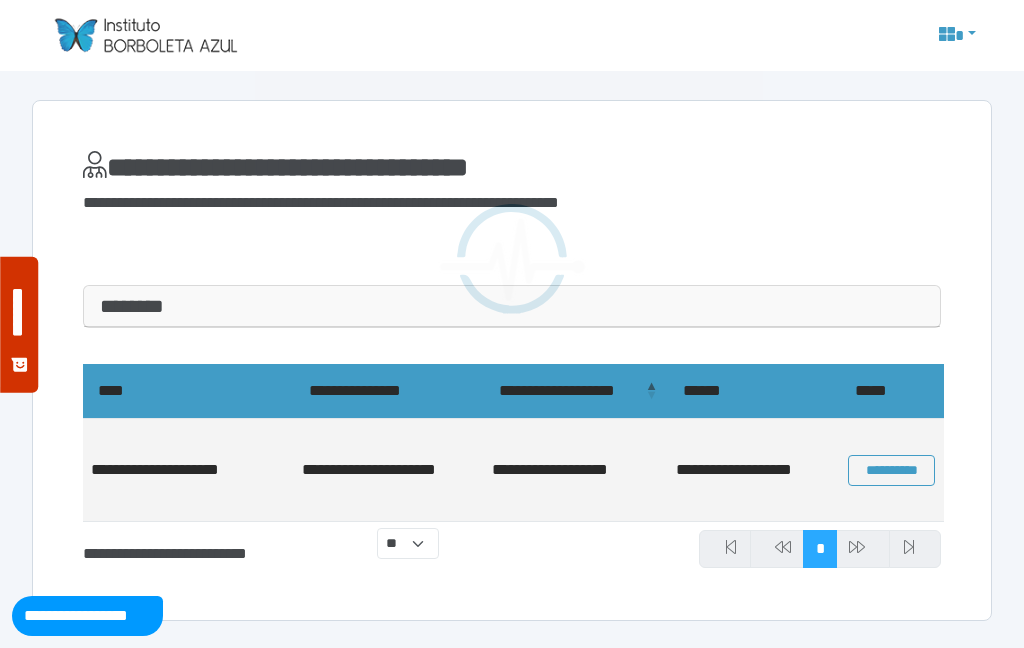 scroll, scrollTop: 0, scrollLeft: 0, axis: both 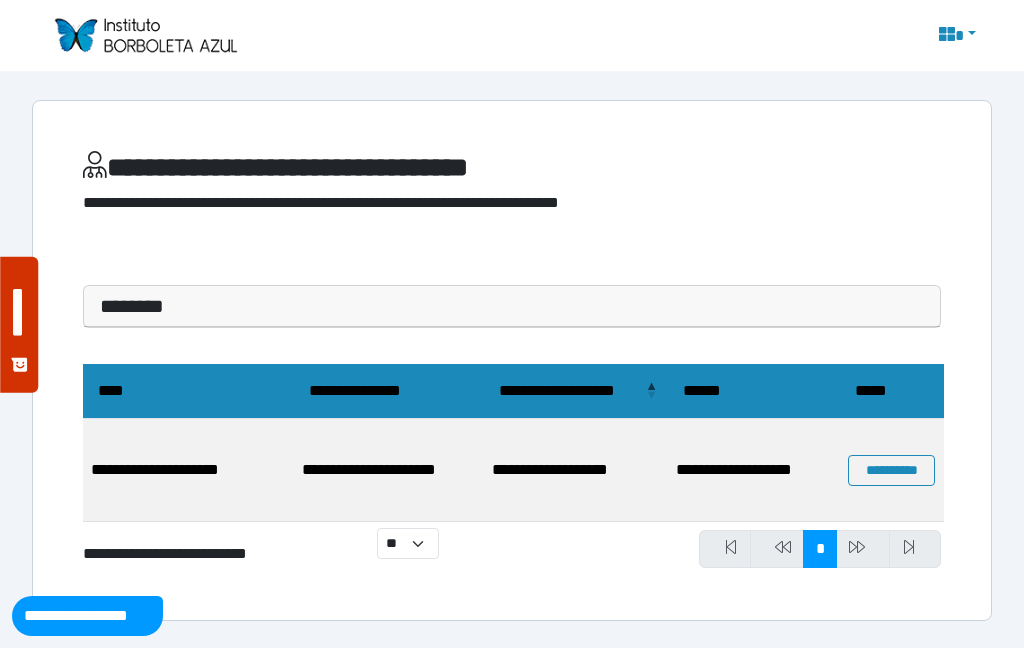 click on "********" at bounding box center (512, 306) 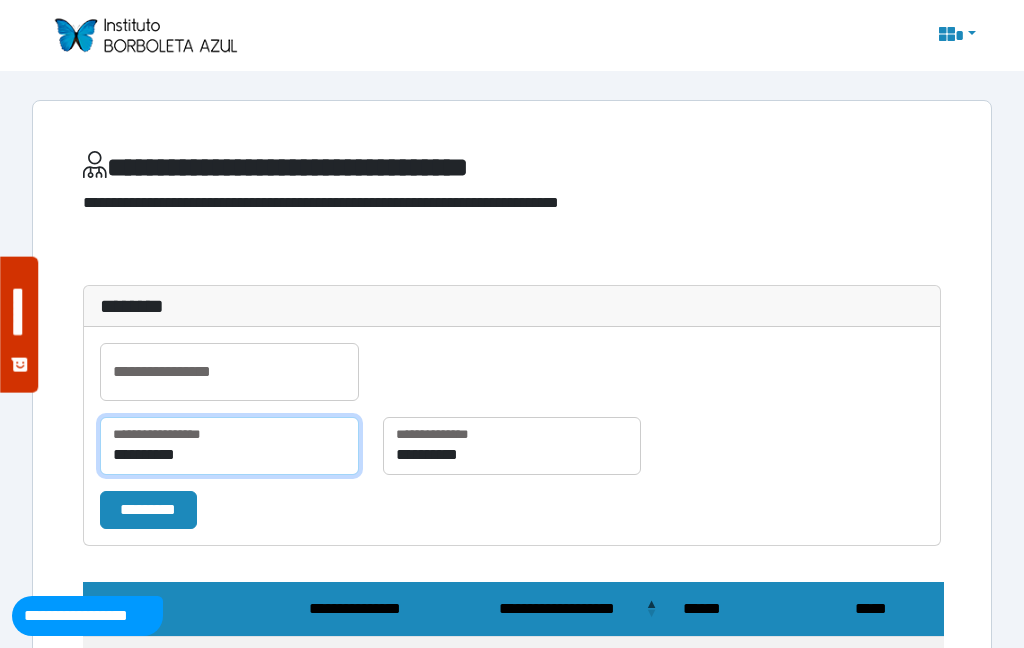 click on "**********" at bounding box center [229, 446] 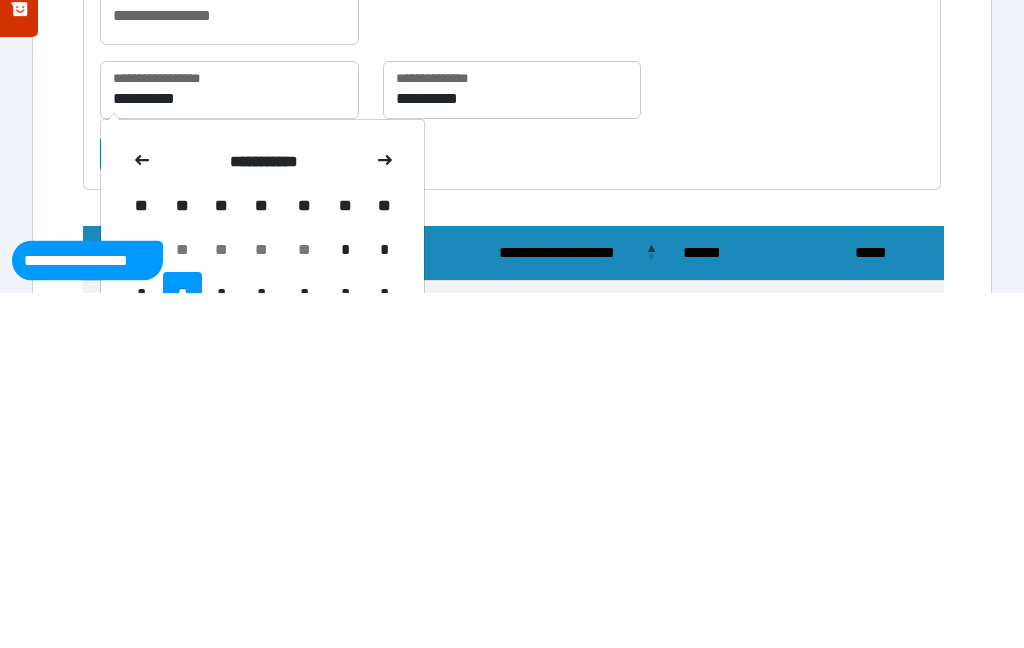 click at bounding box center [142, 518] 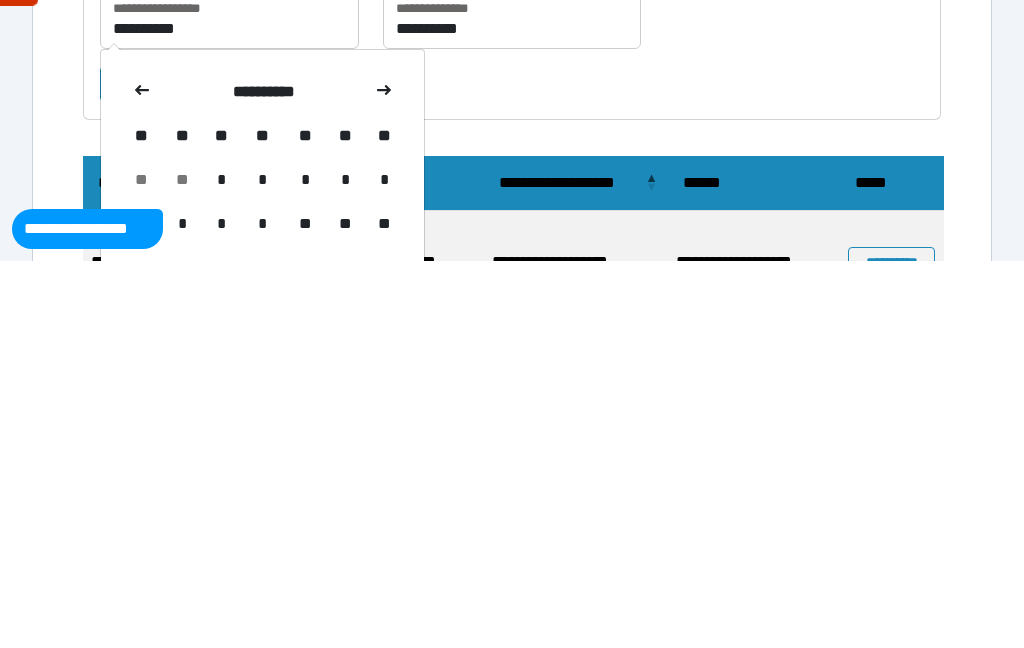 click on "*" at bounding box center (221, 567) 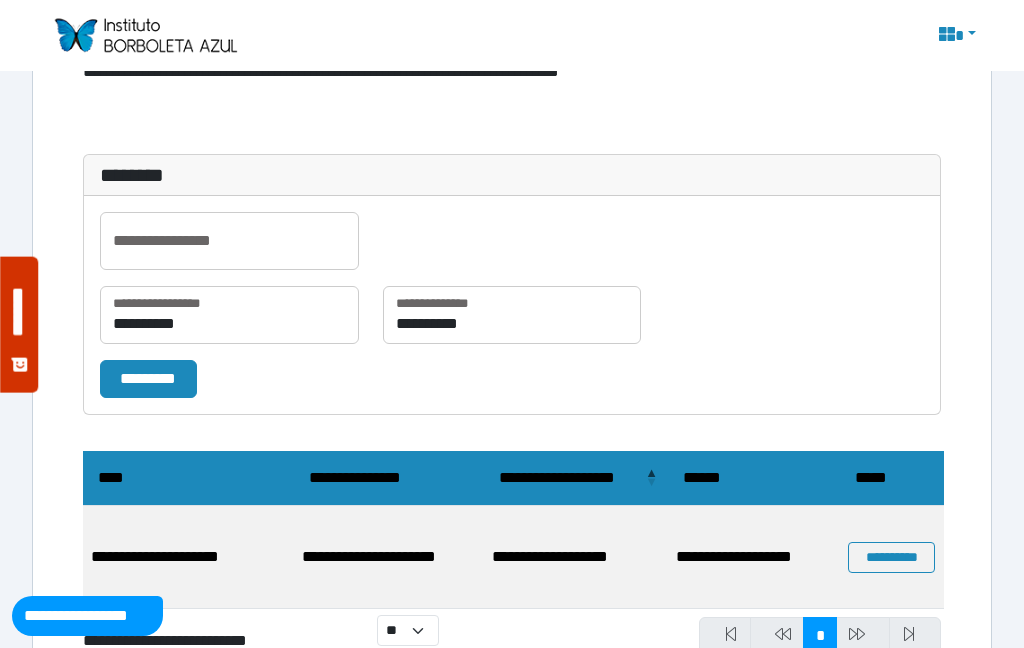 click on "*********" at bounding box center [148, 379] 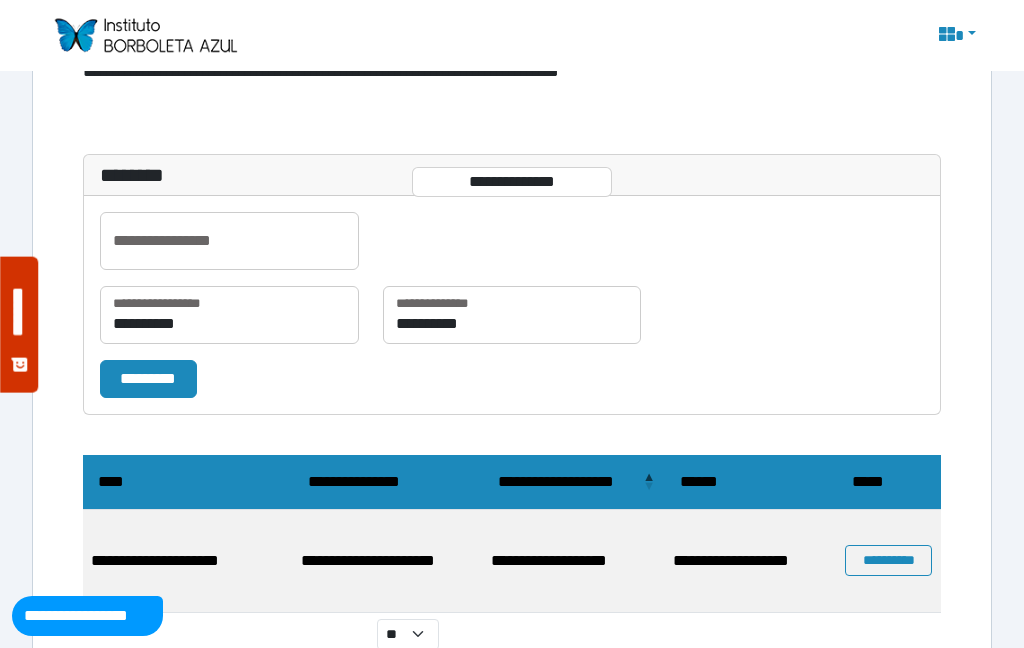 scroll, scrollTop: 59, scrollLeft: 0, axis: vertical 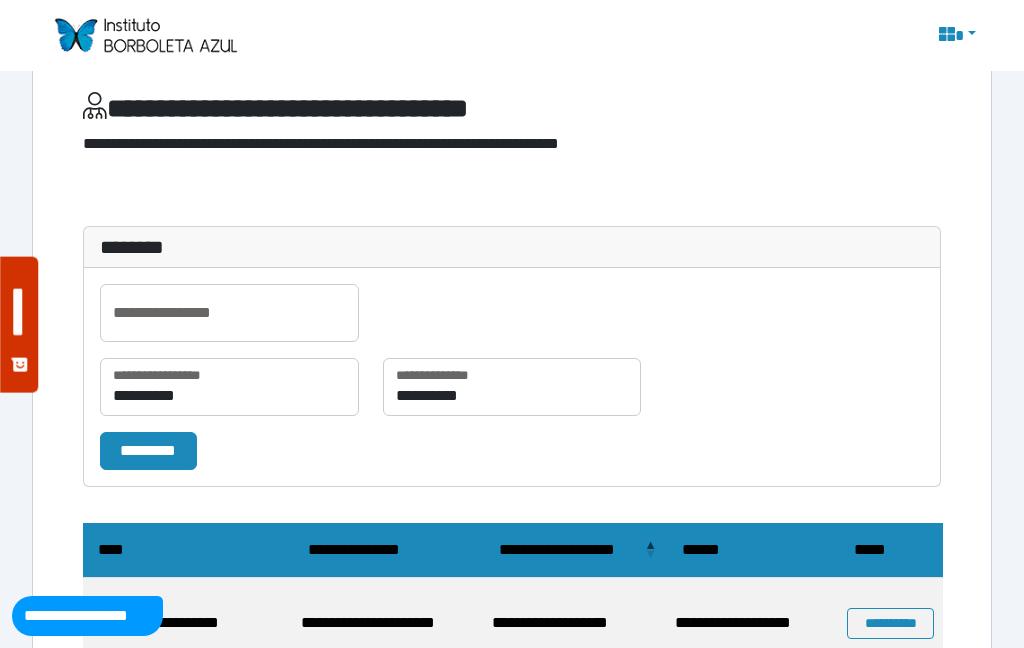 click on "*********" at bounding box center (148, 451) 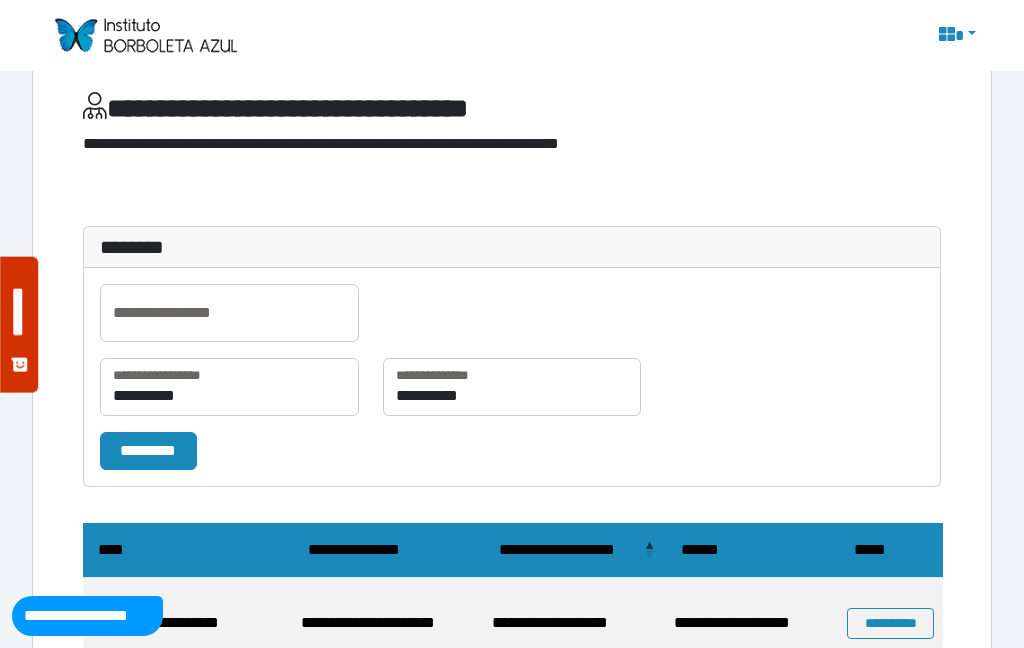 click on "*********" at bounding box center (148, 451) 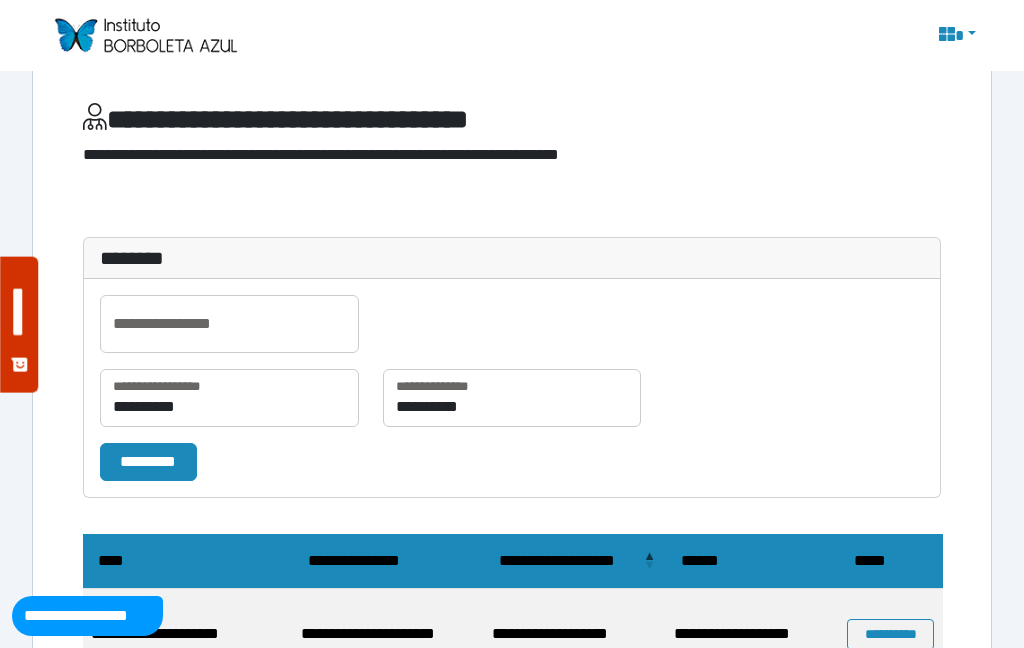 scroll, scrollTop: 94, scrollLeft: 0, axis: vertical 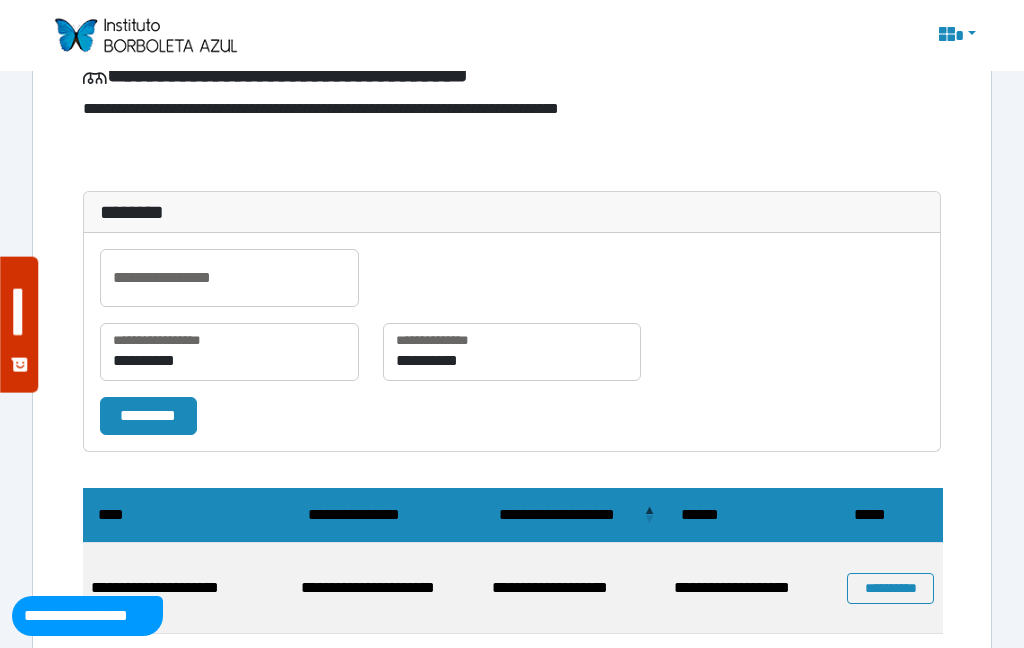 click on "**********" at bounding box center (890, 588) 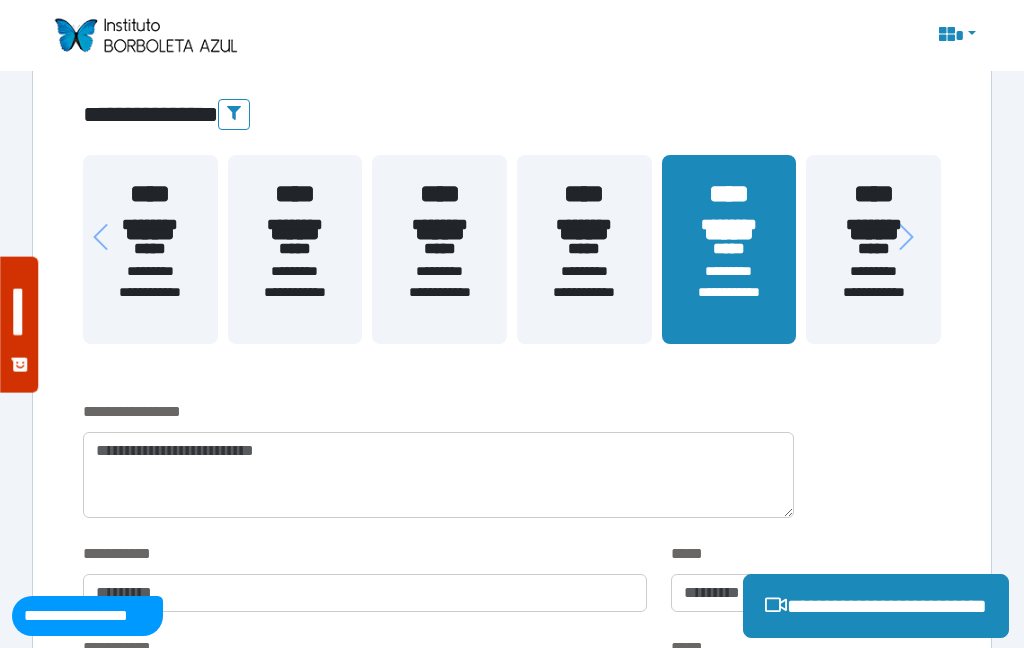 scroll, scrollTop: 492, scrollLeft: 0, axis: vertical 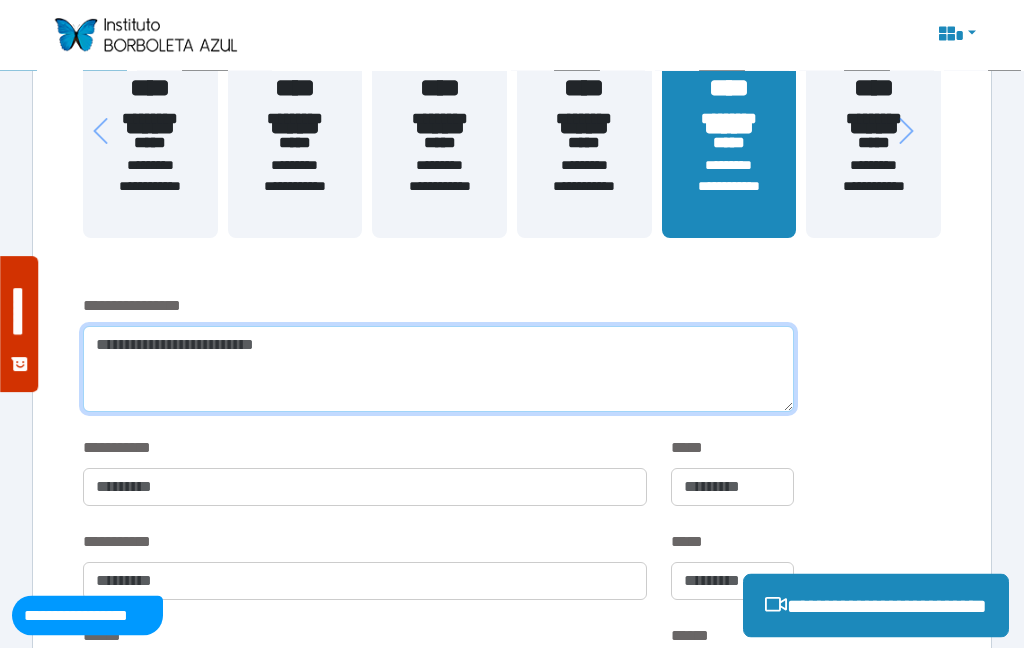 click at bounding box center (438, 370) 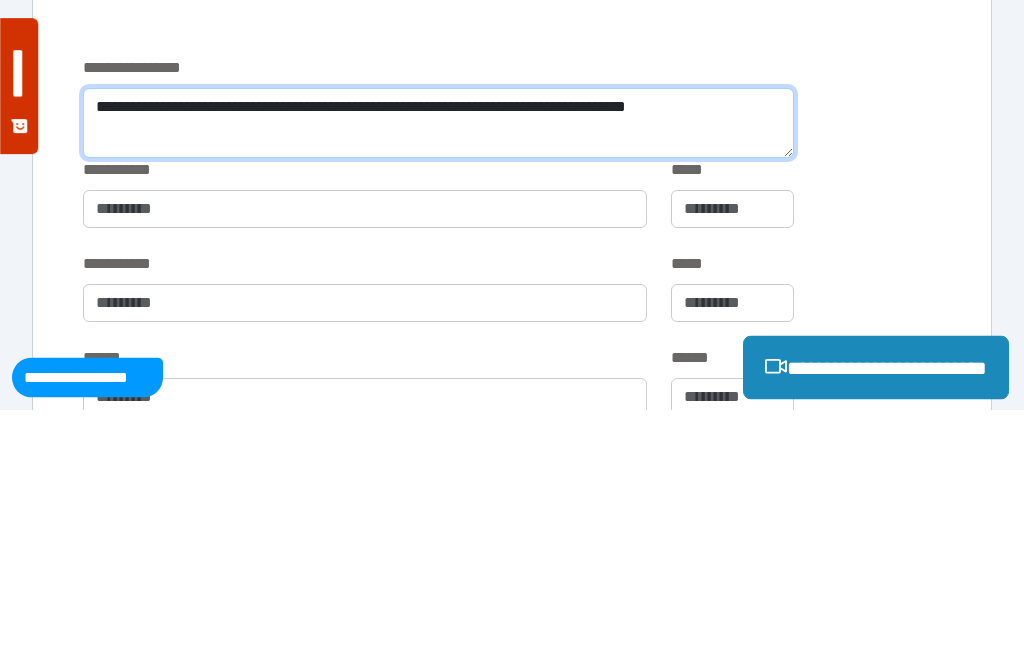 scroll, scrollTop: 0, scrollLeft: 0, axis: both 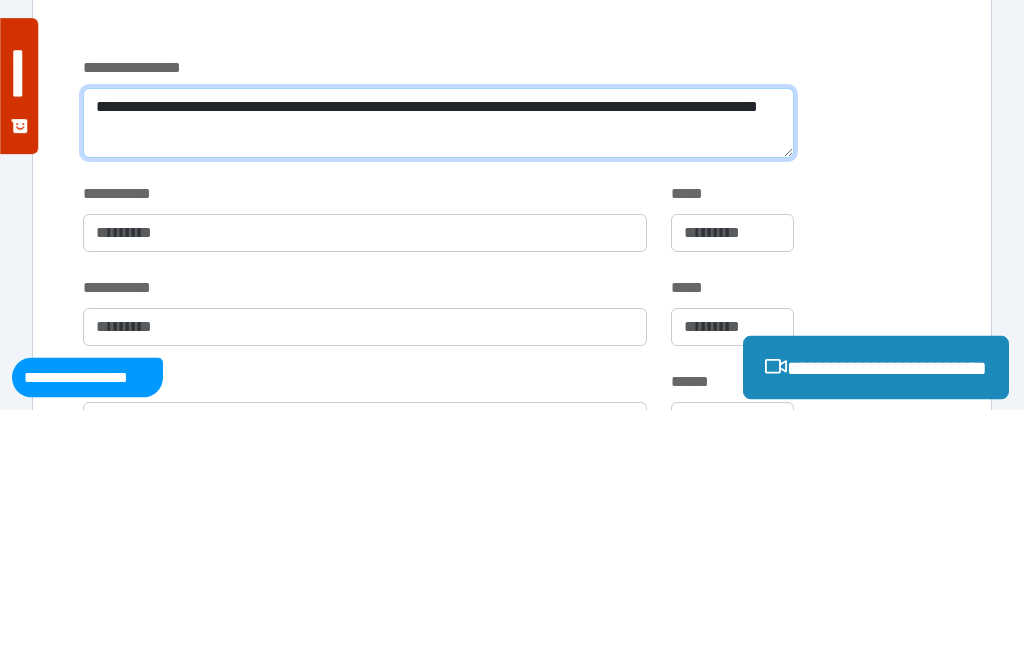 click on "**********" at bounding box center (438, 362) 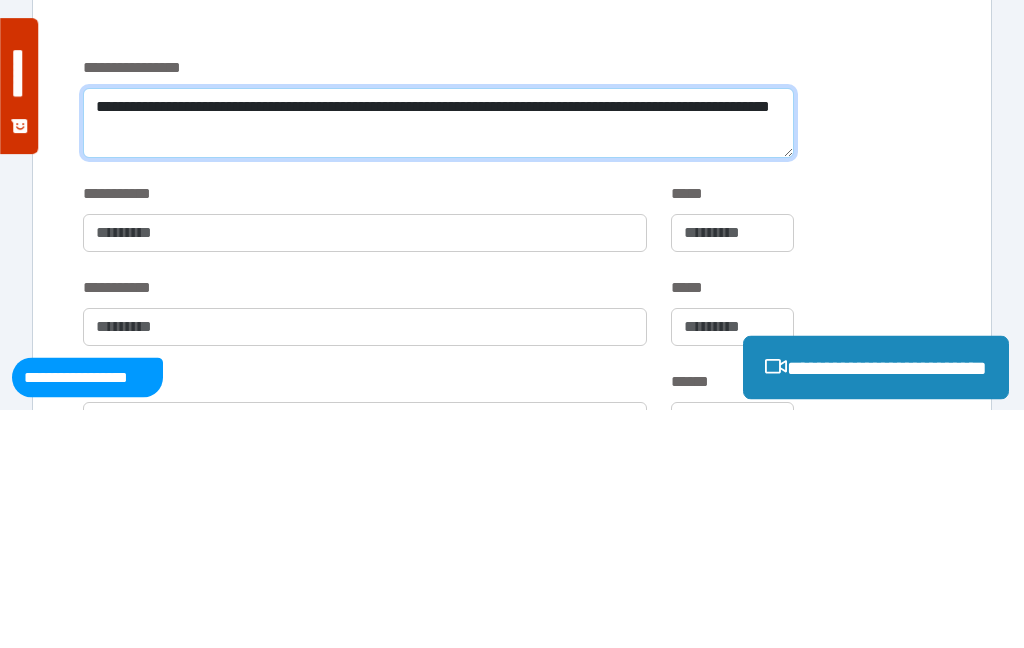 click on "**********" at bounding box center [438, 362] 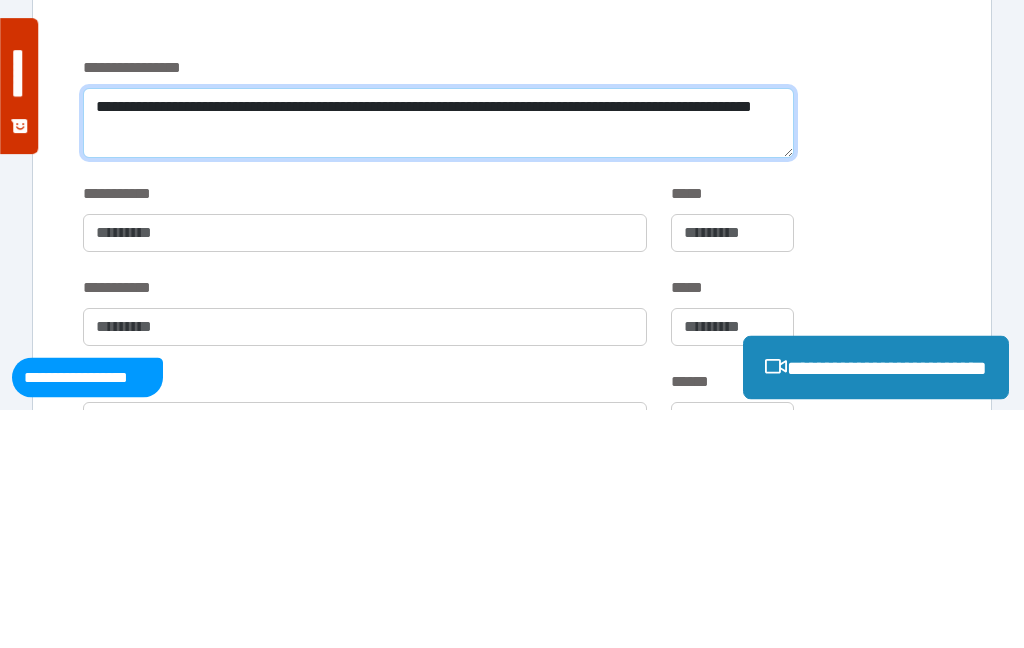 click on "**********" at bounding box center (438, 362) 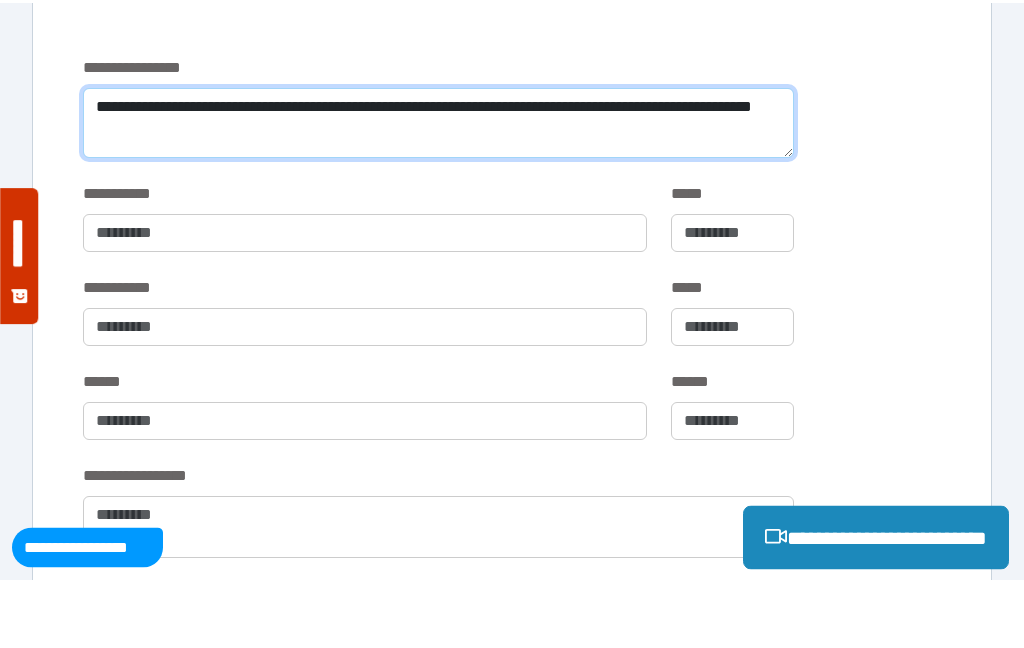 scroll, scrollTop: 651, scrollLeft: 0, axis: vertical 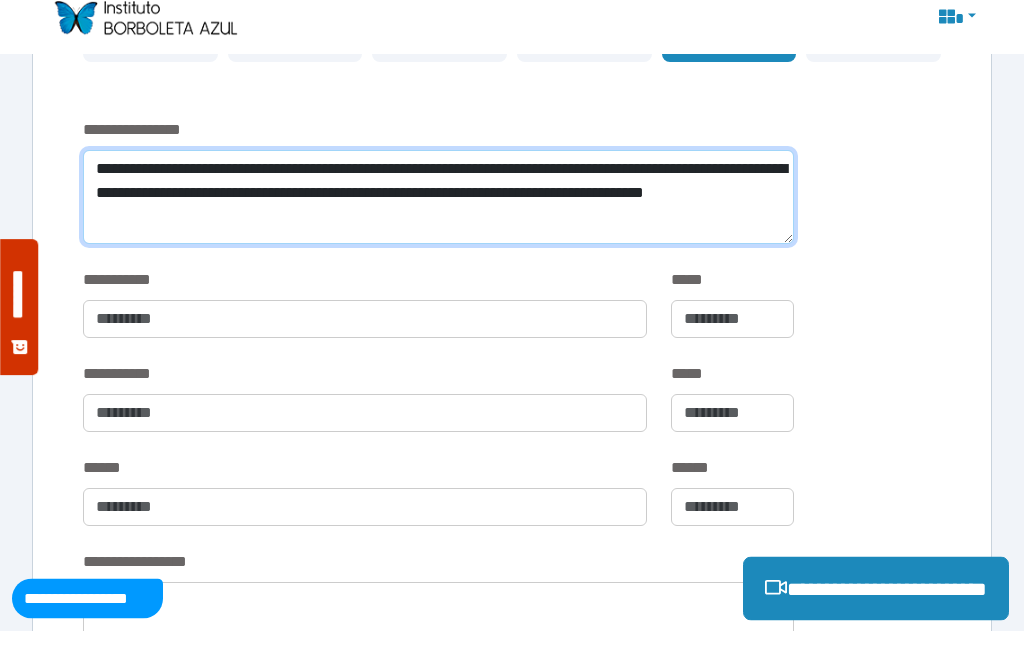 click on "**********" at bounding box center (438, 215) 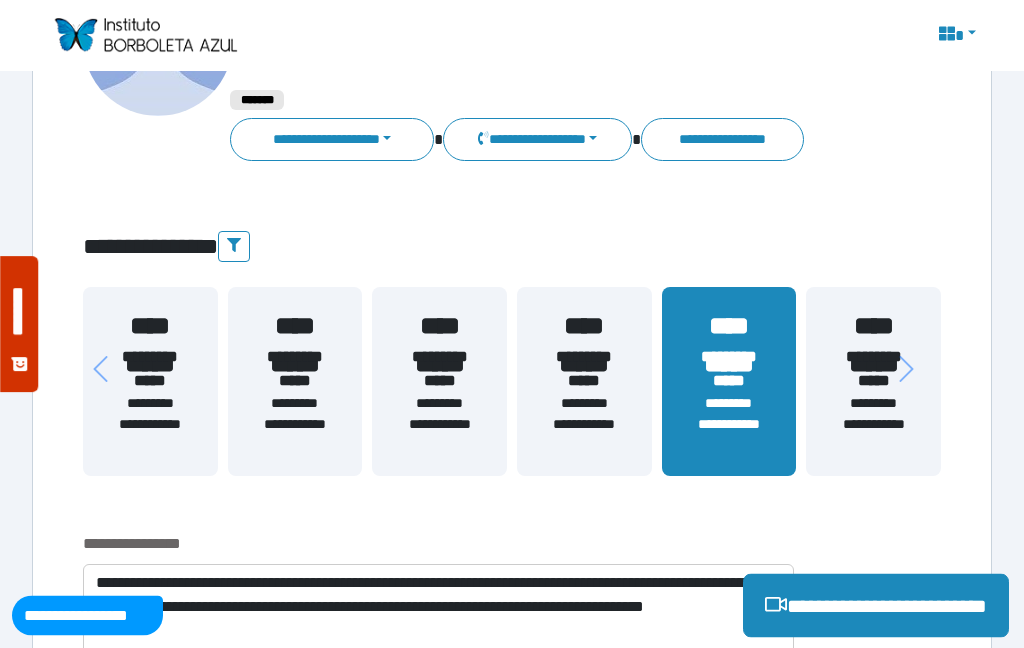 scroll, scrollTop: 242, scrollLeft: 0, axis: vertical 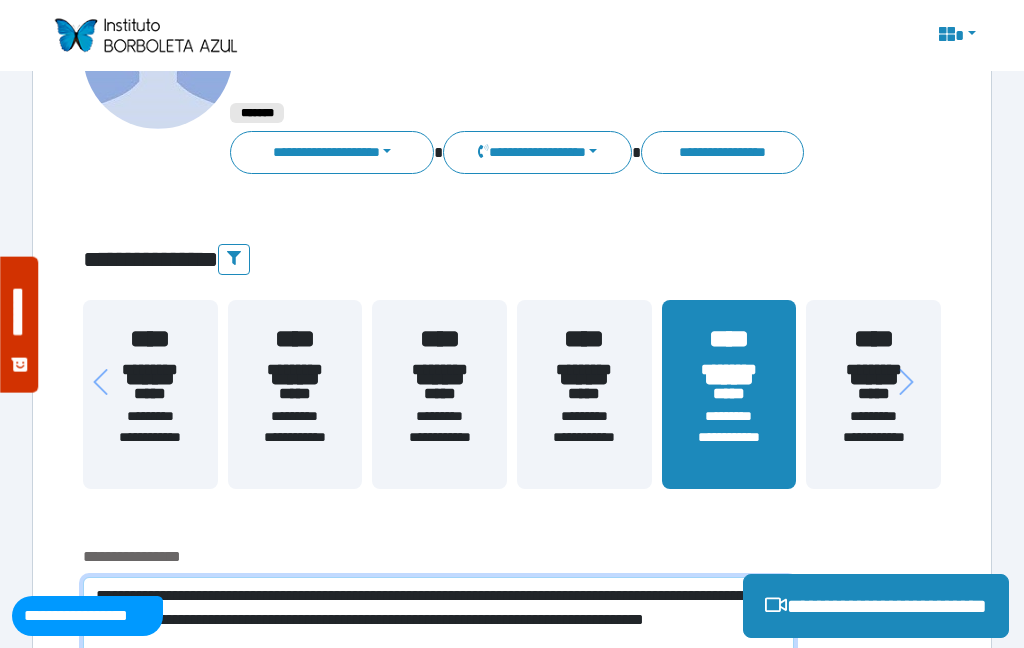 type on "**********" 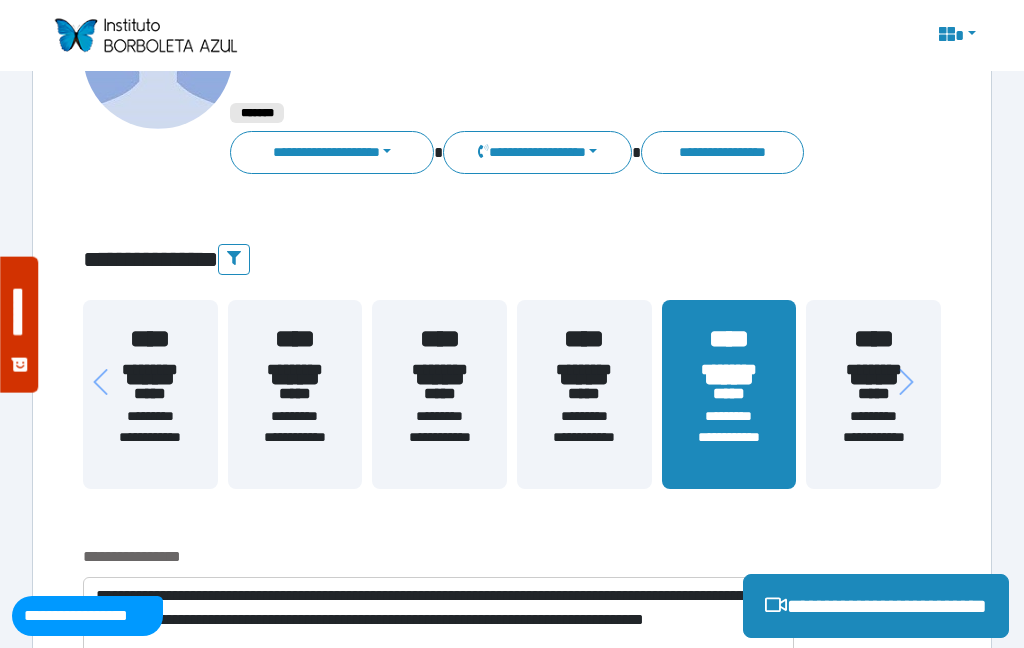 click on "**********" at bounding box center (332, 152) 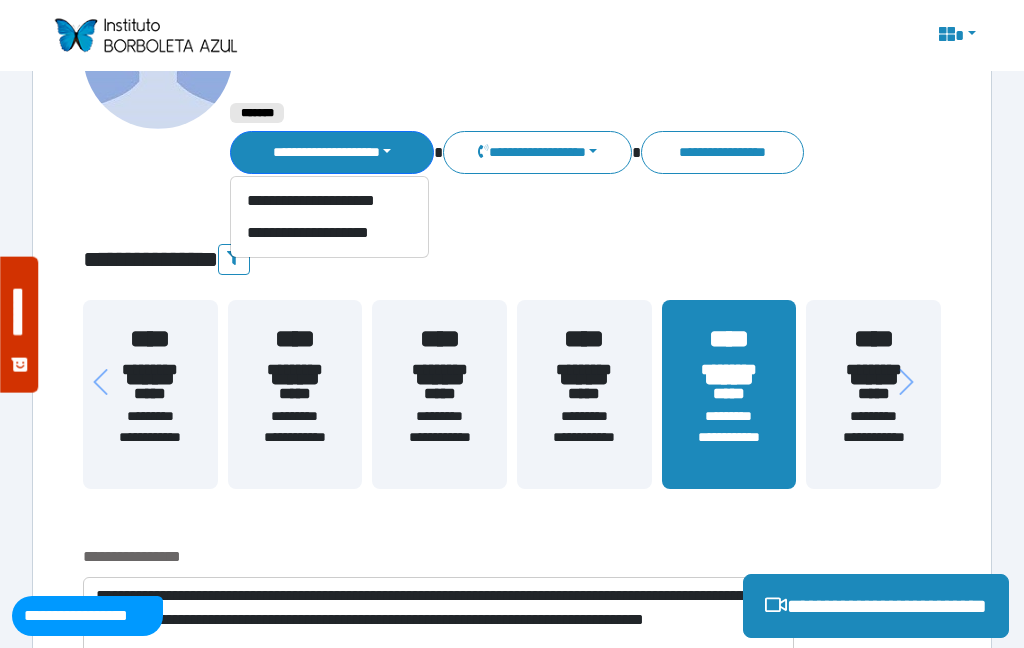 click on "**********" at bounding box center [329, 201] 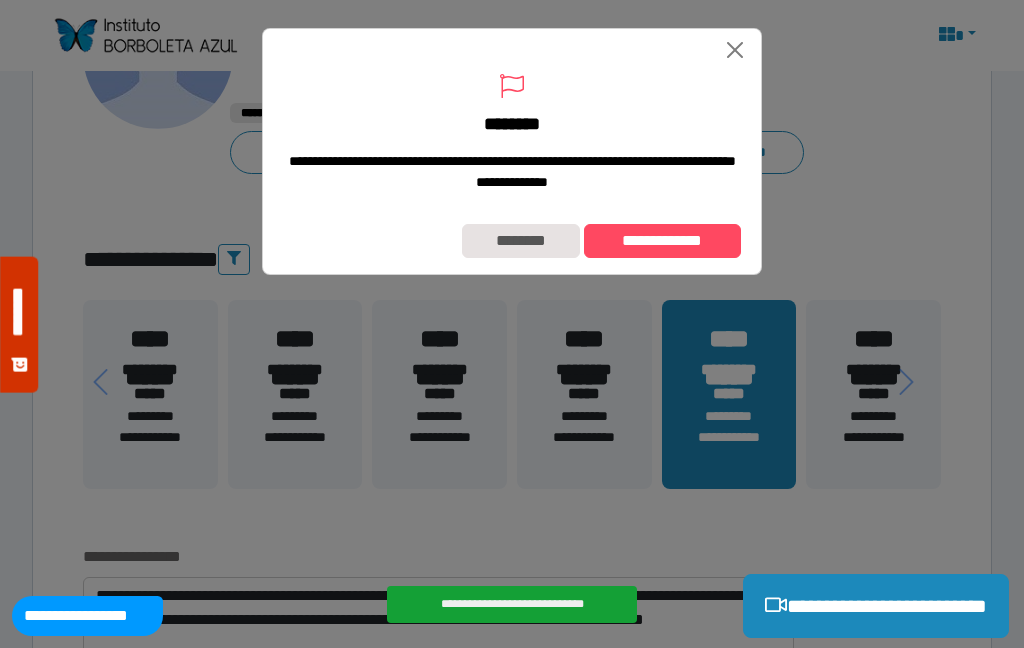 click on "**********" at bounding box center [662, 241] 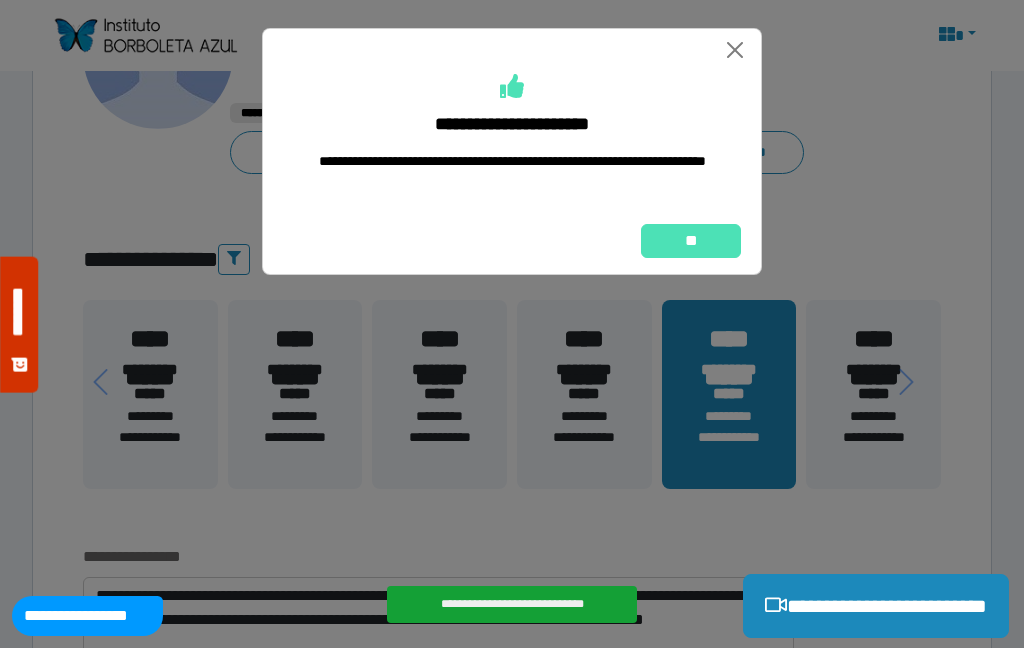 click on "**" at bounding box center (691, 241) 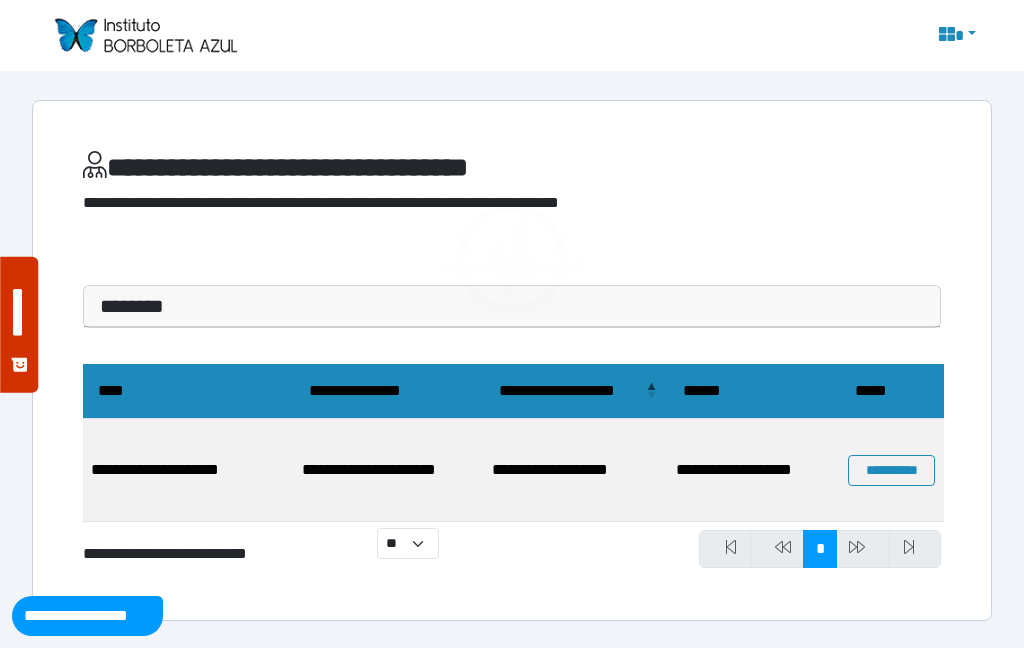 scroll, scrollTop: 0, scrollLeft: 0, axis: both 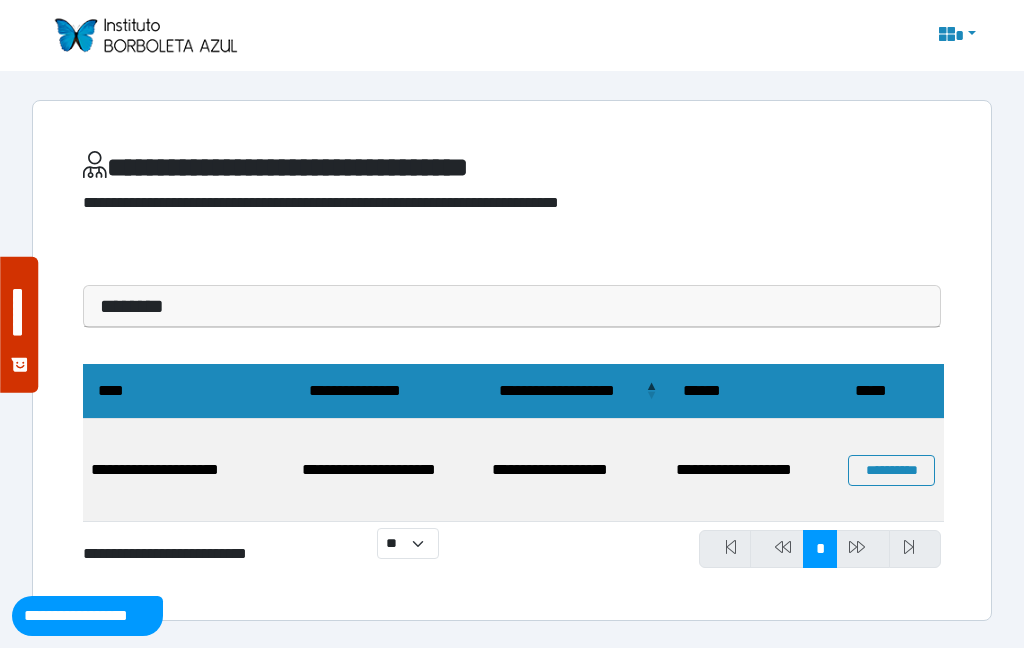 click at bounding box center [145, 35] 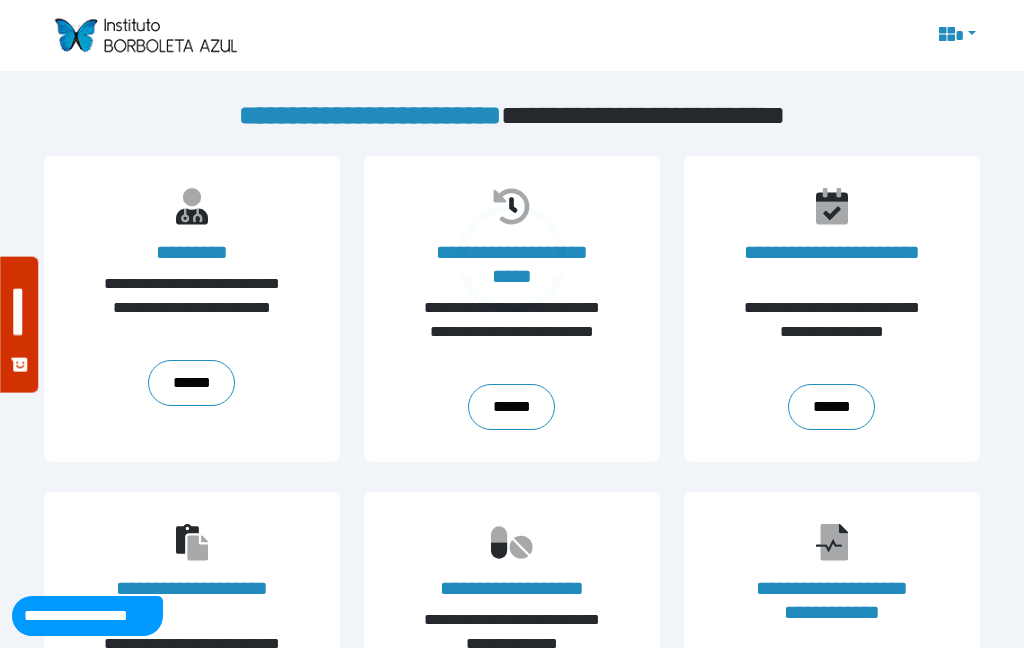 scroll, scrollTop: 0, scrollLeft: 0, axis: both 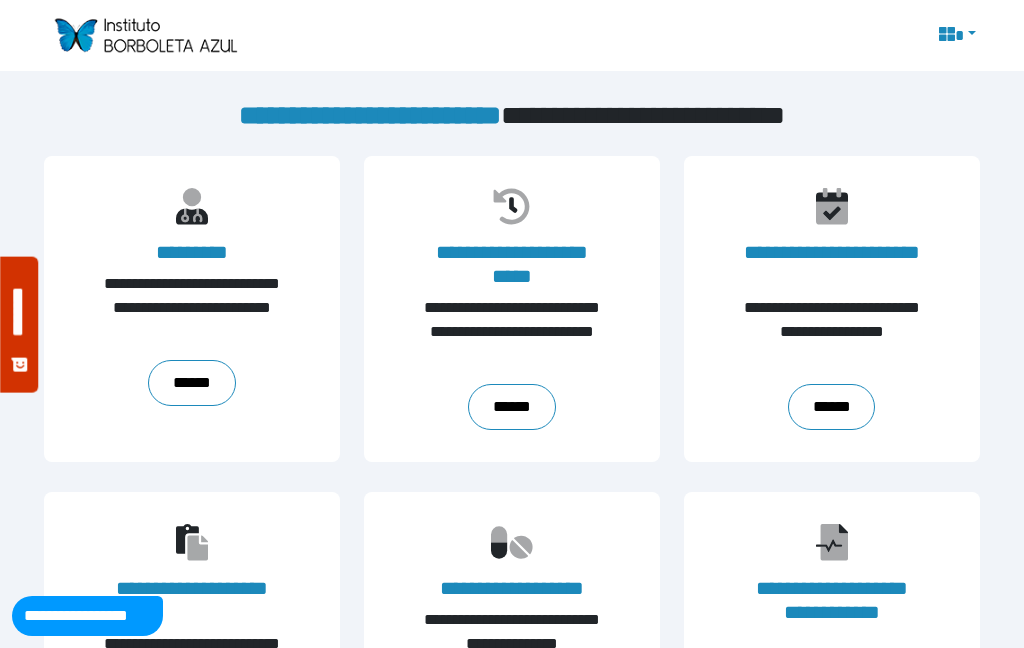 click on "******" at bounding box center (831, 407) 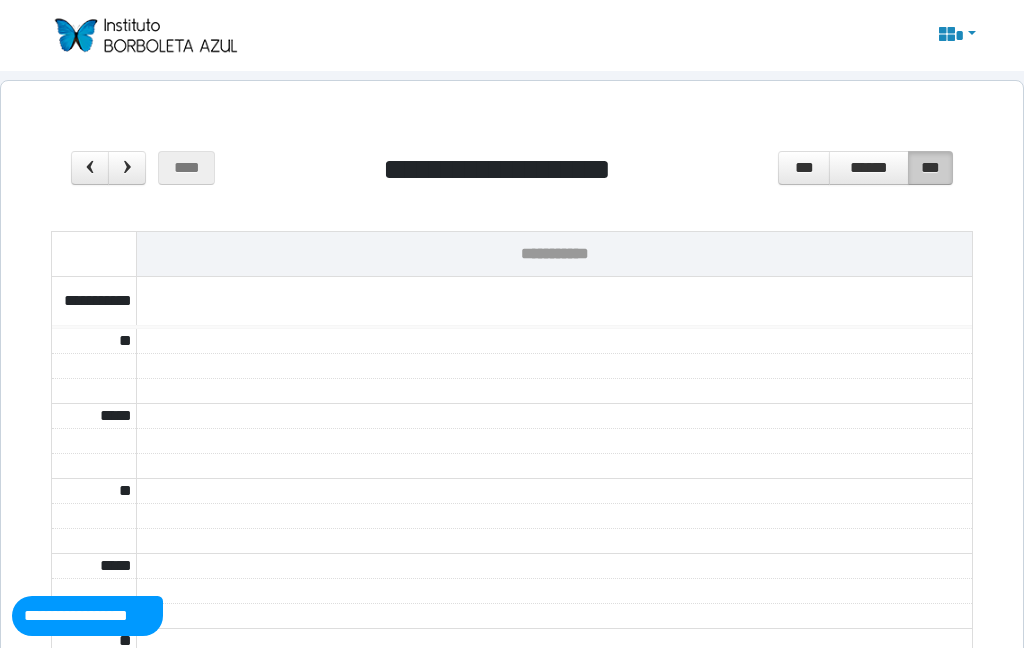 scroll, scrollTop: 0, scrollLeft: 0, axis: both 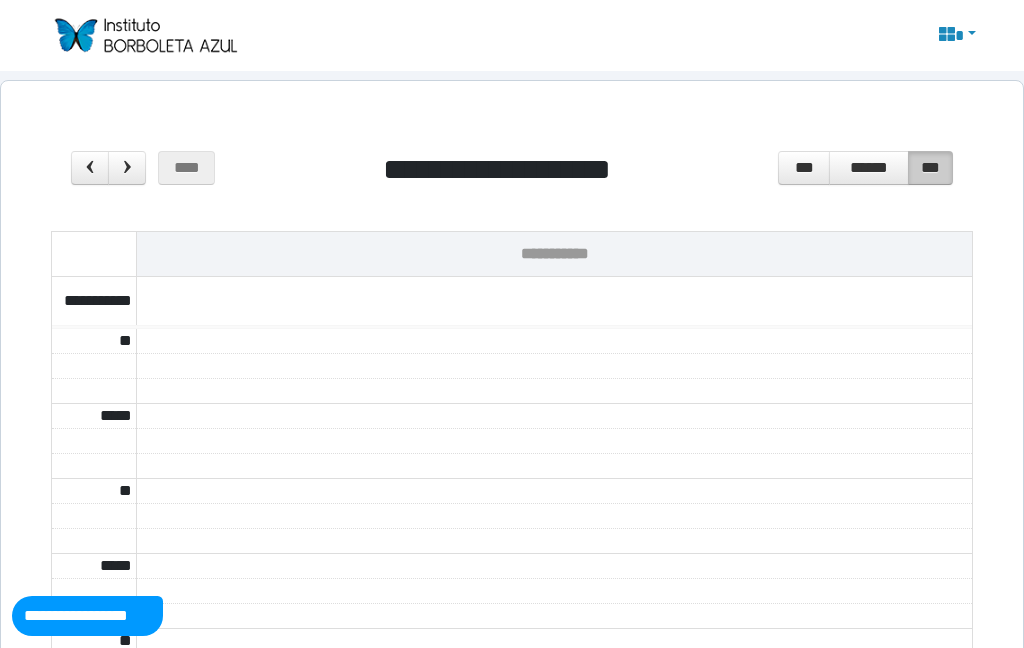 click on "***" at bounding box center [803, 168] 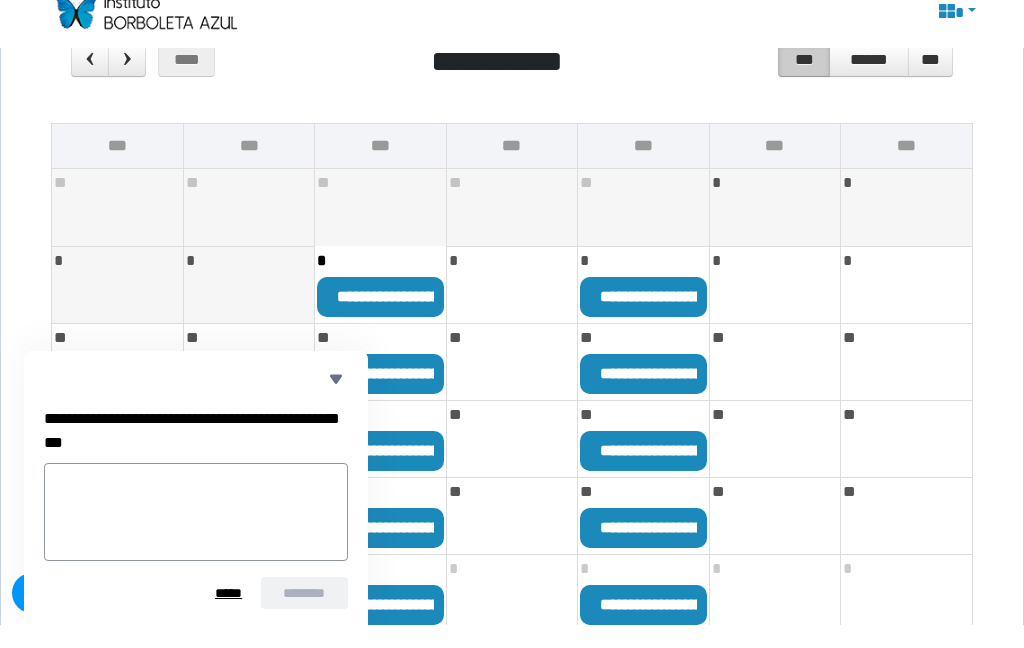 scroll, scrollTop: 0, scrollLeft: 0, axis: both 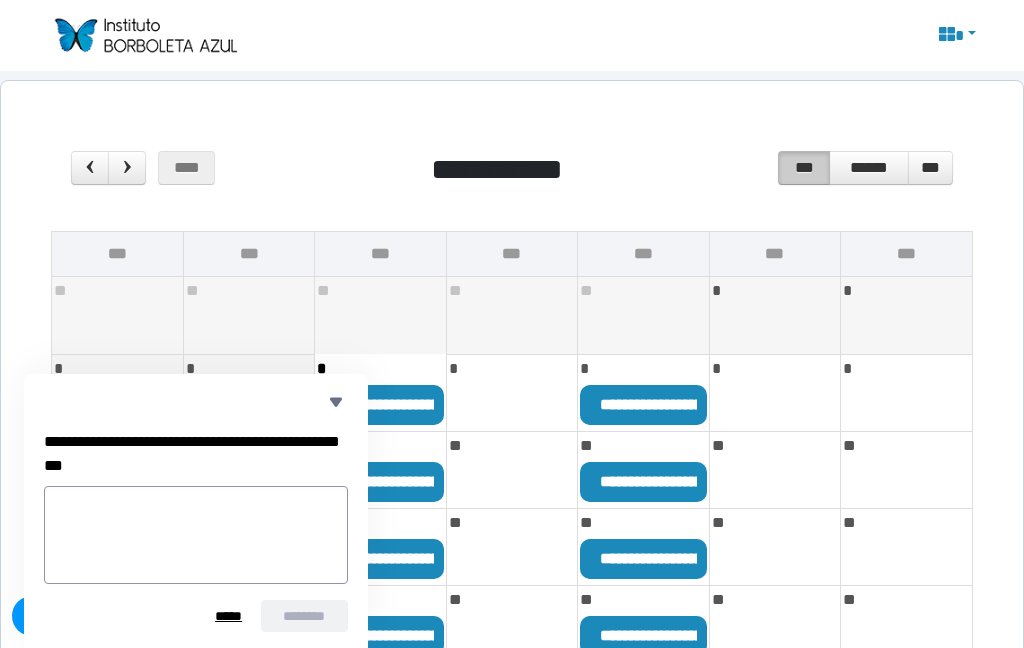 click 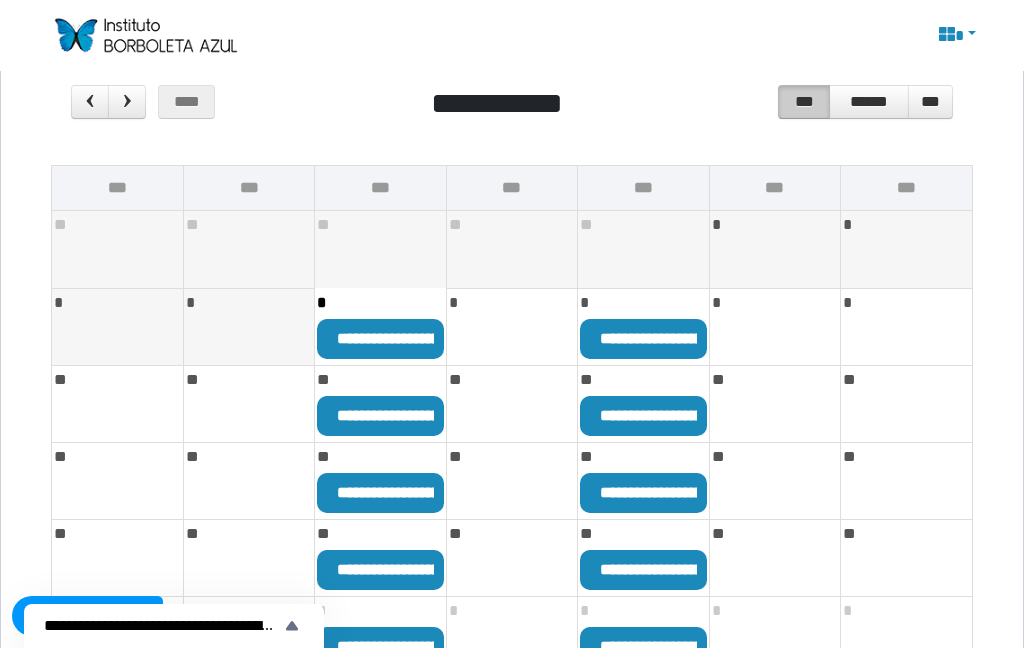 scroll, scrollTop: 27, scrollLeft: 0, axis: vertical 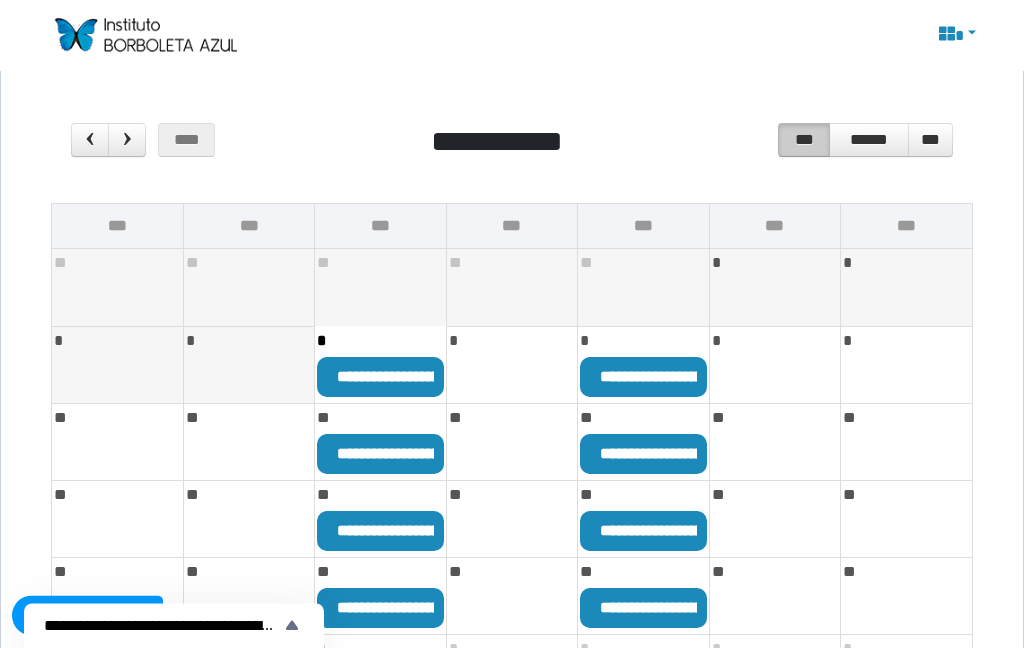 click at bounding box center [127, 141] 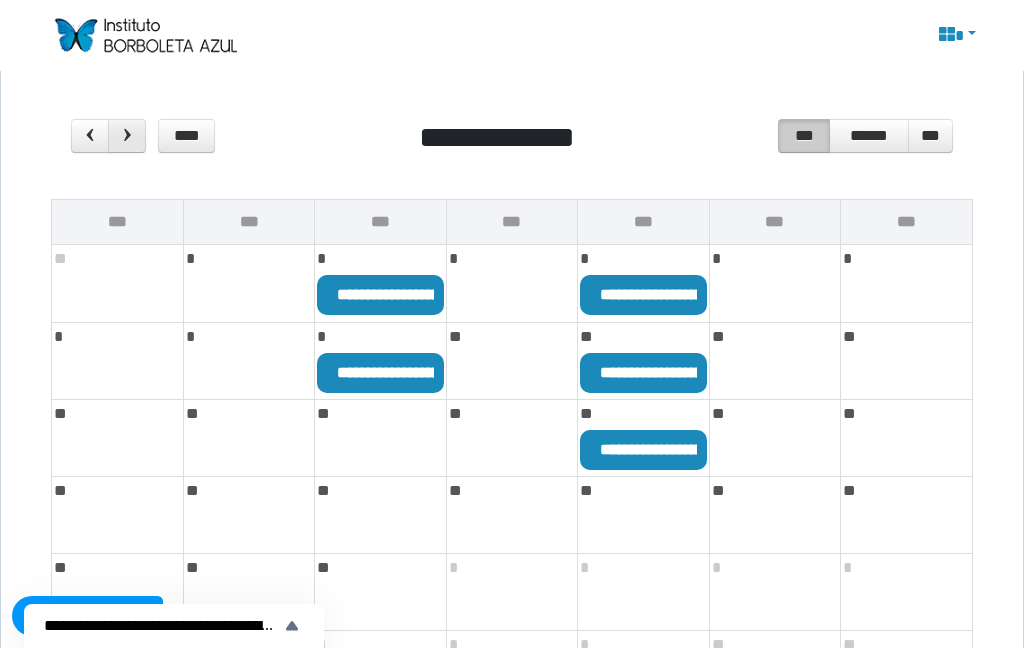scroll, scrollTop: 29, scrollLeft: 0, axis: vertical 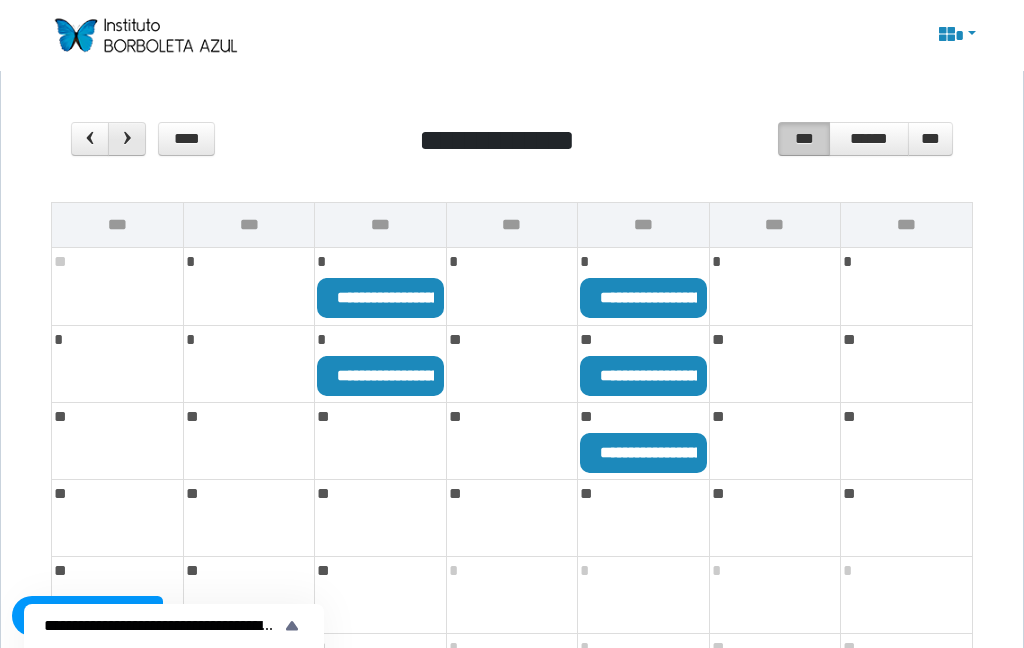 click at bounding box center [127, 139] 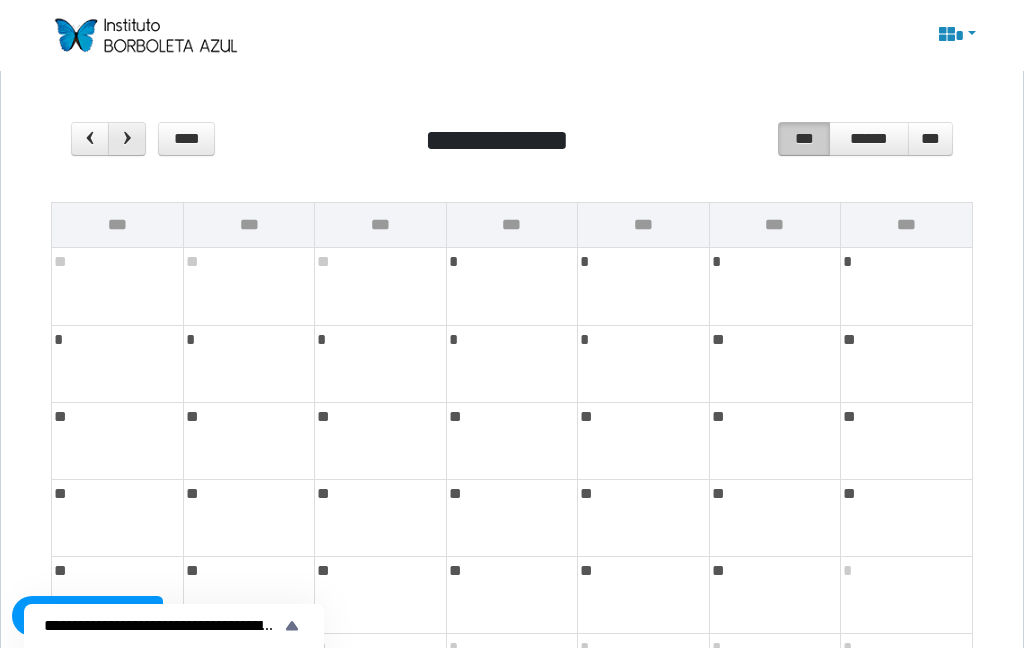 click at bounding box center [90, 138] 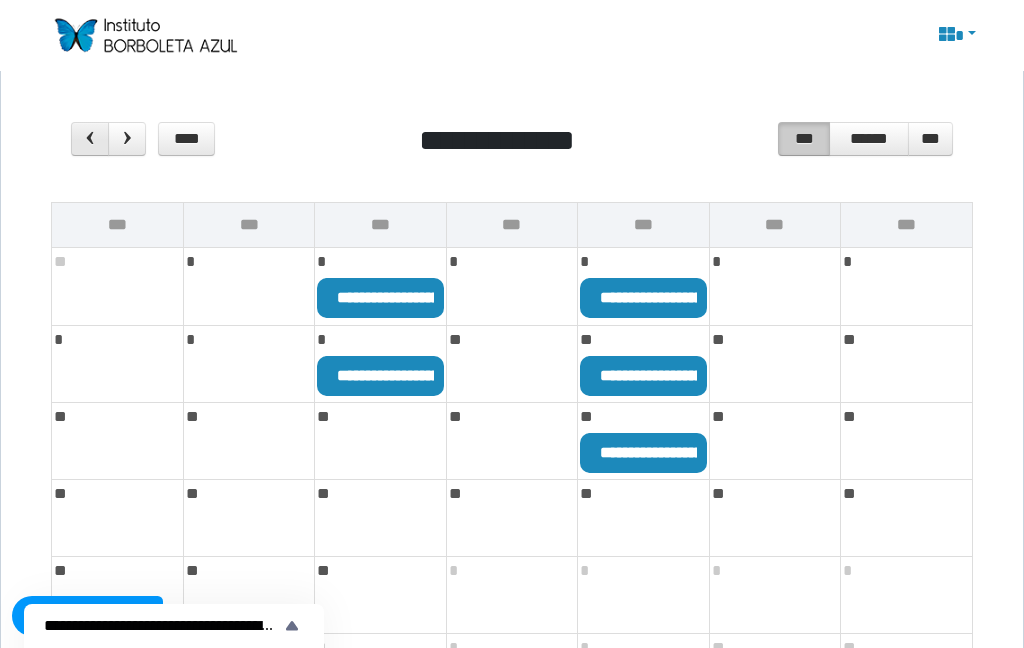 click at bounding box center [90, 138] 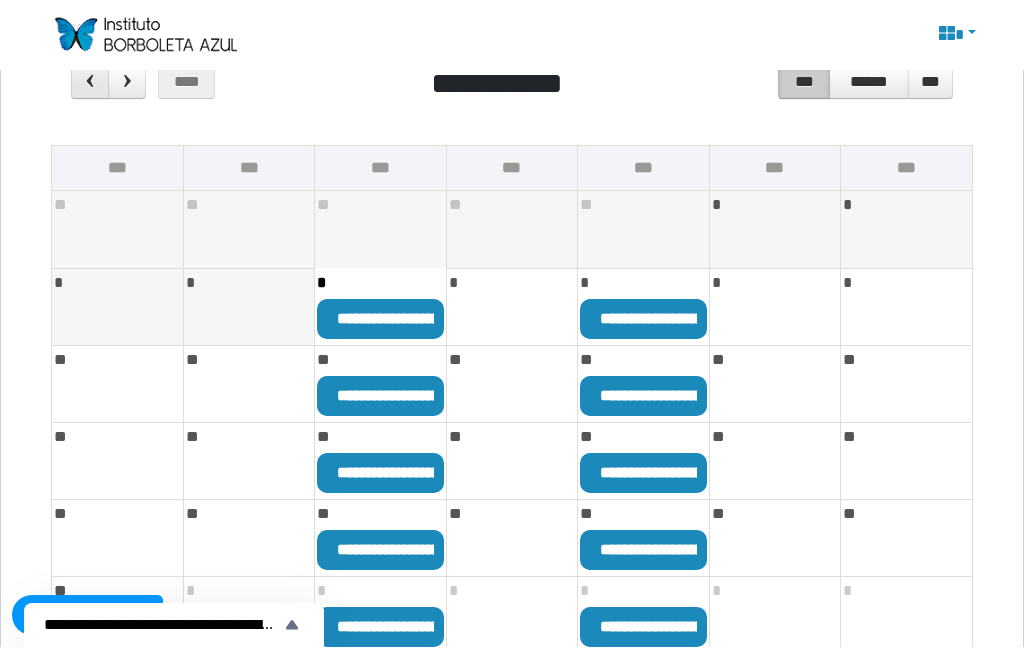 scroll, scrollTop: 0, scrollLeft: 0, axis: both 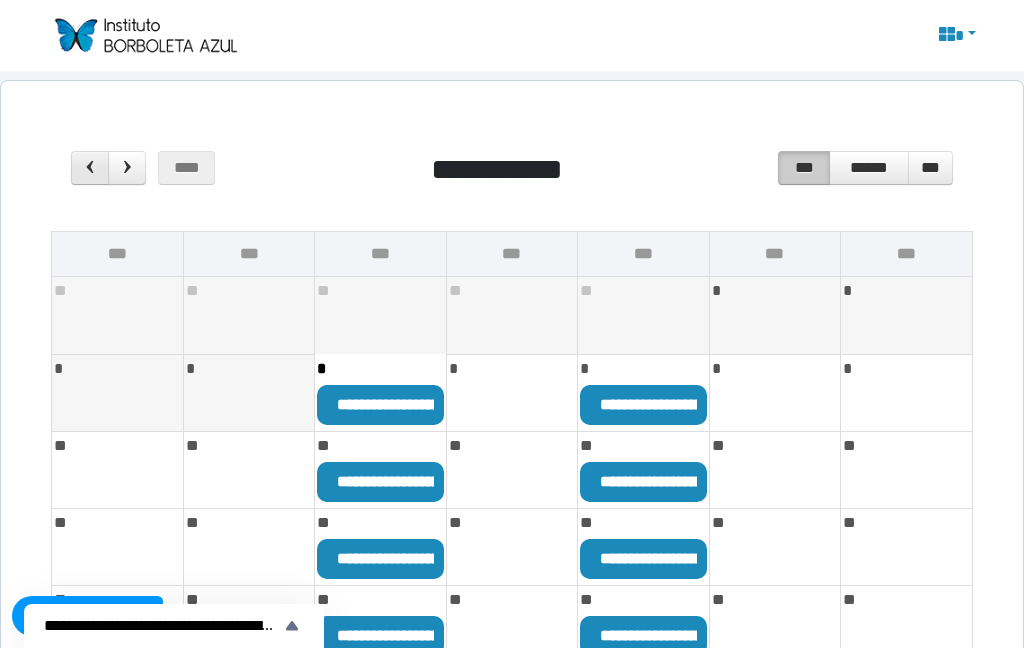 click at bounding box center [127, 168] 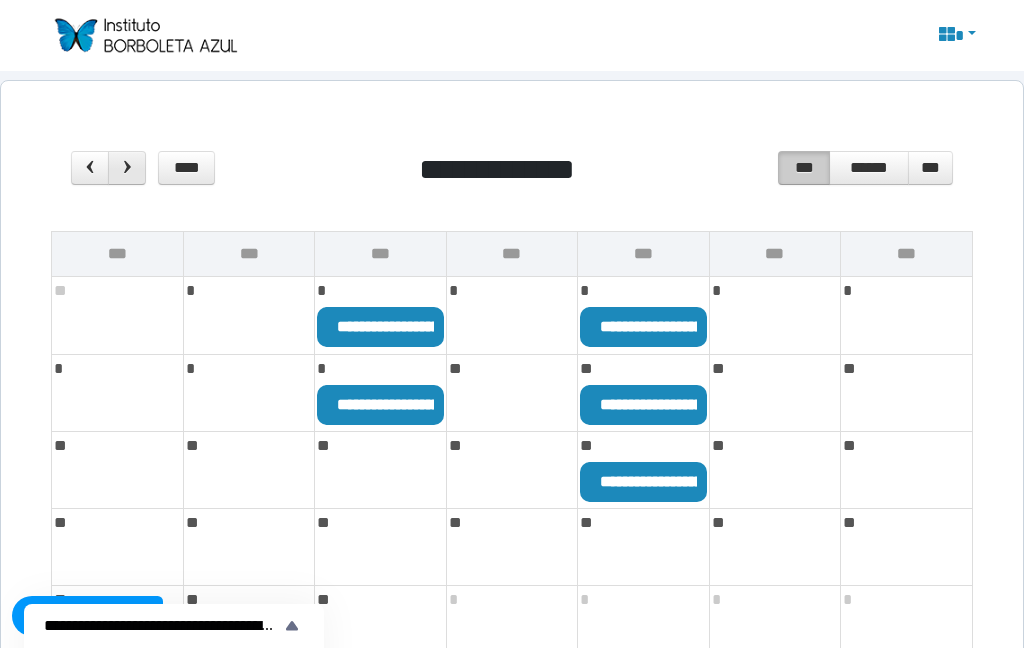 scroll, scrollTop: 80, scrollLeft: 0, axis: vertical 